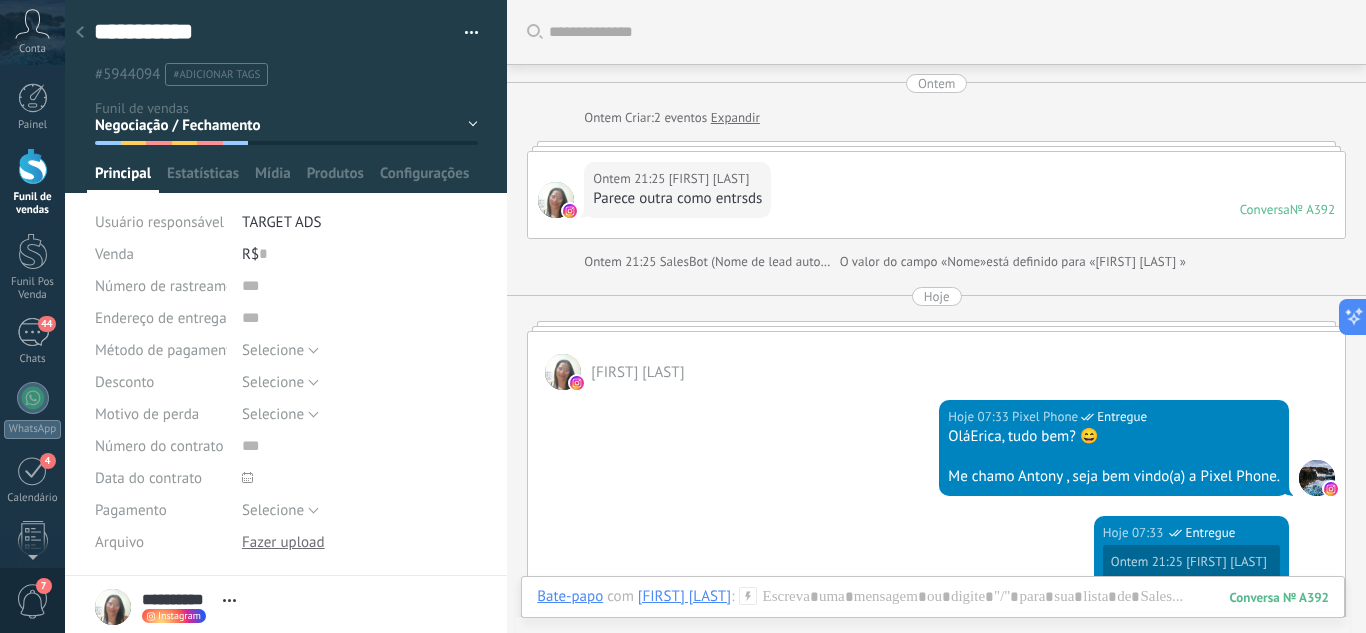 scroll, scrollTop: 0, scrollLeft: 0, axis: both 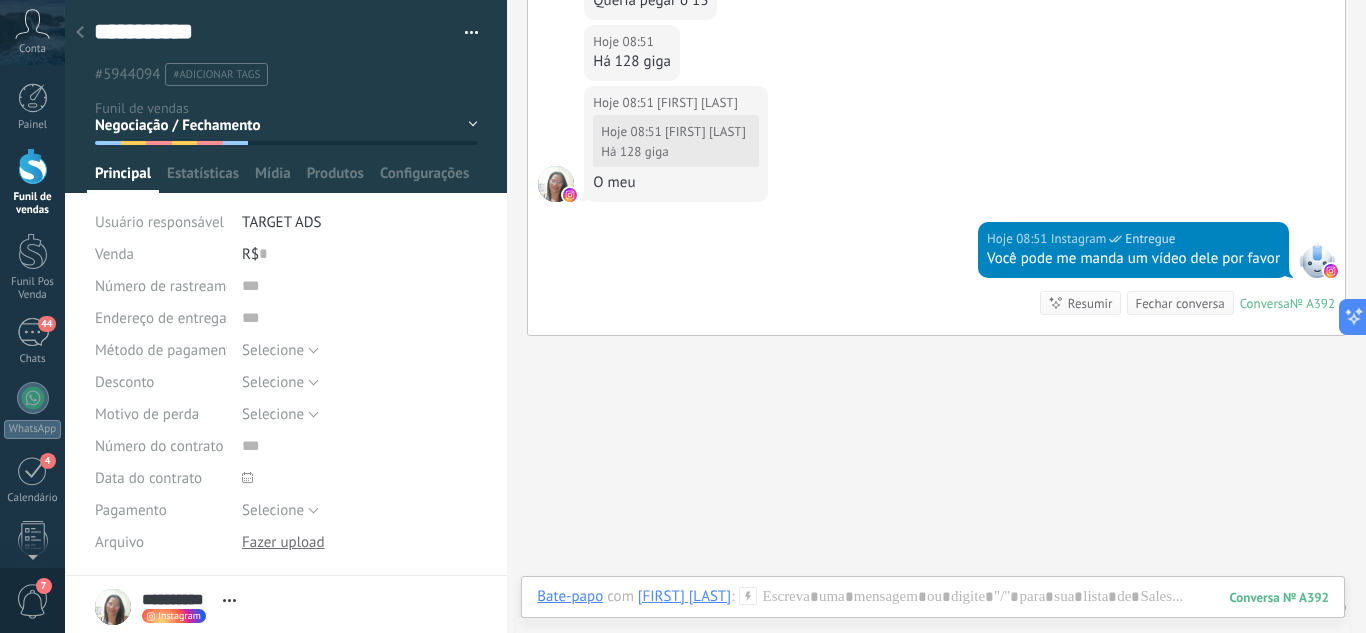 click on "Conta" at bounding box center (32, 32) 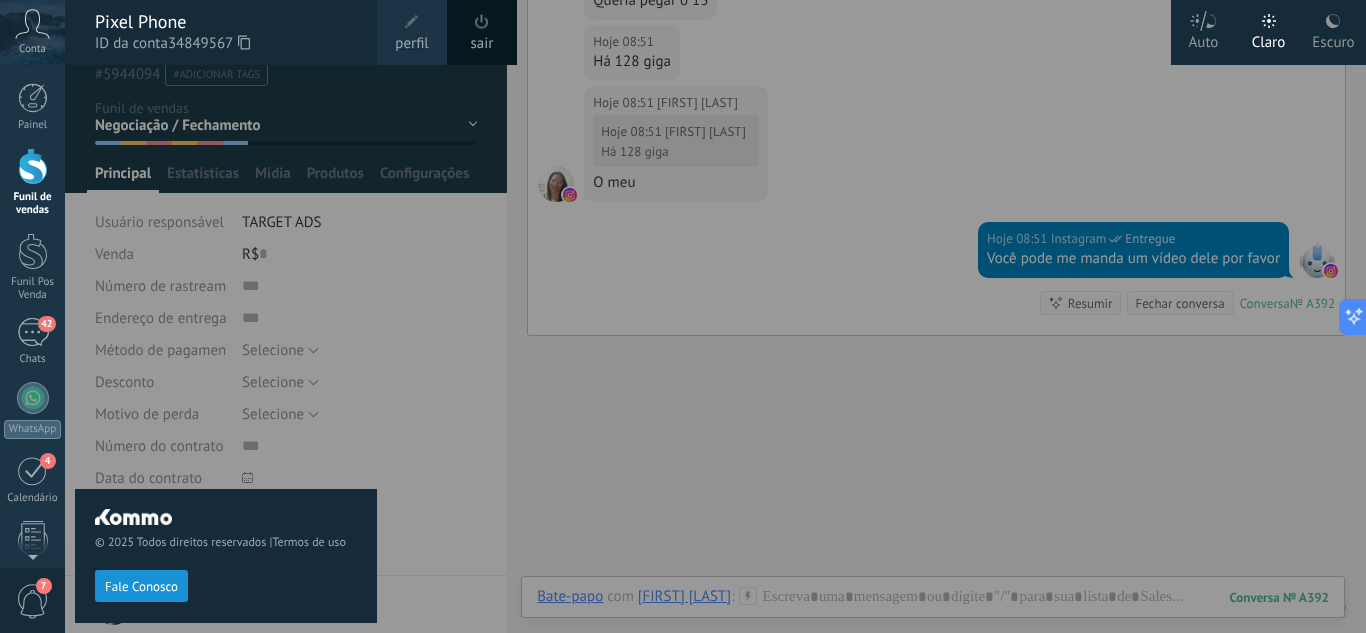 click at bounding box center (748, 316) 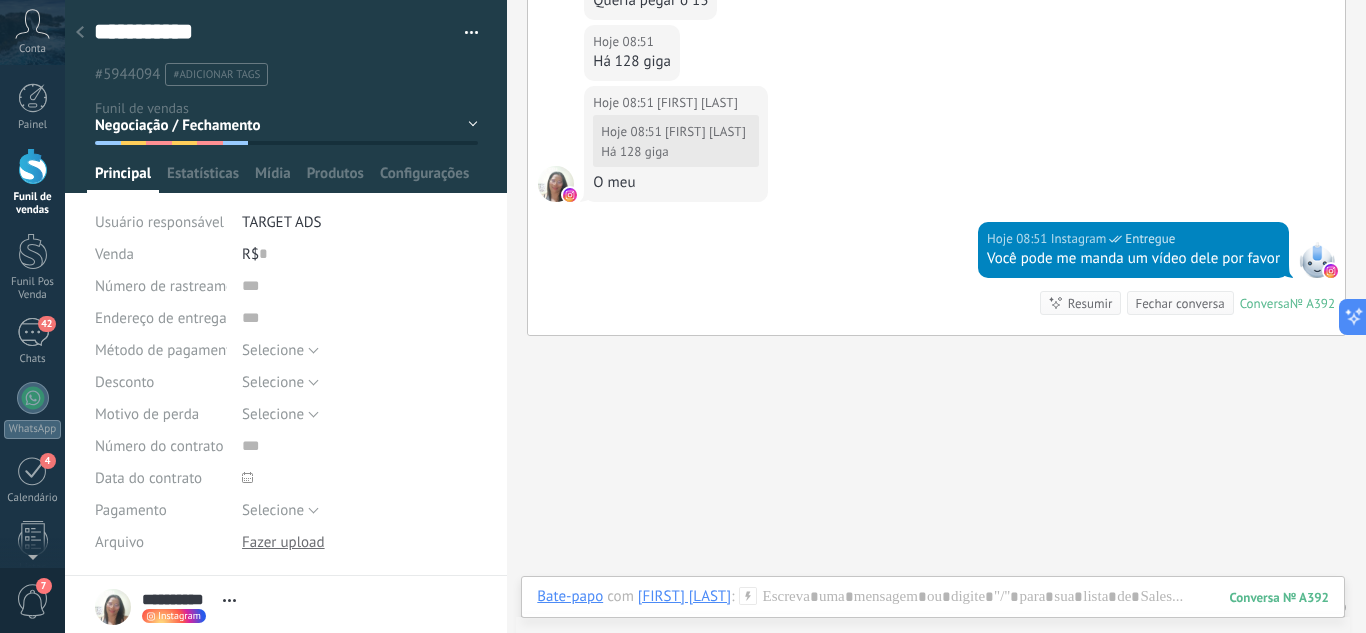 click at bounding box center (33, 166) 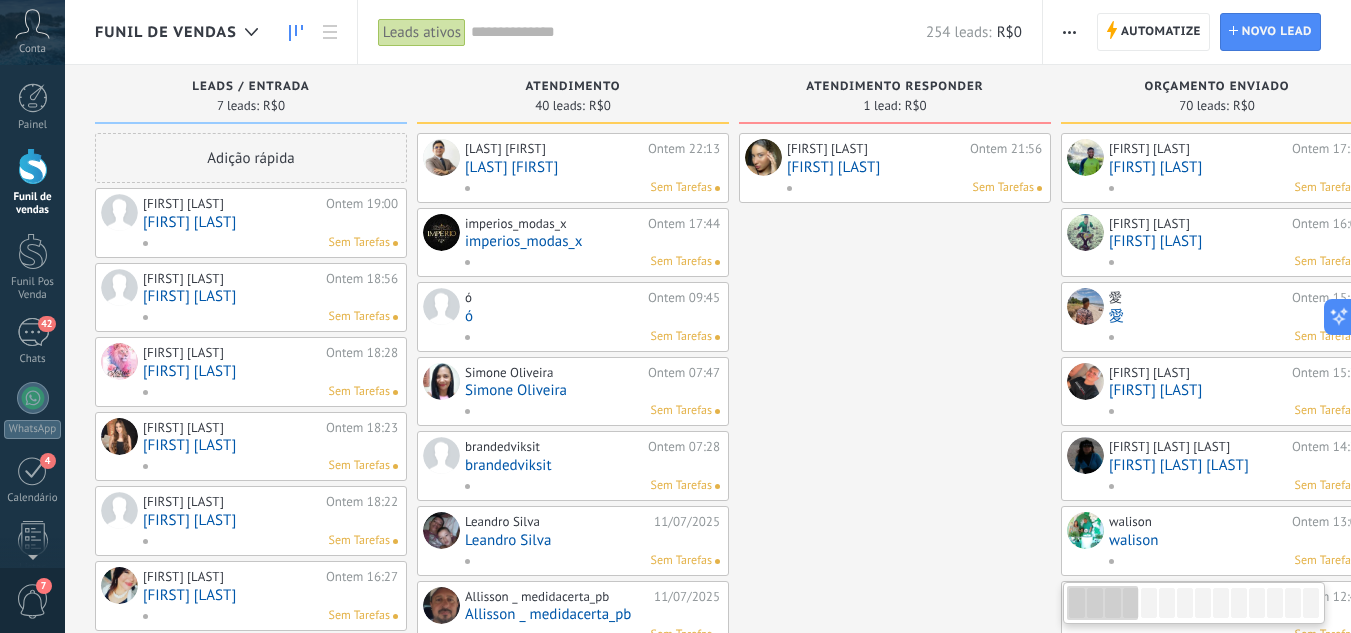 click on "Laisa Camilly Ontem 21:56 Laisa Camilly  Sem Tarefas" at bounding box center [914, 168] 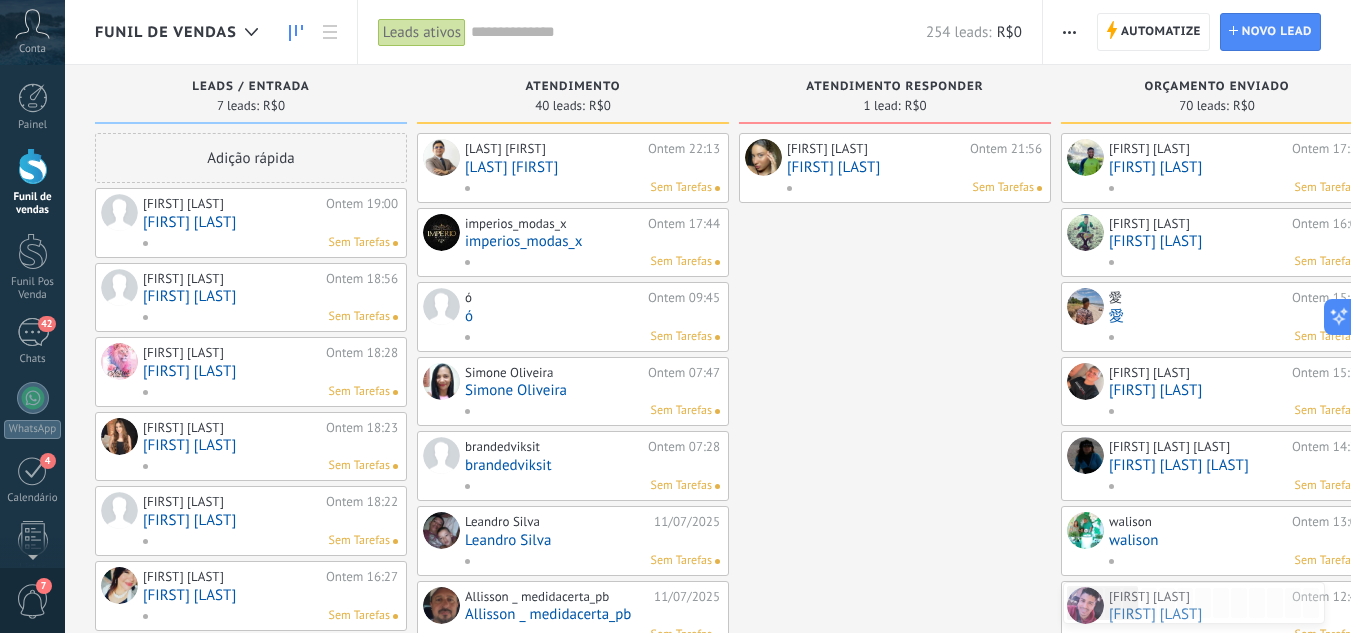 click on "[FIRST] [LAST]" at bounding box center [914, 167] 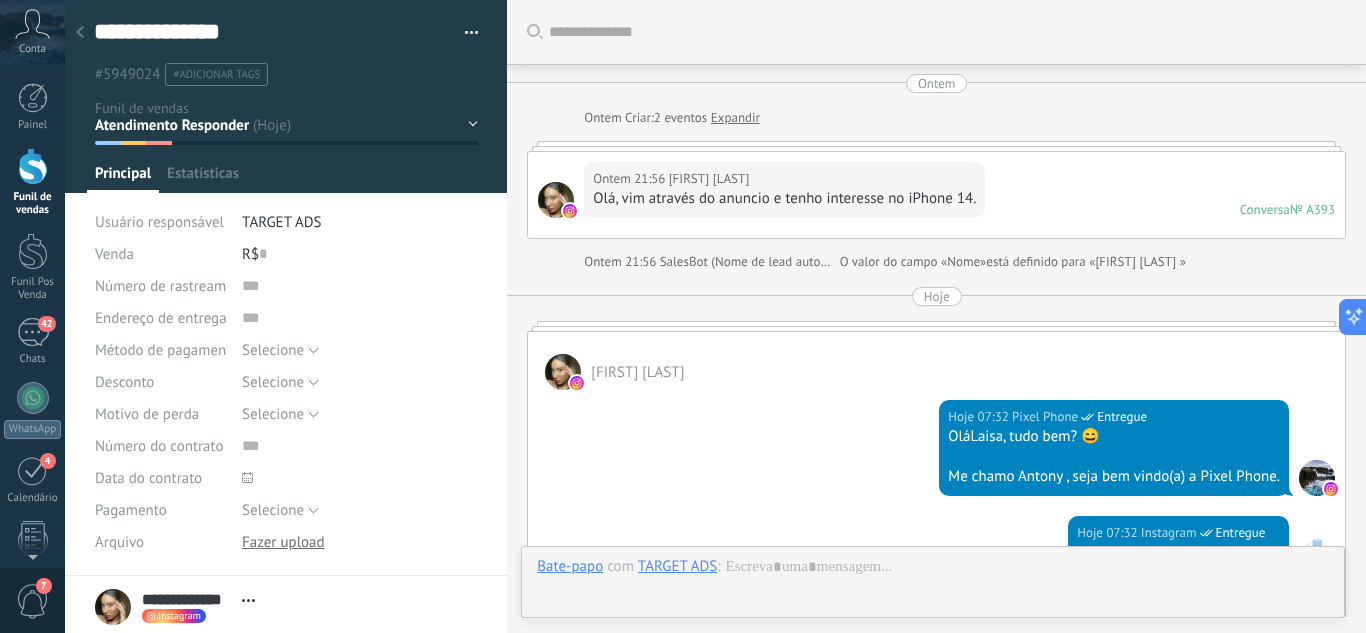 scroll, scrollTop: 30, scrollLeft: 0, axis: vertical 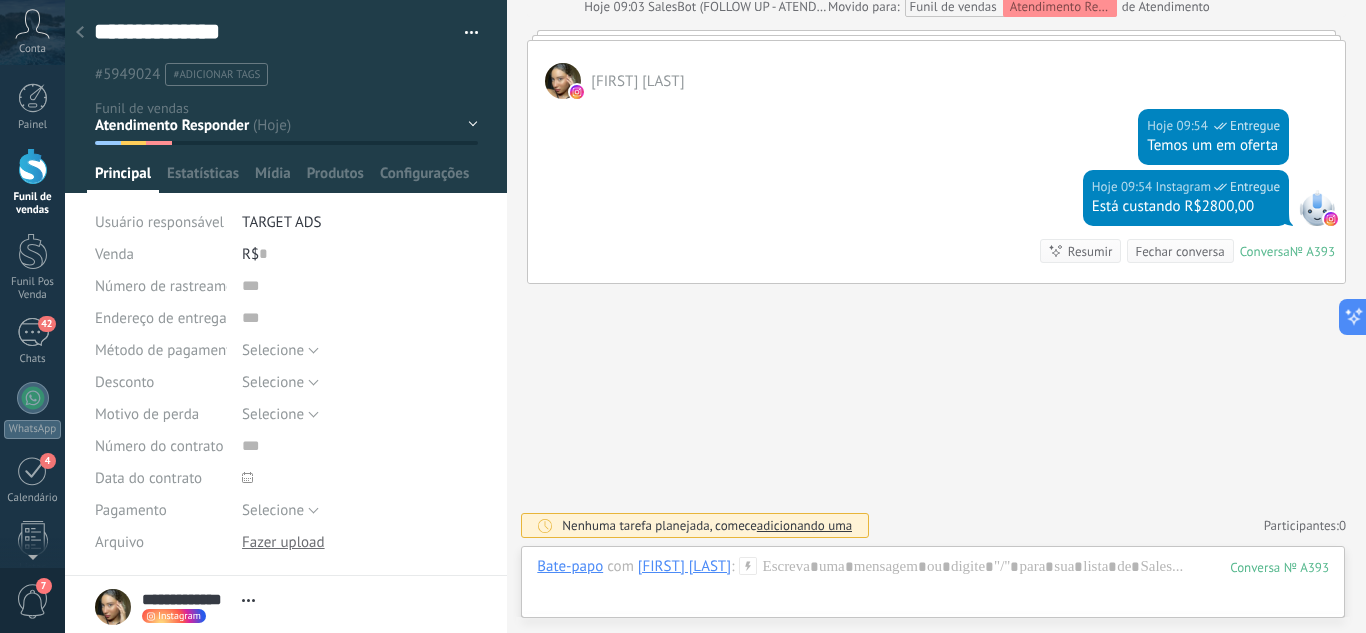 click 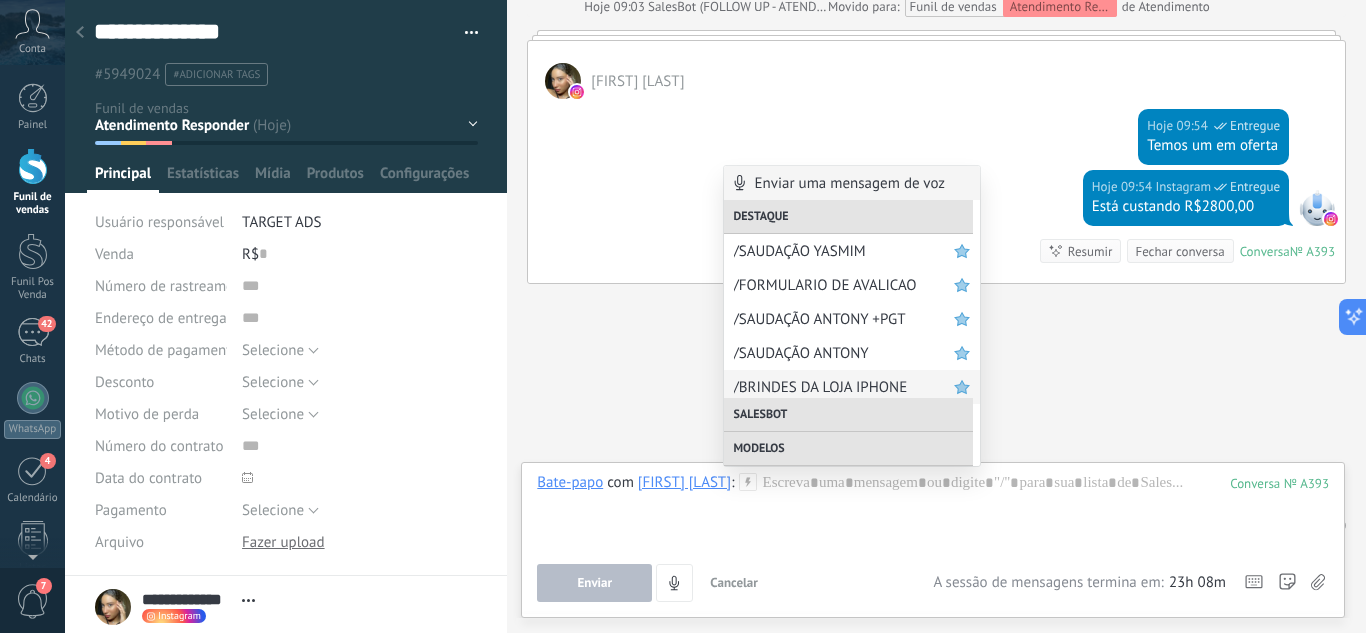 click on "/BRINDES DA LOJA IPHONE" at bounding box center (844, 387) 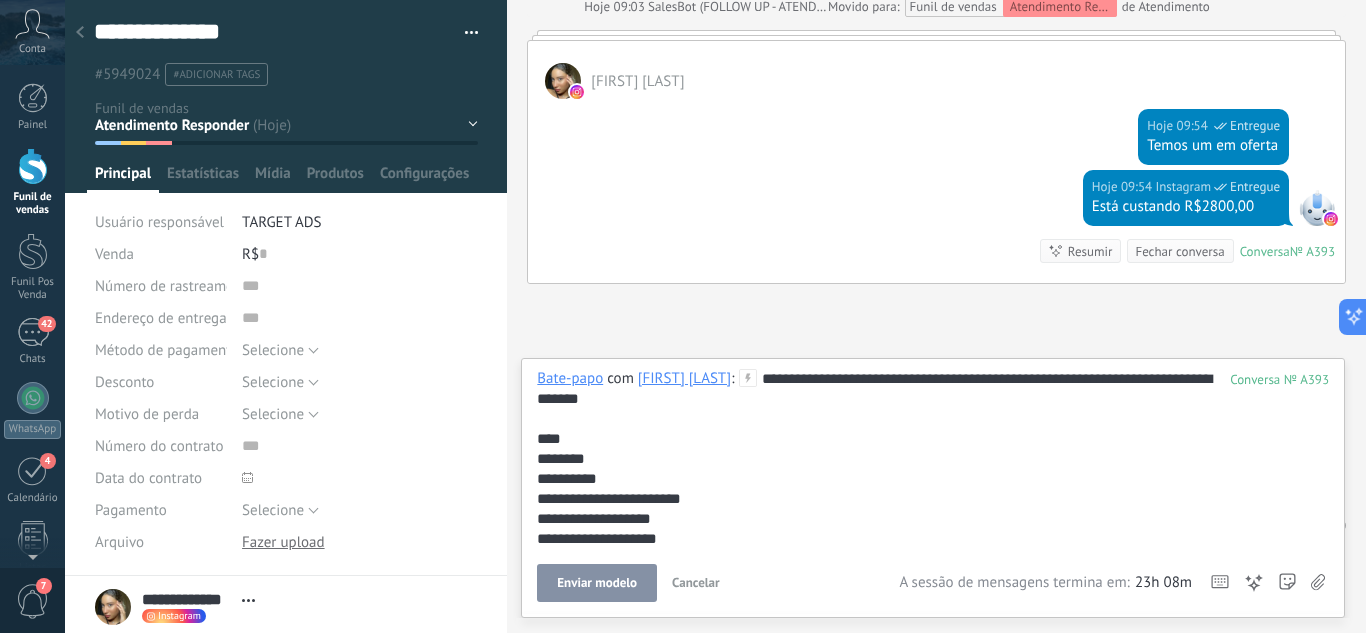 drag, startPoint x: 616, startPoint y: 573, endPoint x: 609, endPoint y: 437, distance: 136.18002 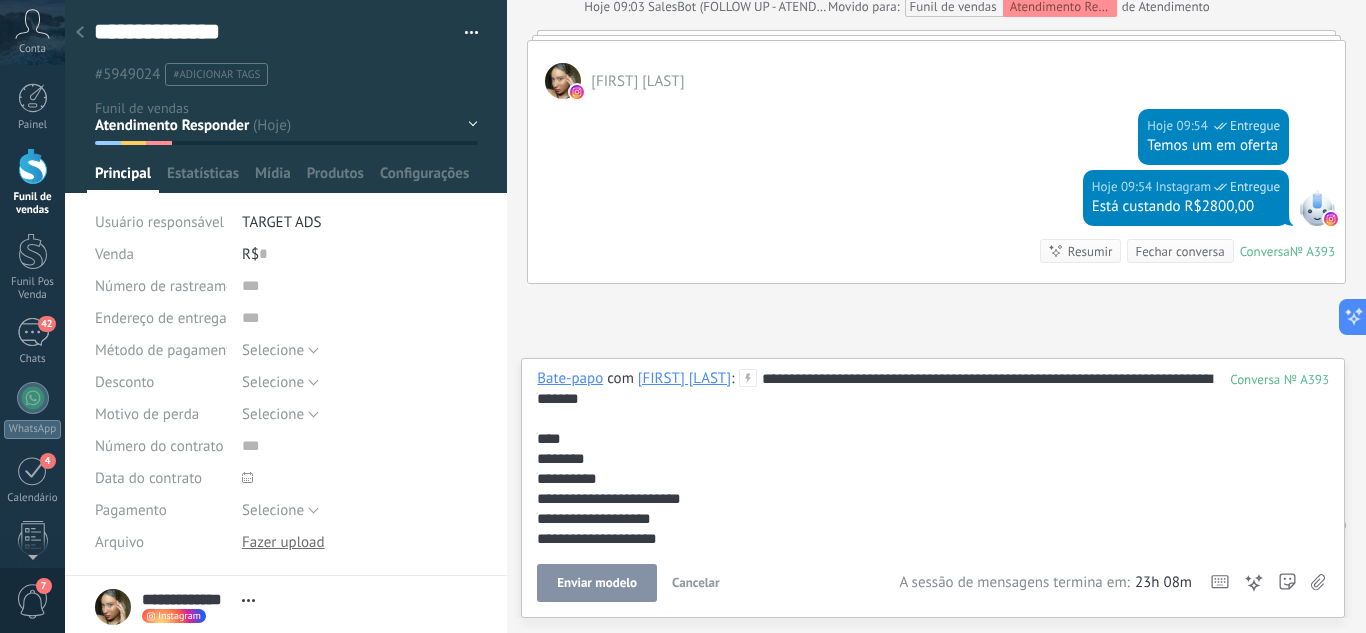 click on "Enviar modelo" at bounding box center (597, 583) 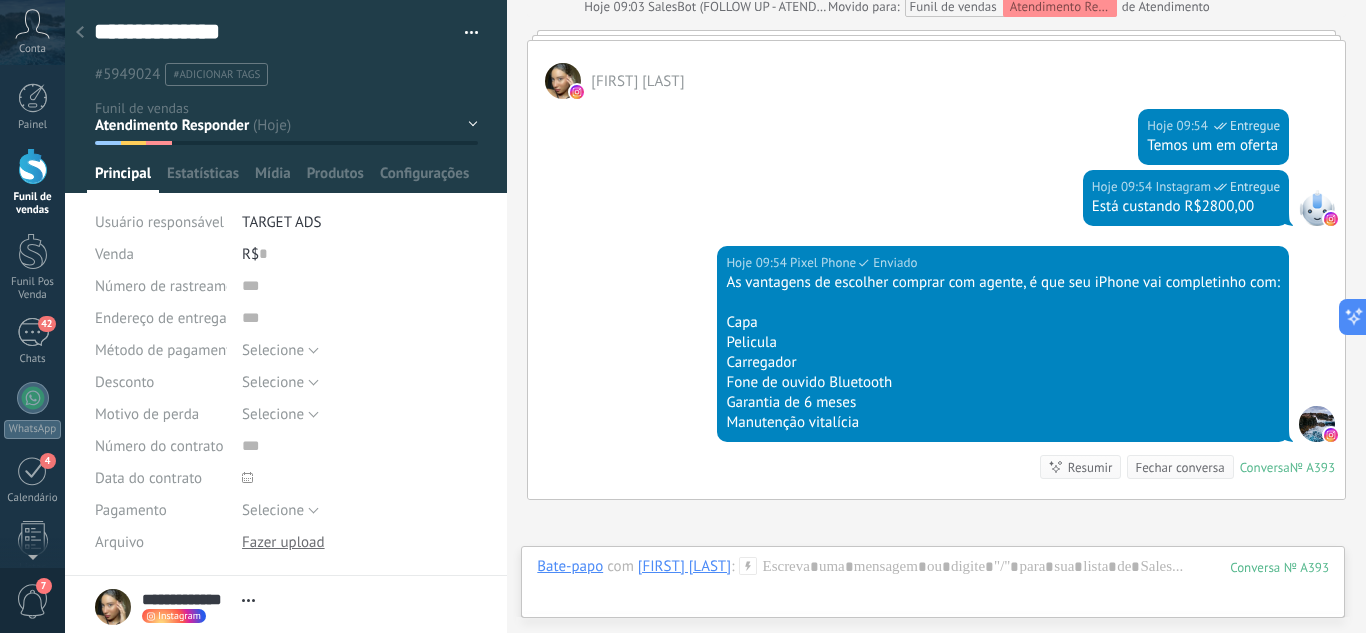scroll, scrollTop: 1026, scrollLeft: 0, axis: vertical 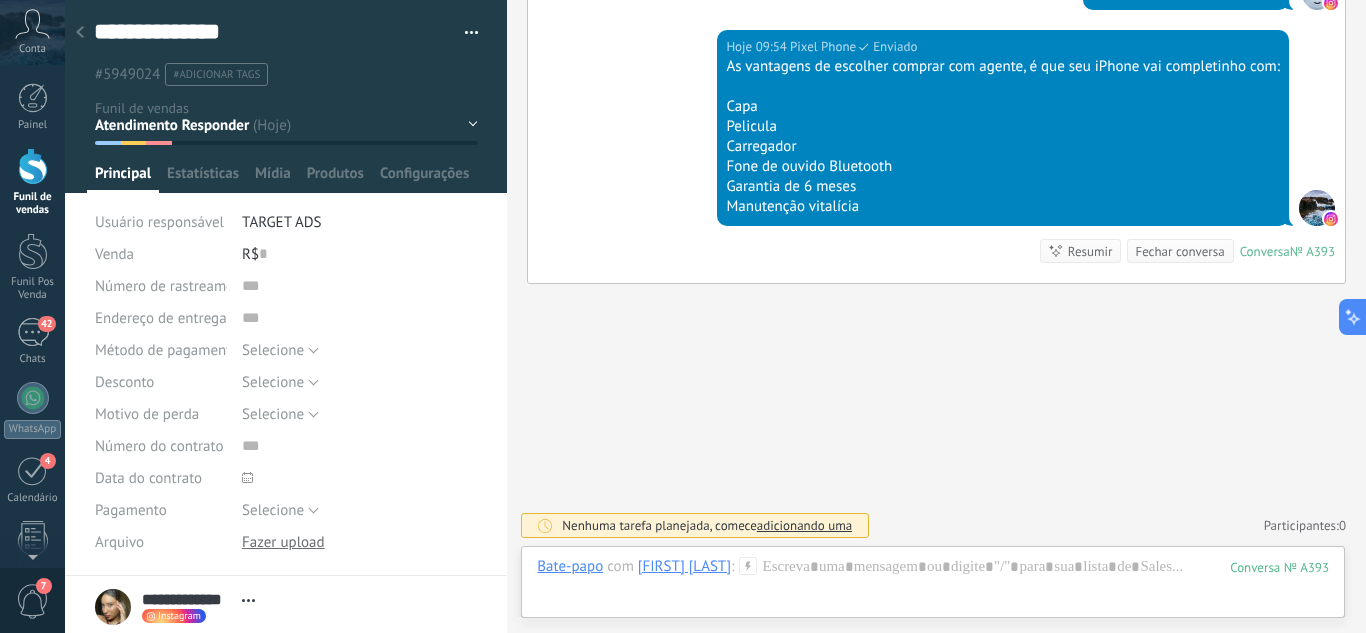 drag, startPoint x: 463, startPoint y: 121, endPoint x: 381, endPoint y: 151, distance: 87.31552 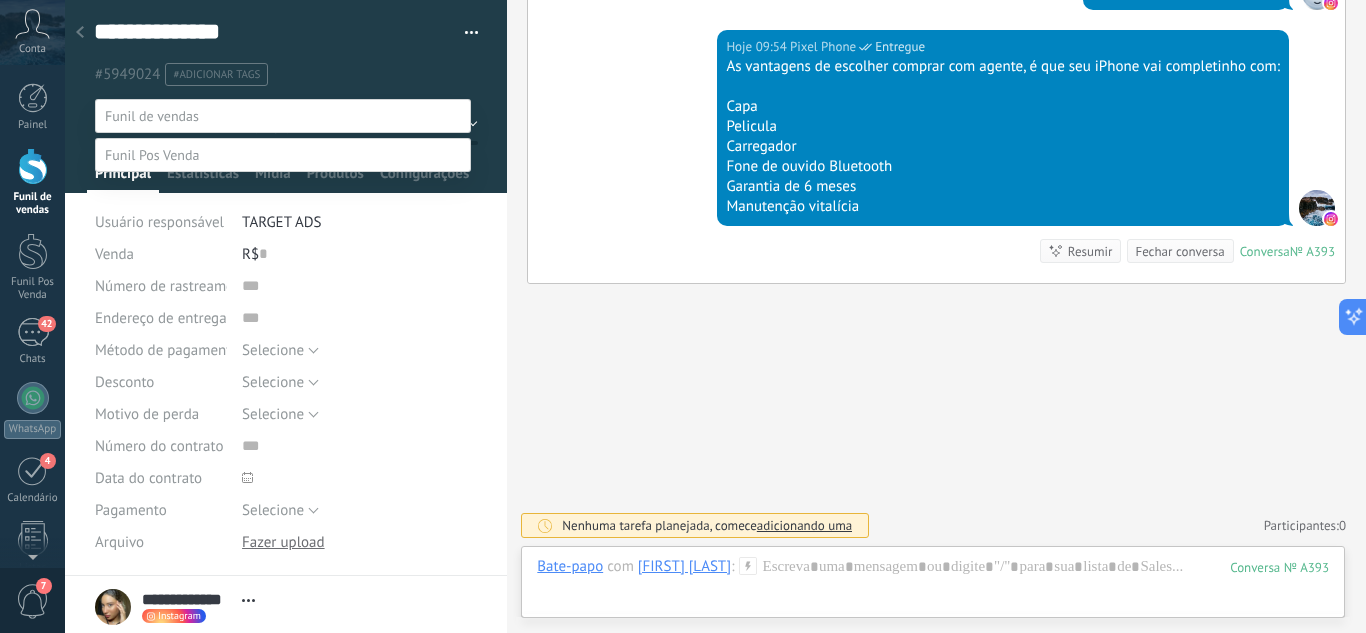 click on "Orçamento Enviado" at bounding box center (0, 0) 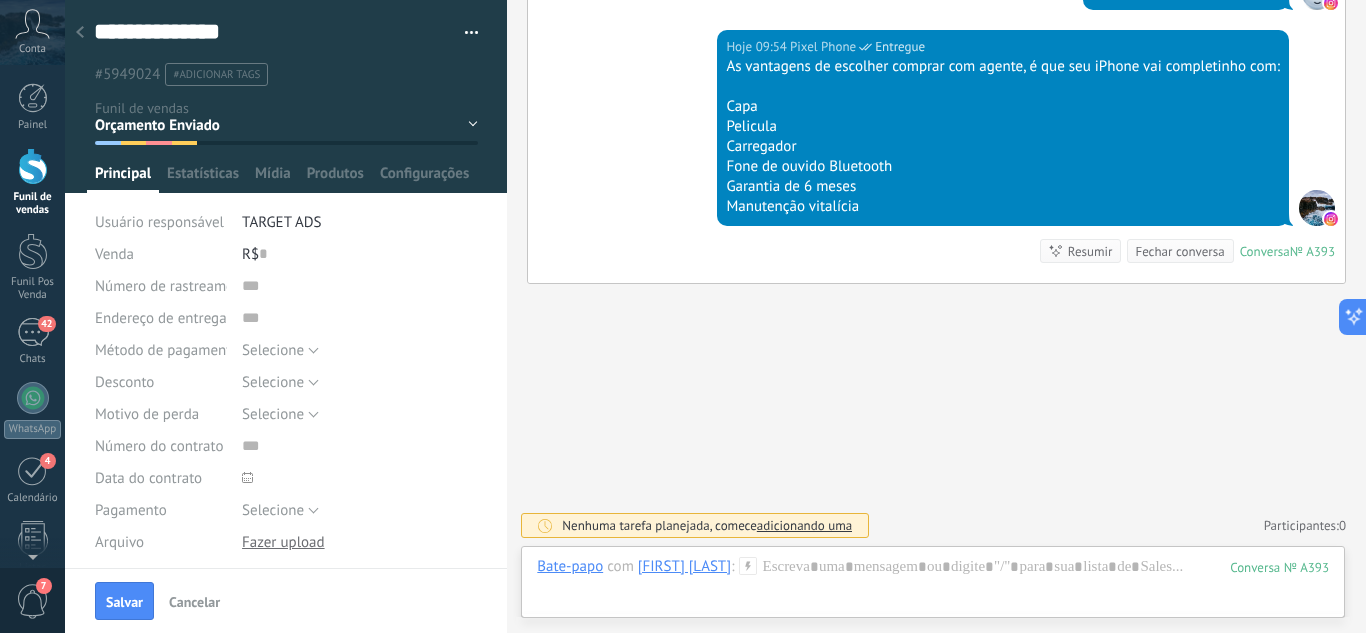 drag, startPoint x: 119, startPoint y: 593, endPoint x: 155, endPoint y: 554, distance: 53.075417 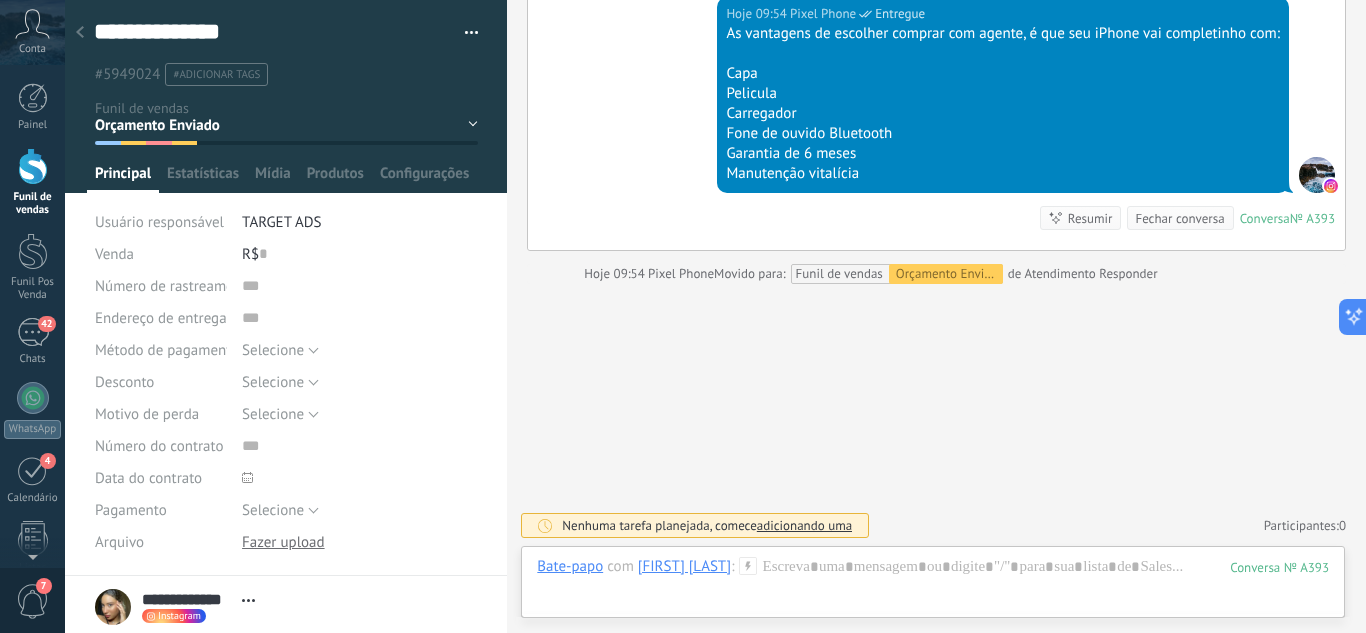 scroll, scrollTop: 1046, scrollLeft: 0, axis: vertical 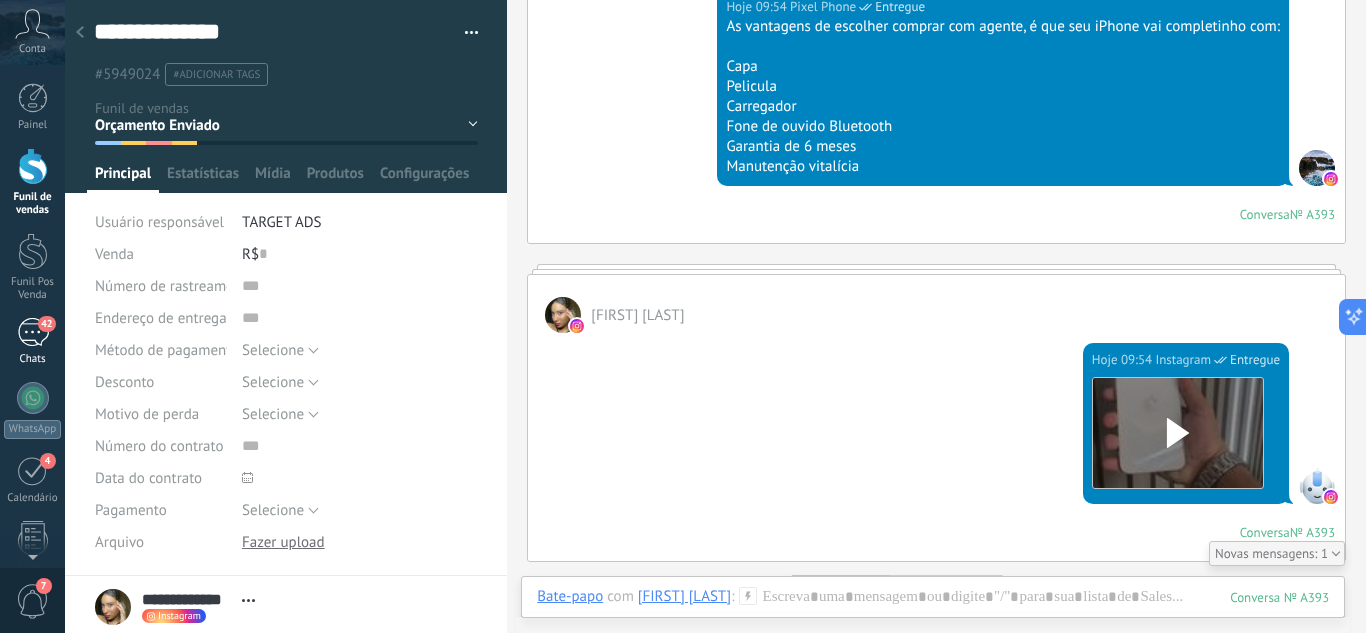 click on "42" at bounding box center [33, 332] 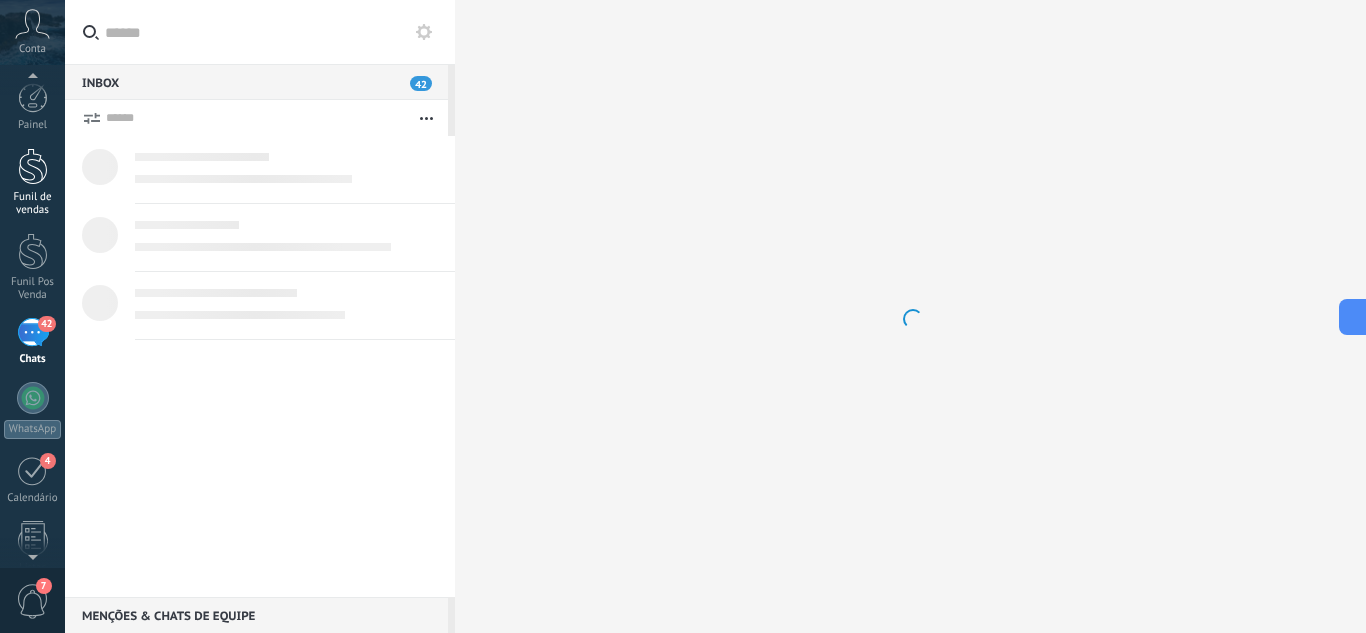 scroll, scrollTop: 19, scrollLeft: 0, axis: vertical 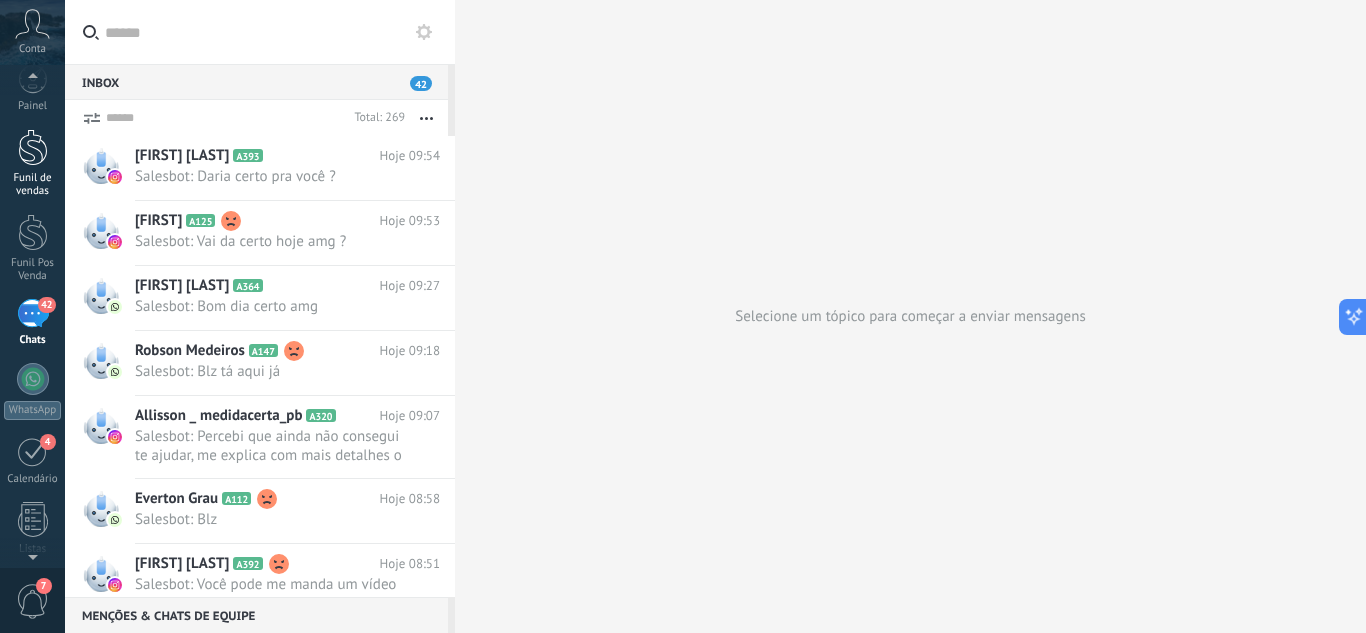click at bounding box center (33, 147) 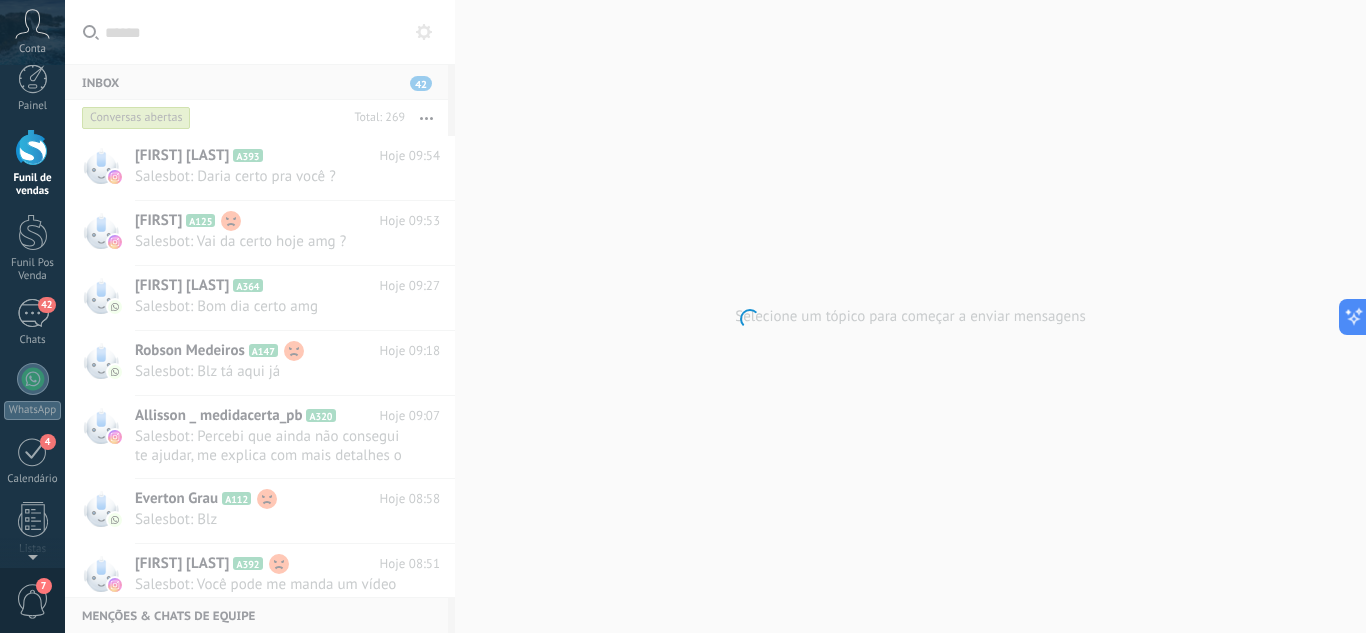 scroll, scrollTop: 0, scrollLeft: 0, axis: both 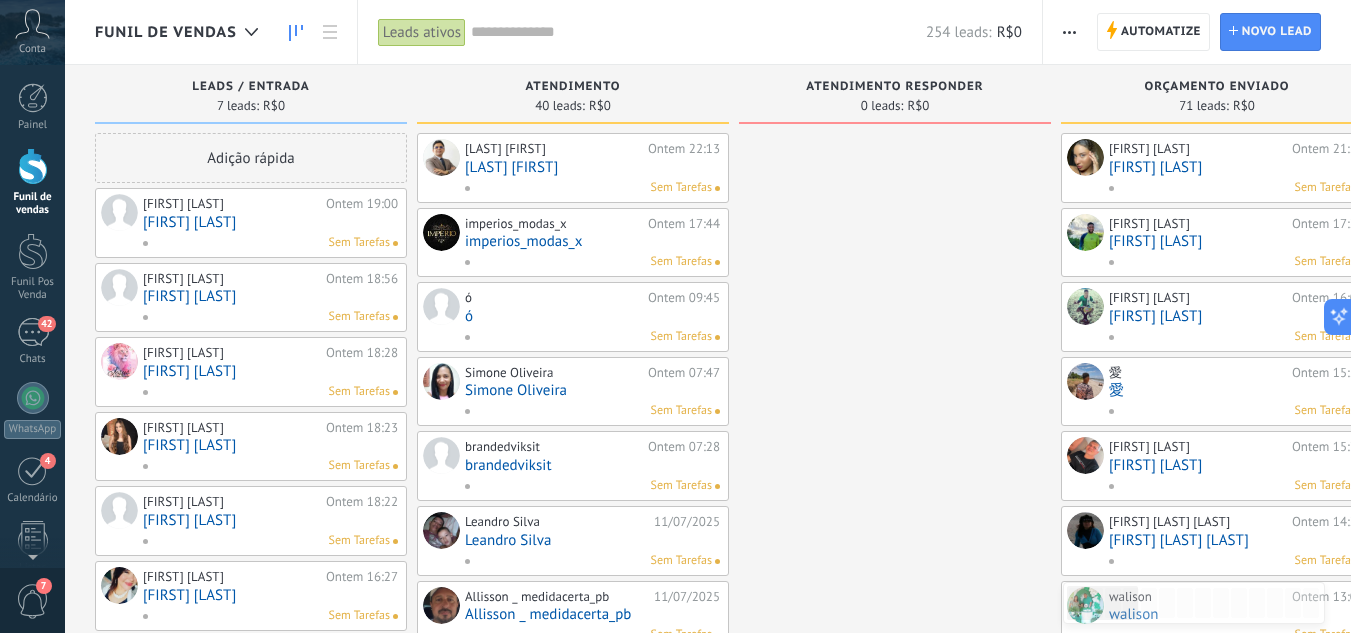 click on "[FIRST] [LAST]" at bounding box center (270, 222) 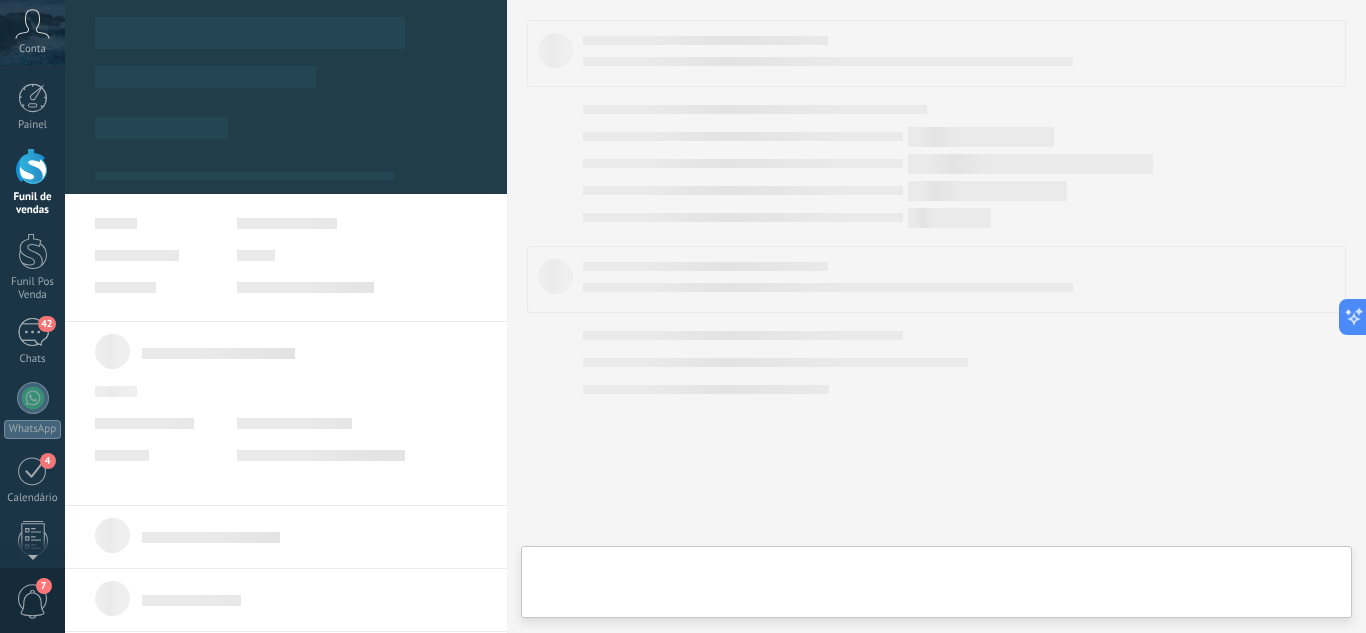 click at bounding box center (286, 223) 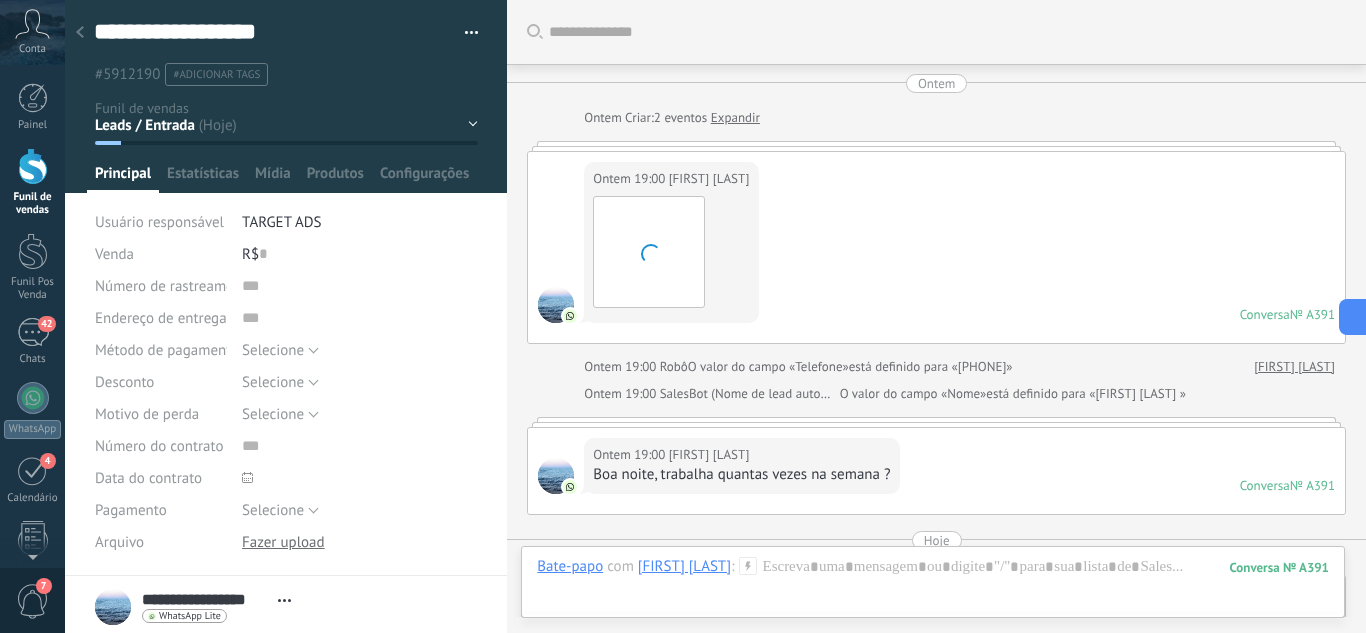 scroll, scrollTop: 847, scrollLeft: 0, axis: vertical 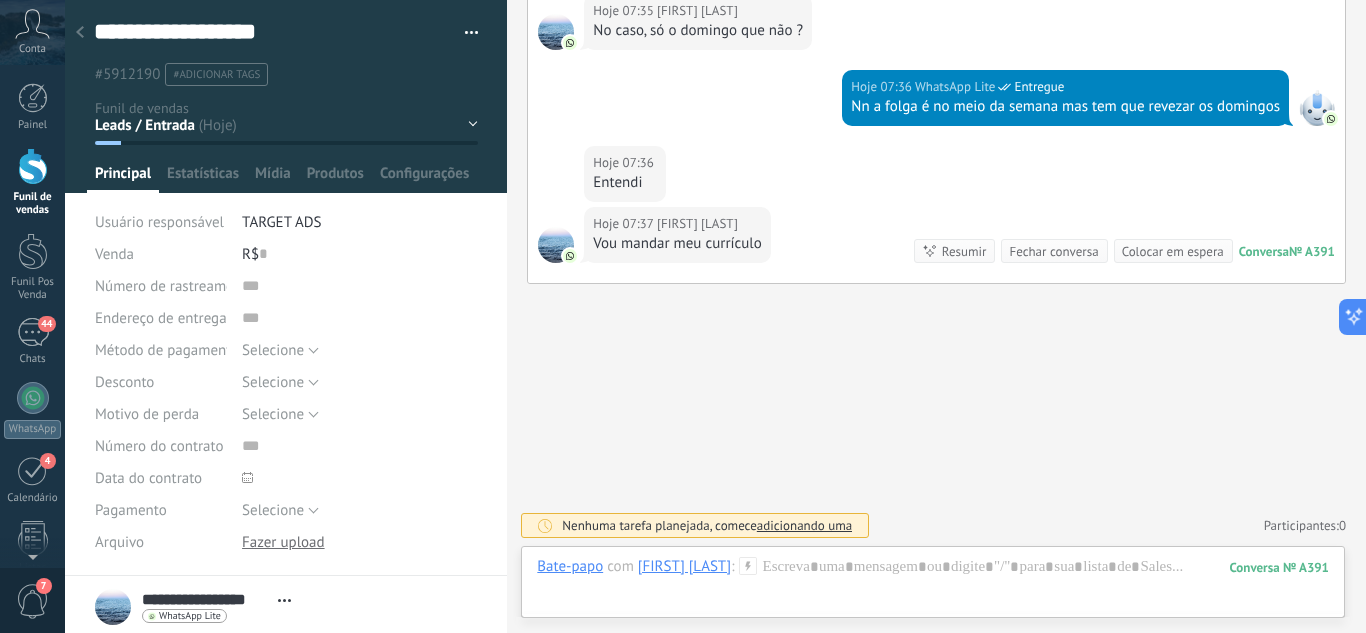 click at bounding box center (33, 166) 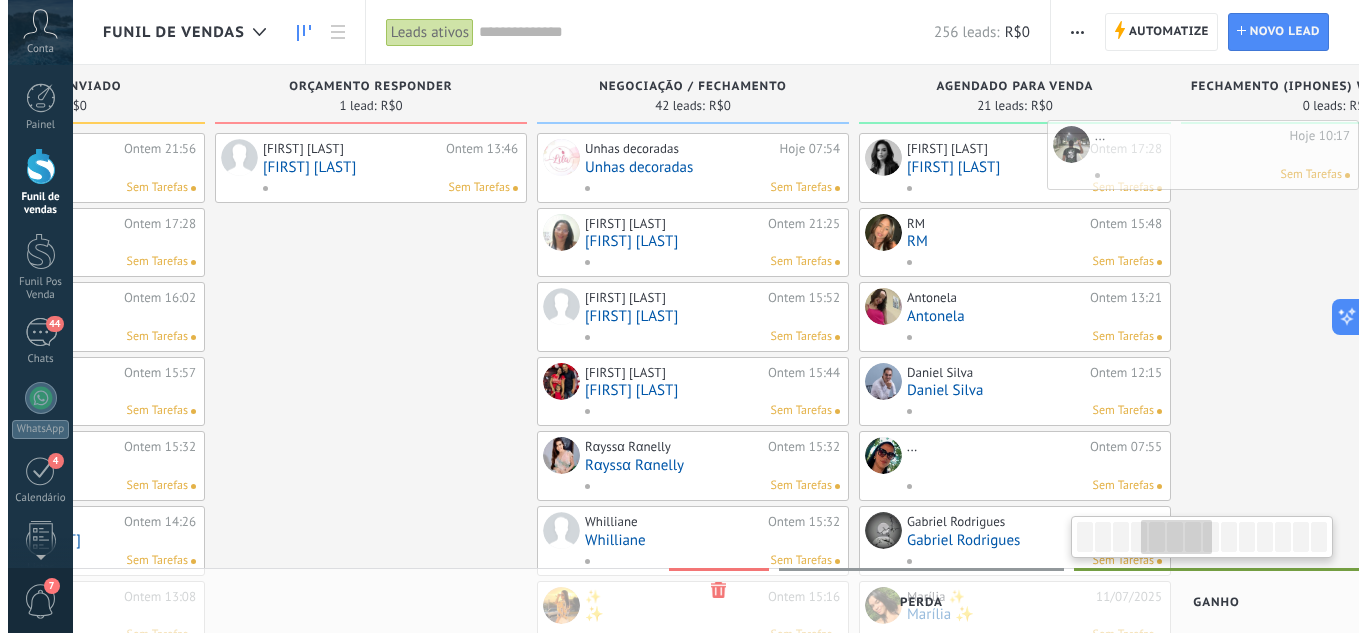 scroll, scrollTop: 0, scrollLeft: 1245, axis: horizontal 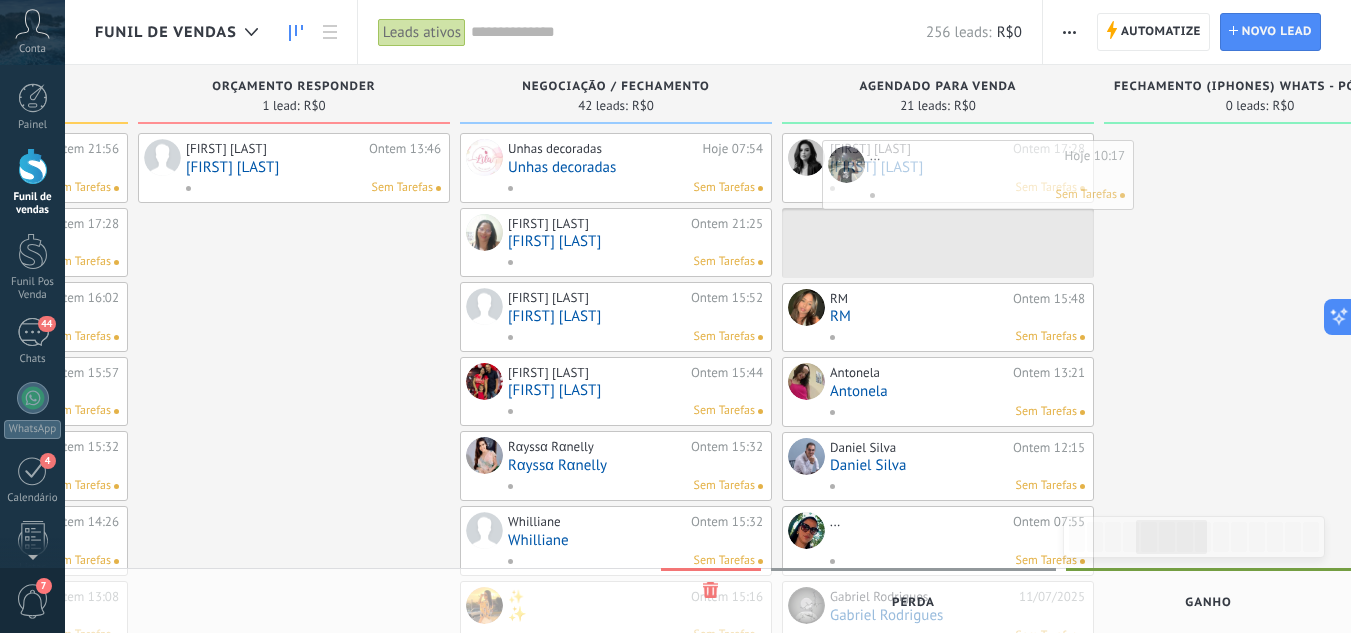 drag, startPoint x: 158, startPoint y: 215, endPoint x: 885, endPoint y: 167, distance: 728.5829 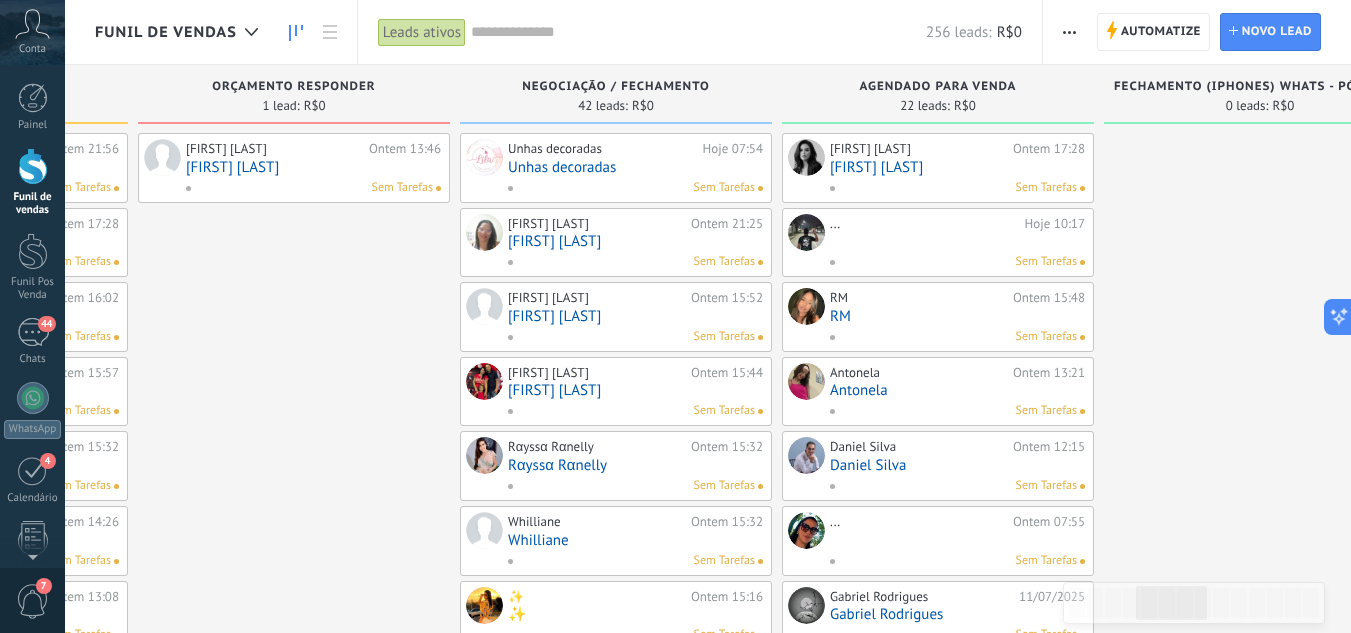 click on "[FIRST] [LAST]" at bounding box center [313, 167] 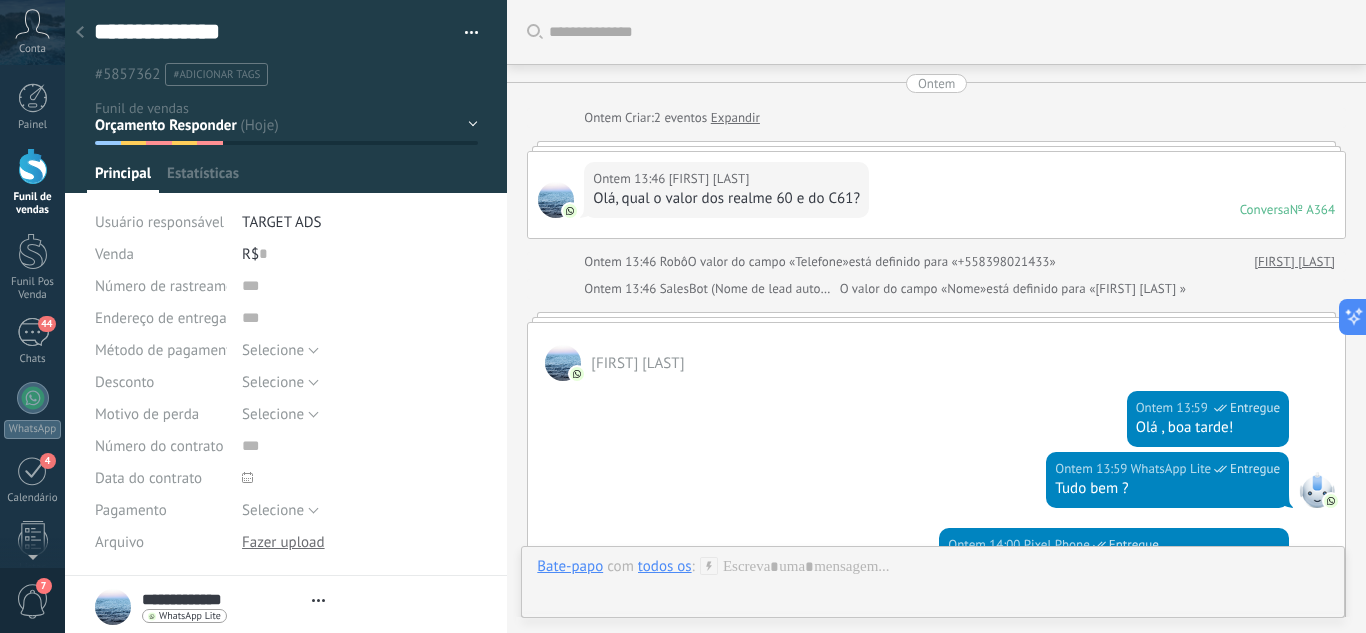 type on "**********" 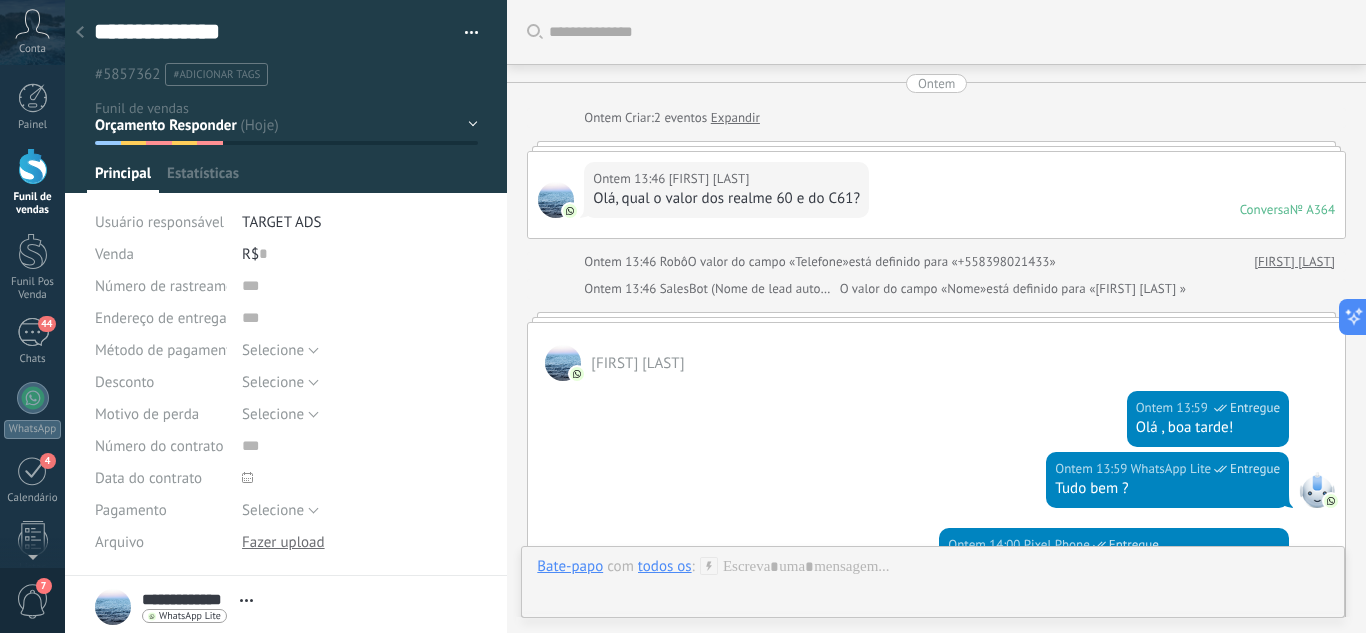 scroll, scrollTop: 30, scrollLeft: 0, axis: vertical 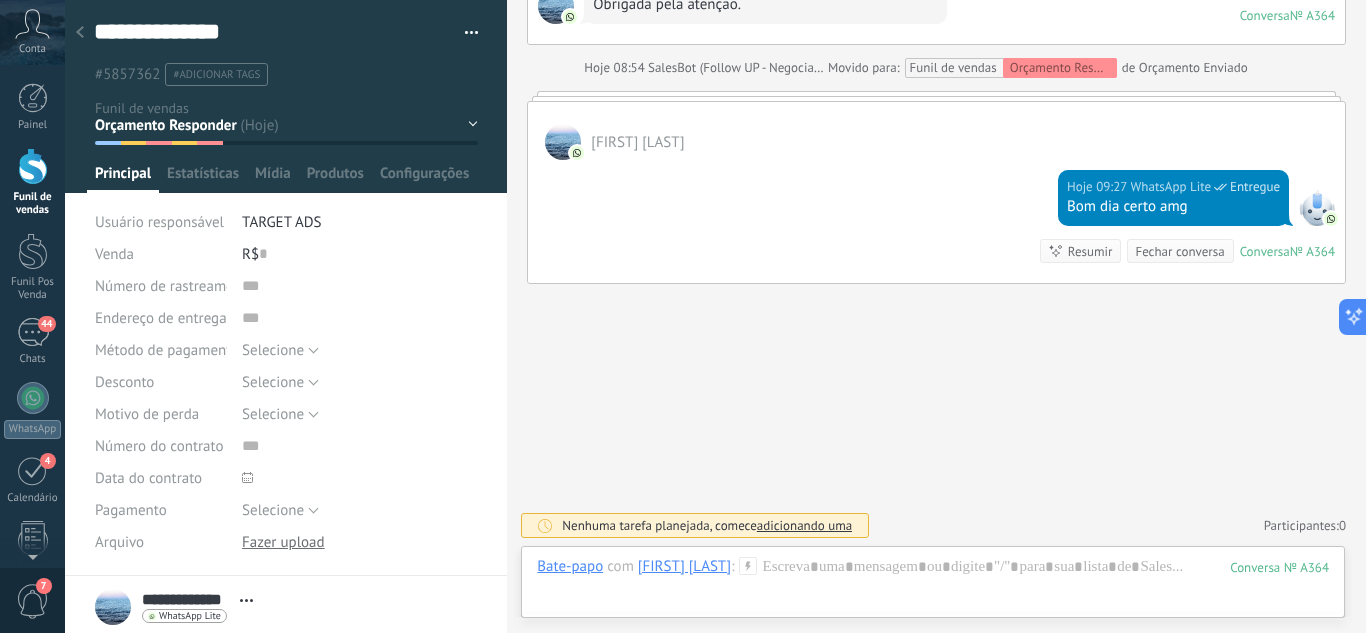 click on "Leads / Entrada
Atendimento
Atendimento Responder
Orçamento Enviado
Orçamento Responder
Negociação / Fechamento
-" at bounding box center [0, 0] 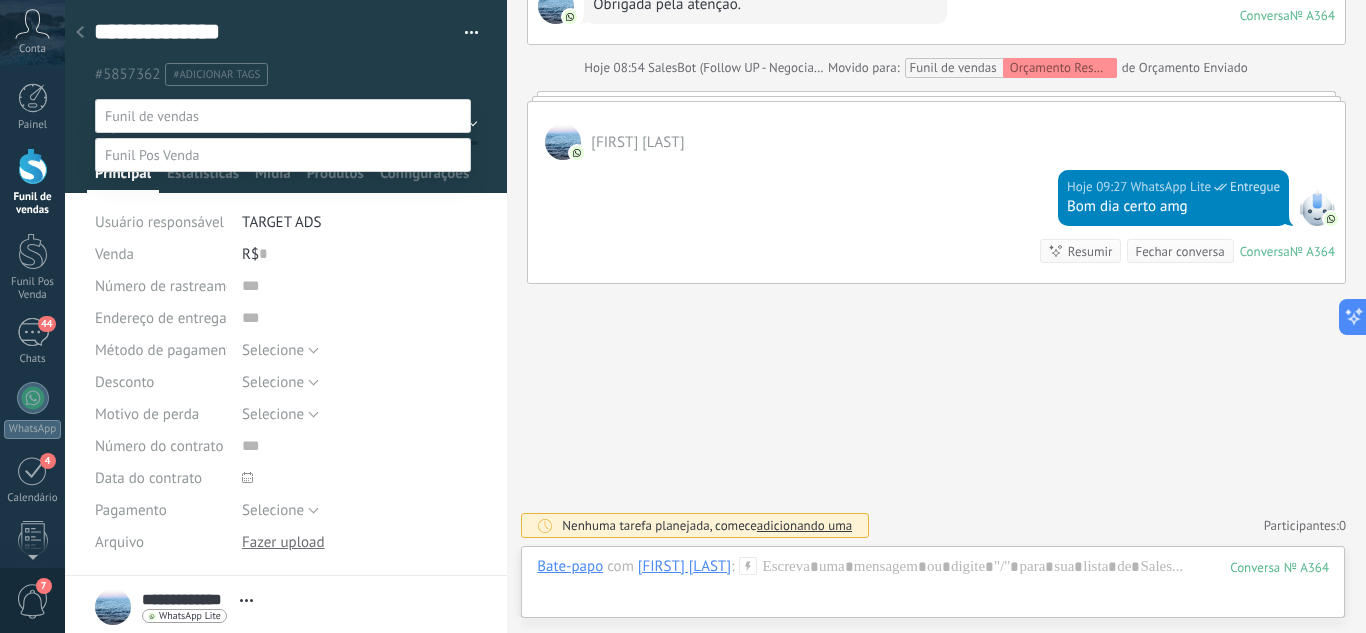 click at bounding box center [715, 316] 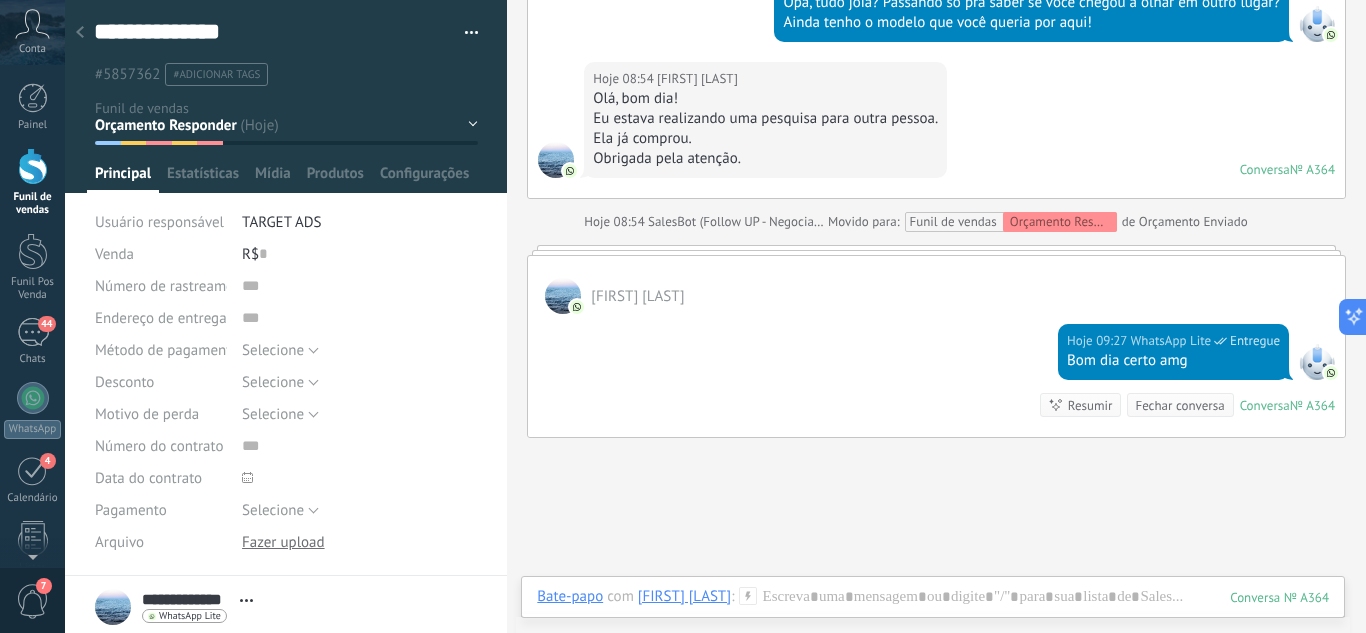 scroll, scrollTop: 1354, scrollLeft: 0, axis: vertical 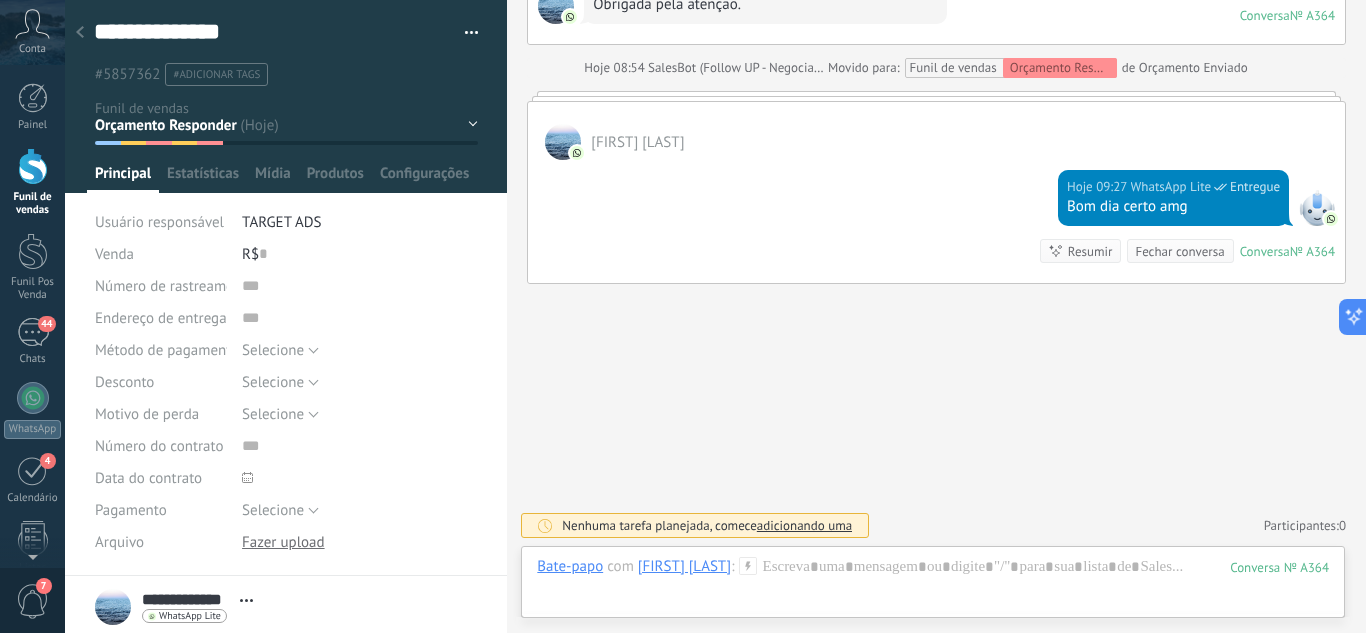 click on "Leads / Entrada
Atendimento
Atendimento Responder
Orçamento Enviado
Orçamento Responder
Negociação / Fechamento
-" at bounding box center (0, 0) 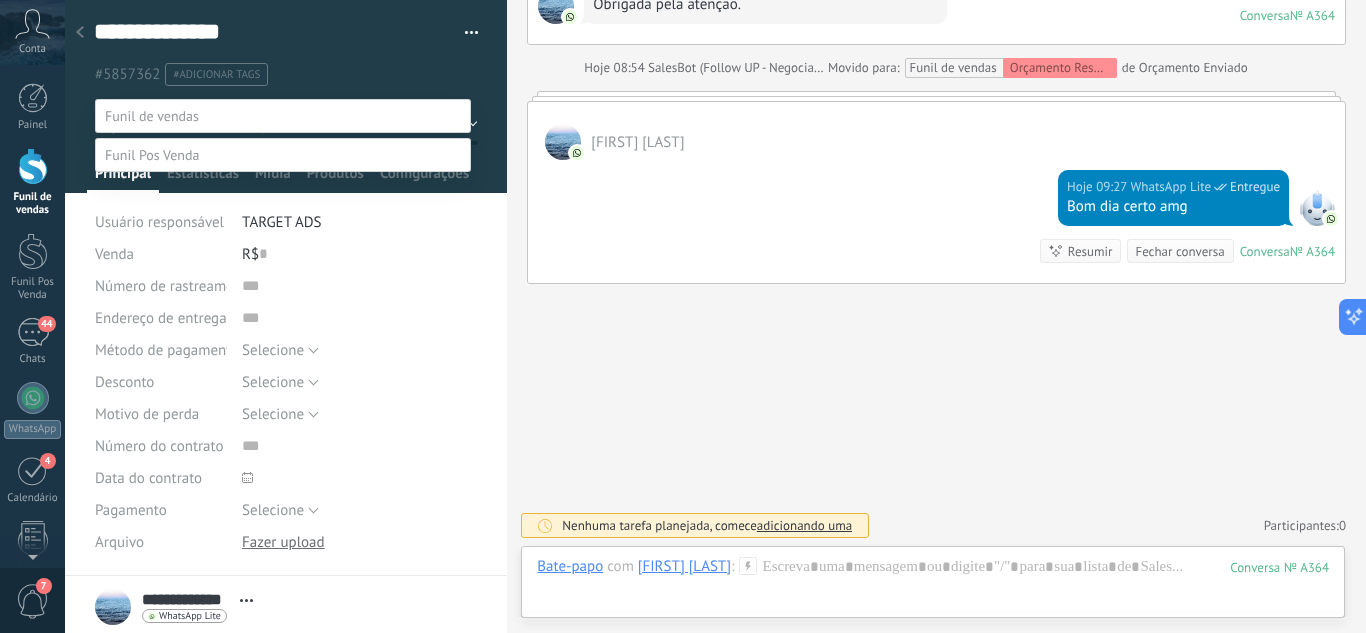 click on "Perdido / Desqualificado" at bounding box center (0, 0) 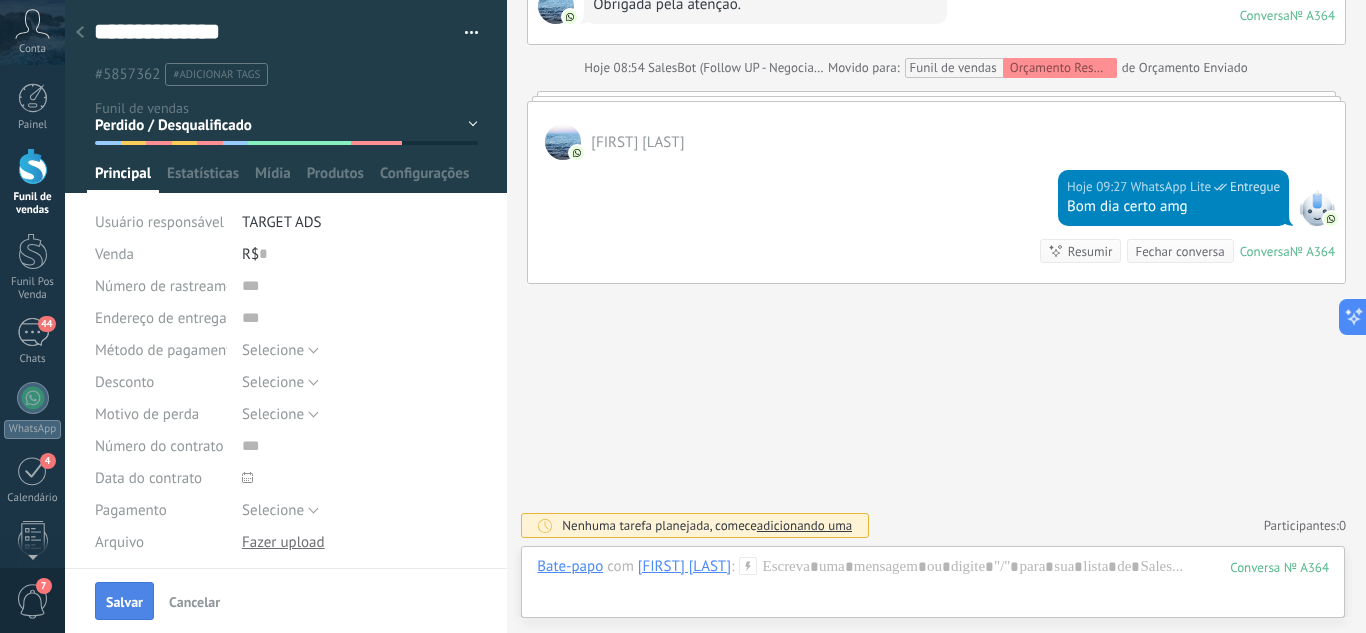 click on "Salvar" at bounding box center (124, 602) 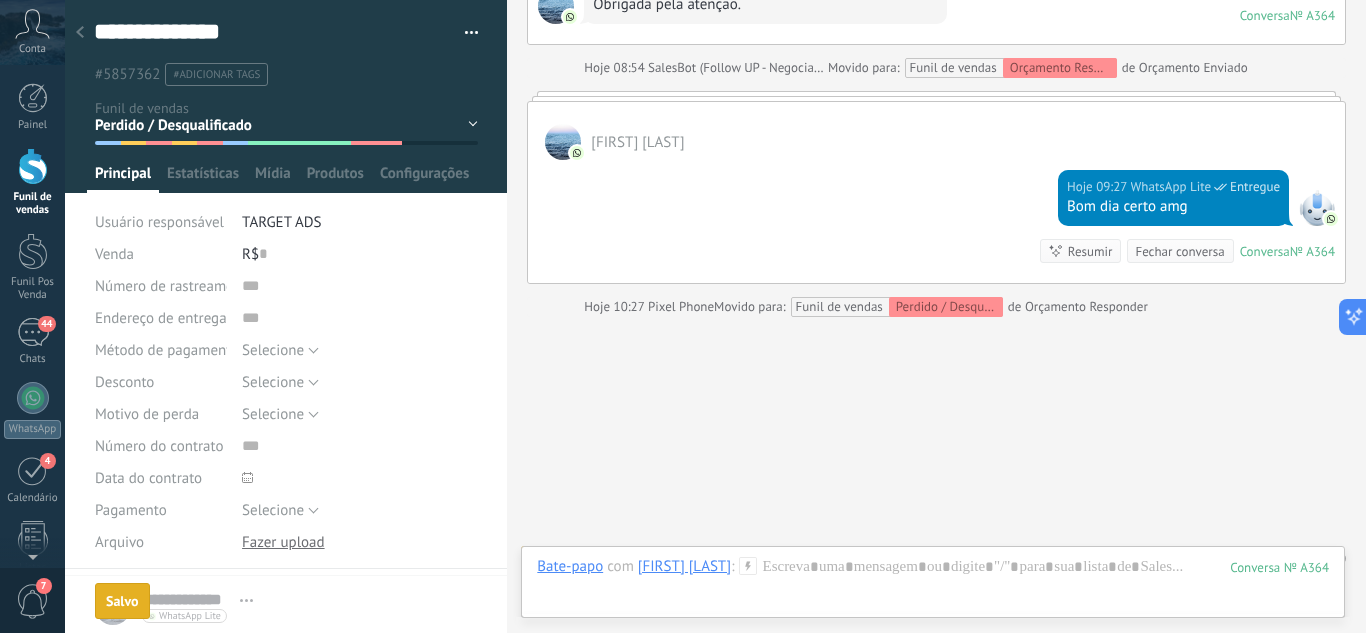scroll, scrollTop: 1387, scrollLeft: 0, axis: vertical 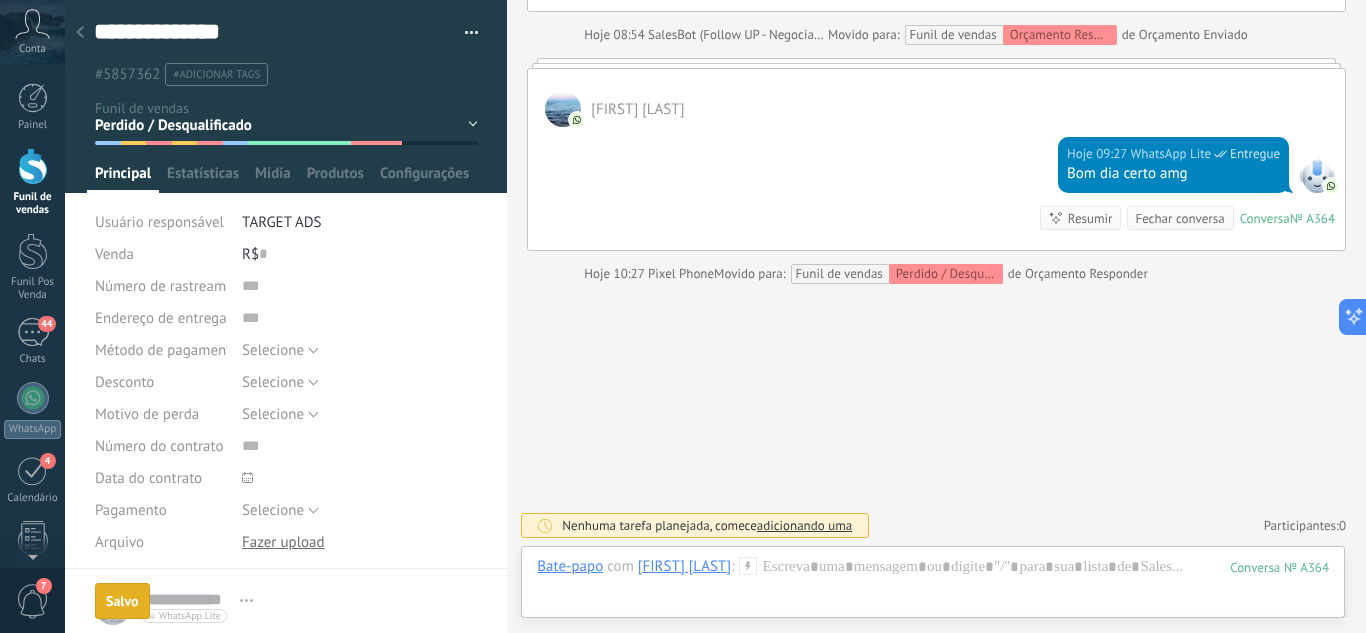 click at bounding box center [80, 33] 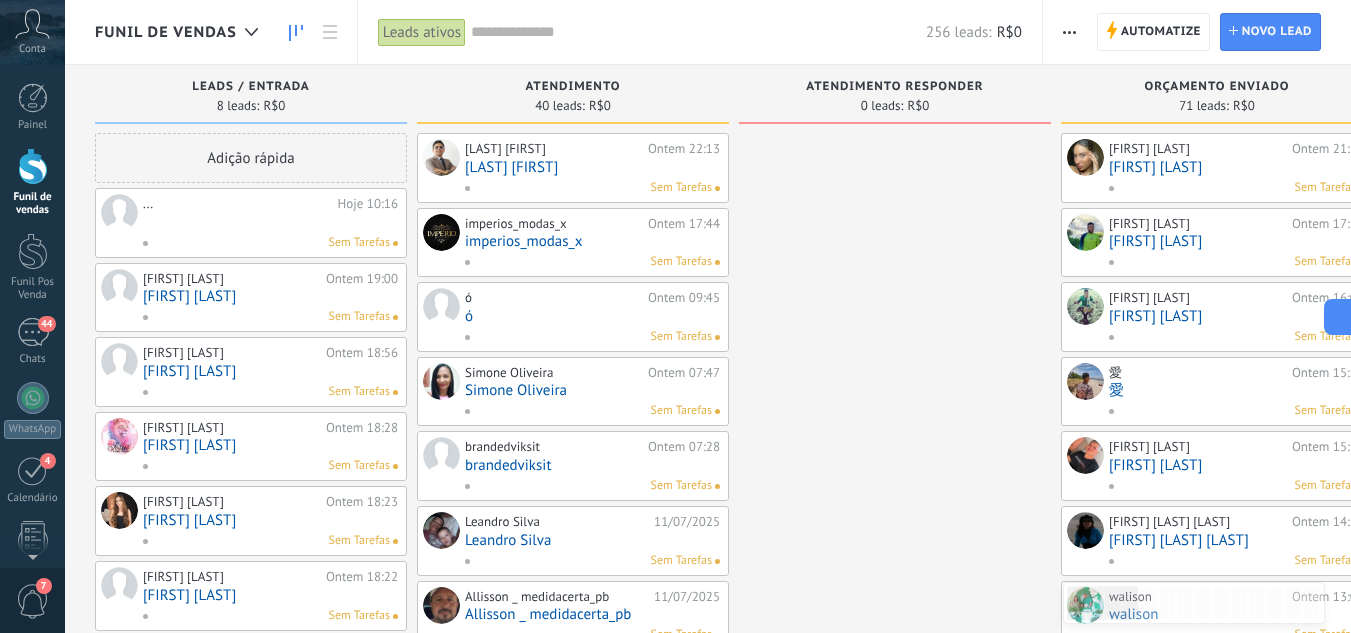 click at bounding box center (270, 222) 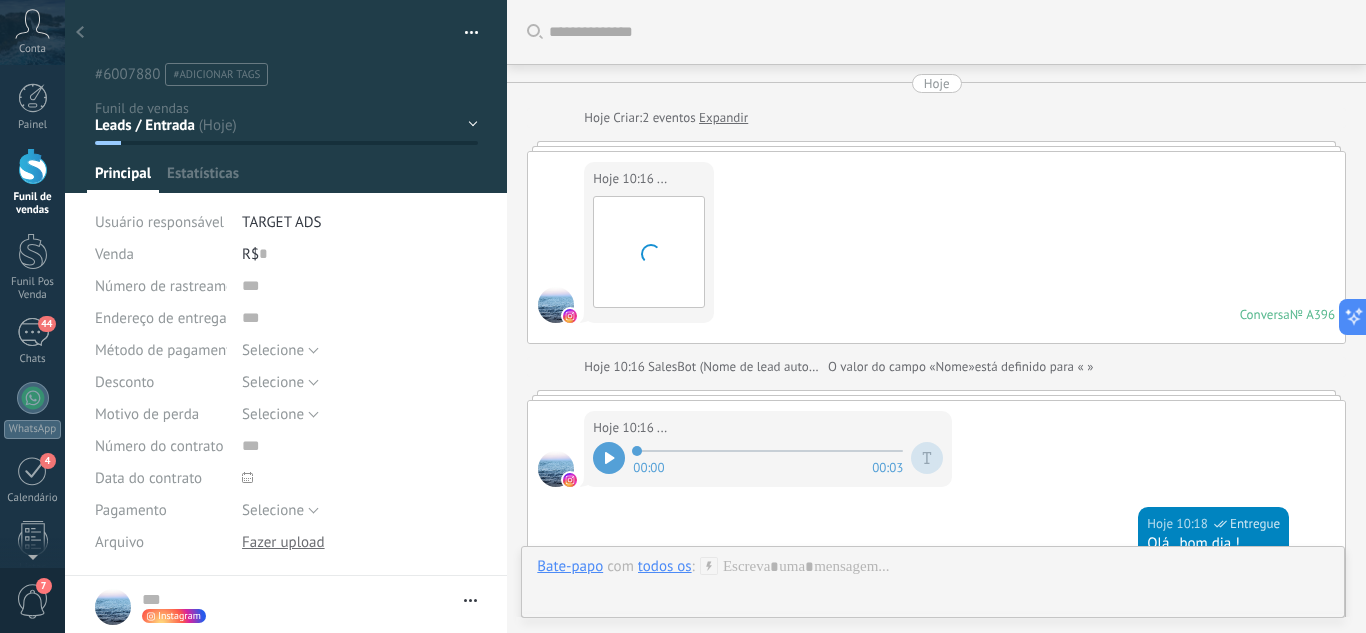 scroll, scrollTop: 947, scrollLeft: 0, axis: vertical 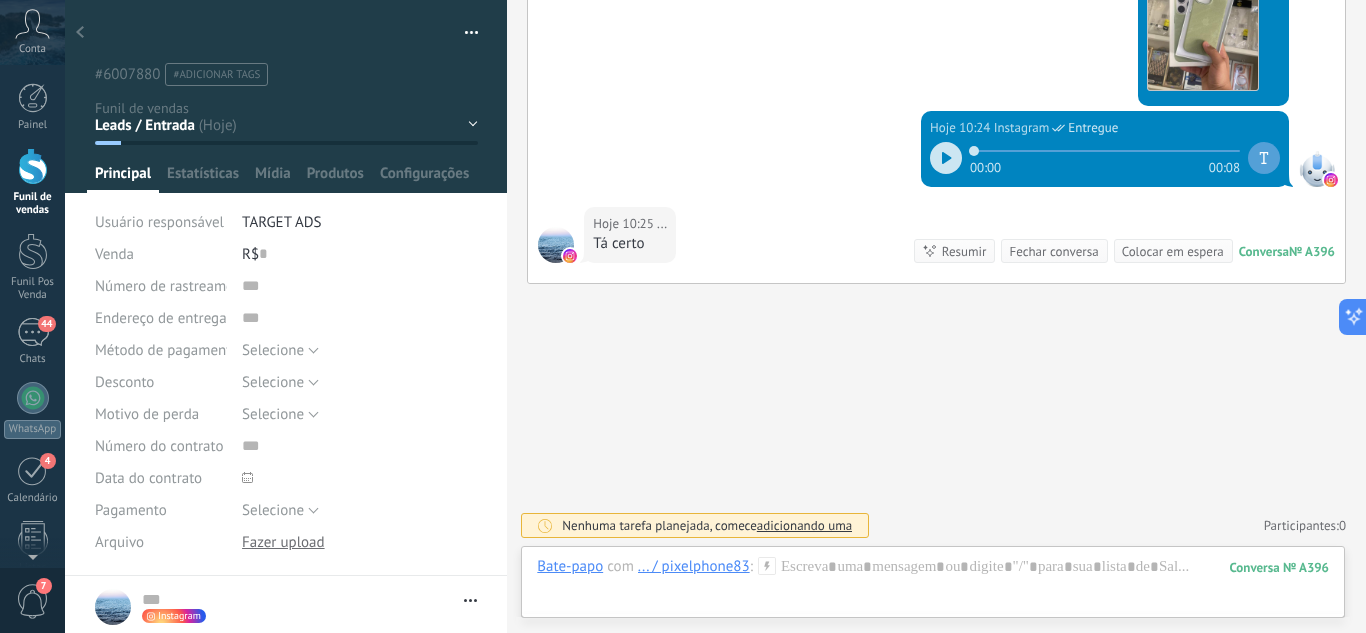 click on "Leads / Entrada
Atendimento
Atendimento Responder
Orçamento Enviado
Orçamento Responder
Negociação / Fechamento
-" at bounding box center [0, 0] 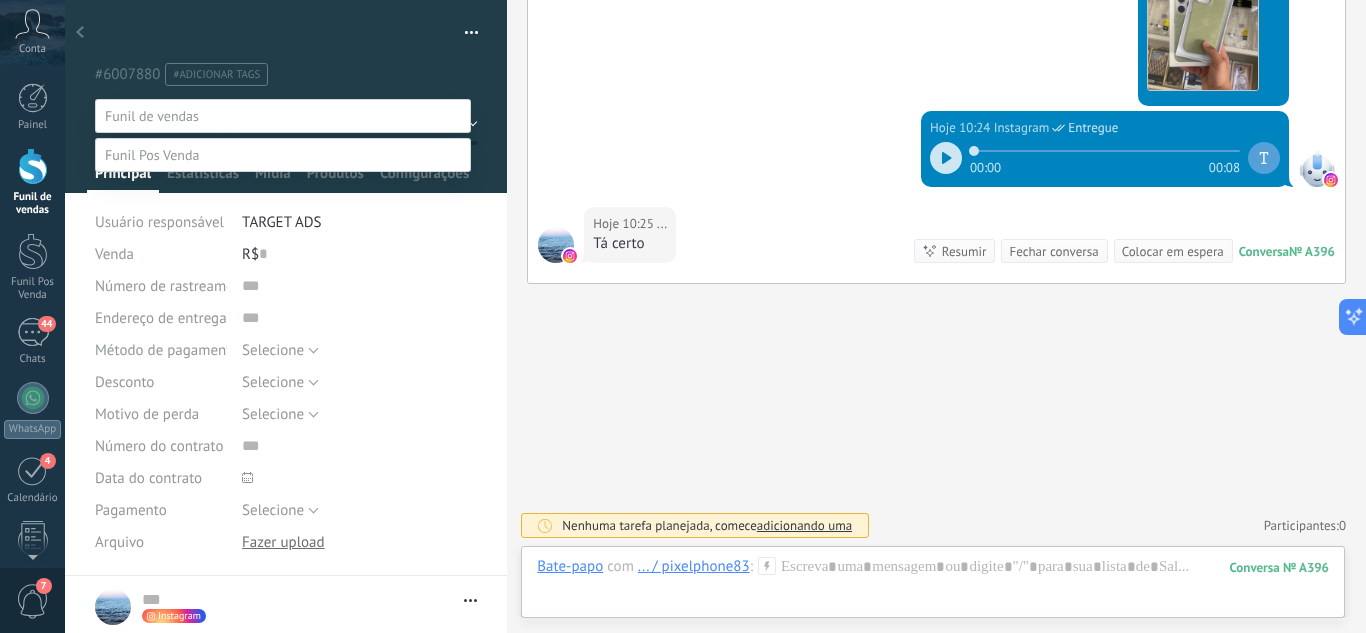 click on "Perdido / Desqualificado" at bounding box center (0, 0) 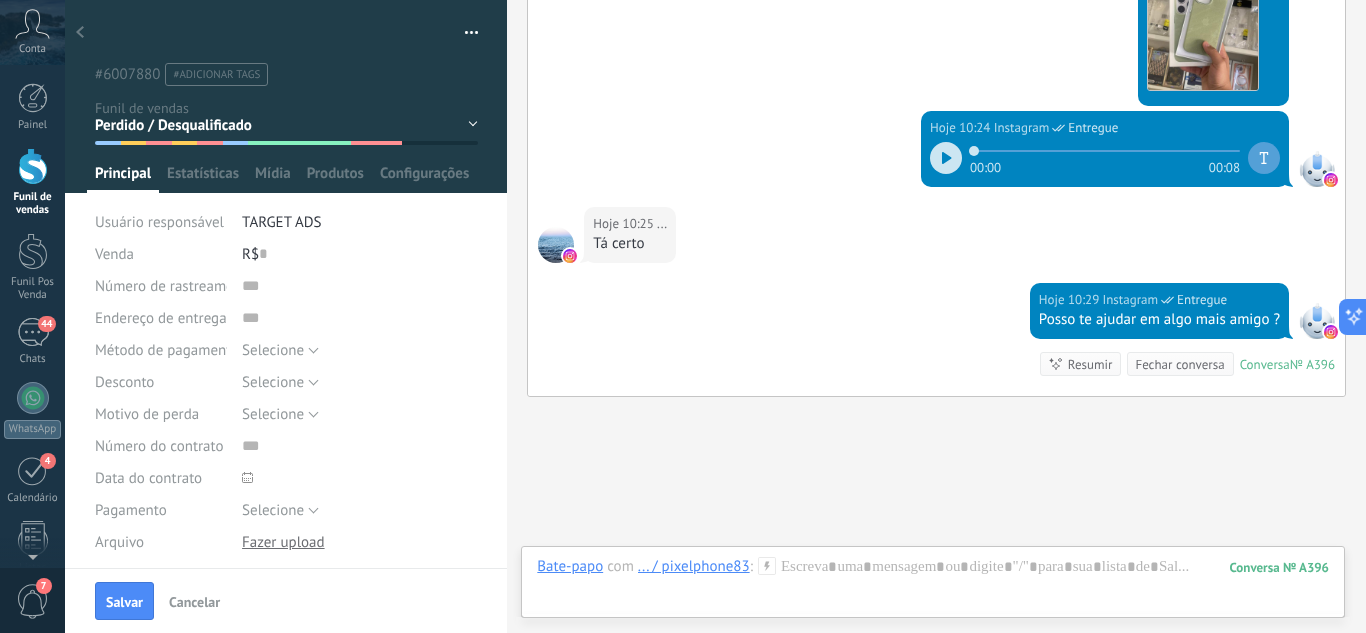 scroll, scrollTop: 1060, scrollLeft: 0, axis: vertical 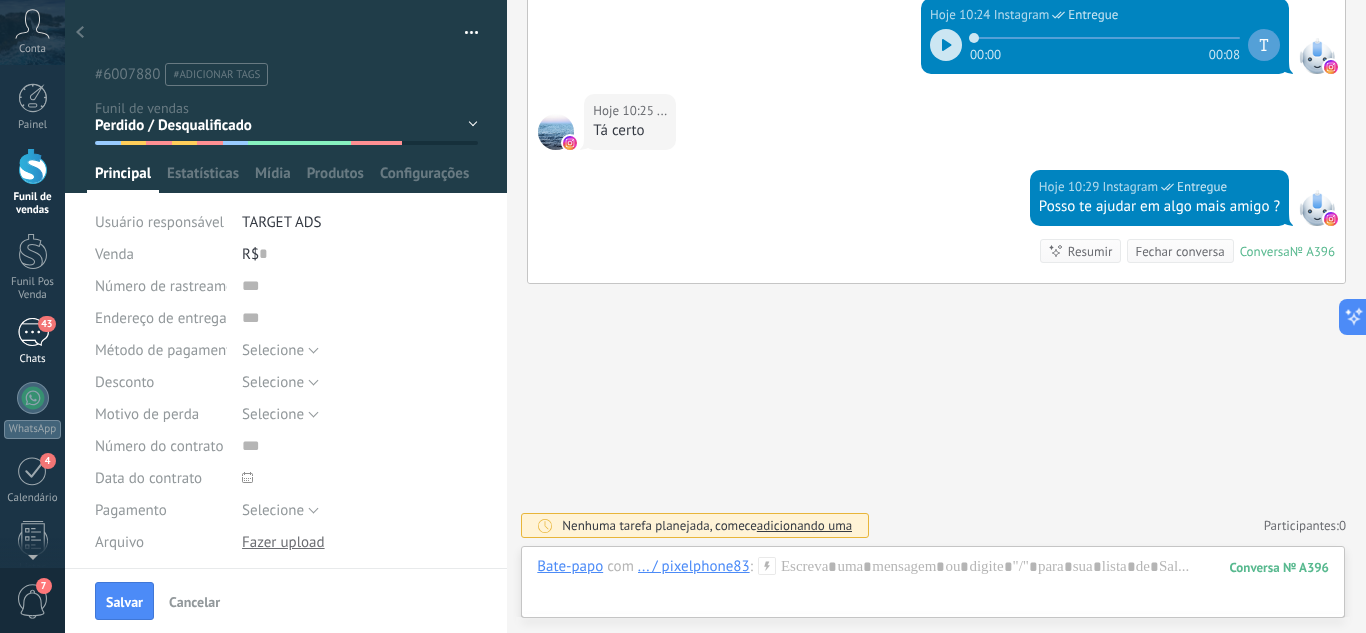 click on "43" at bounding box center (33, 332) 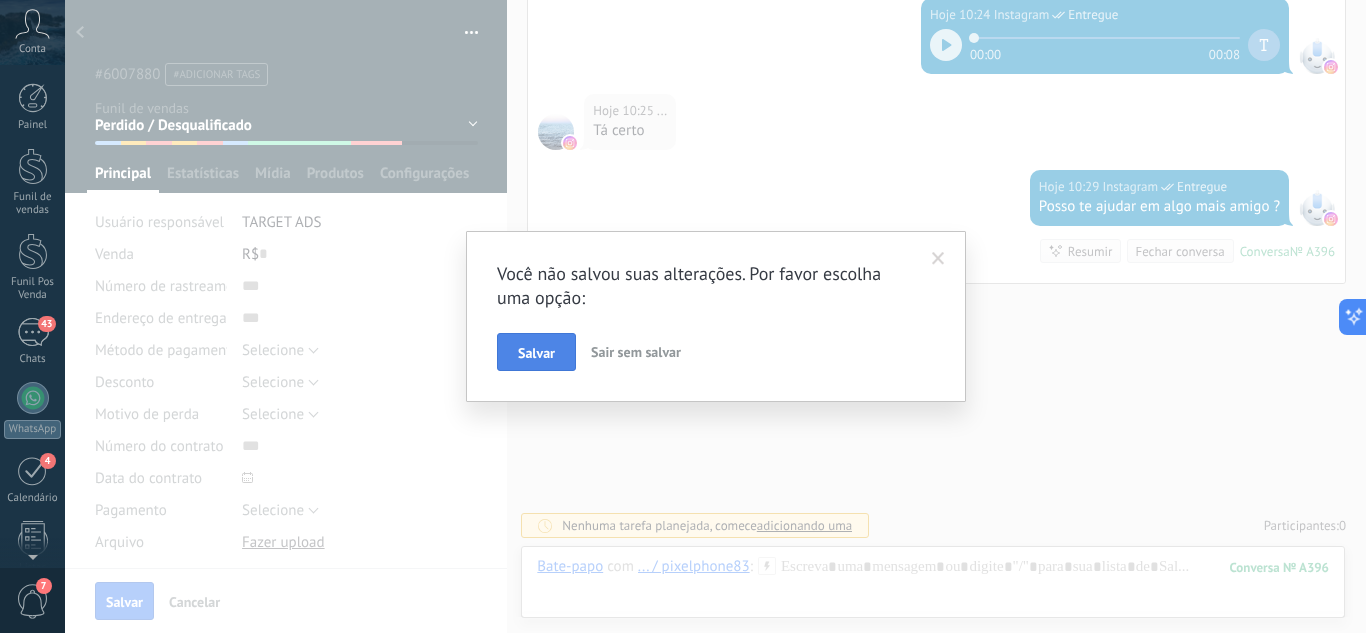 click on "Salvar" at bounding box center [536, 352] 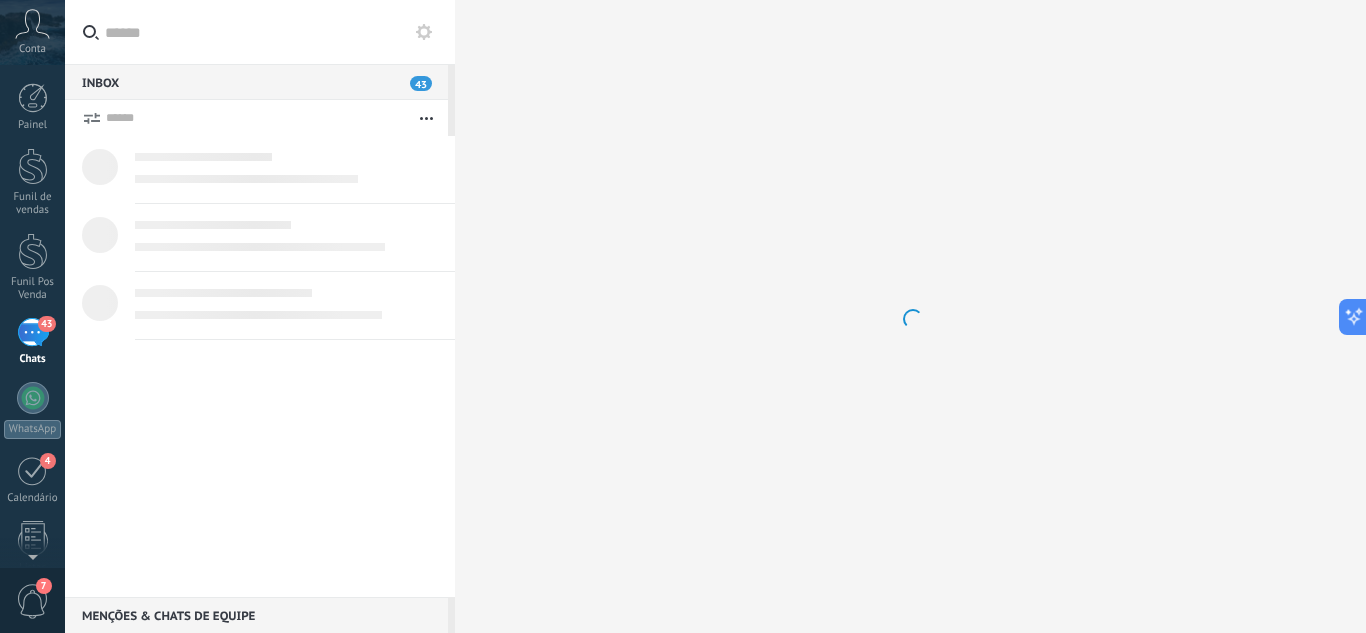 scroll, scrollTop: 19, scrollLeft: 0, axis: vertical 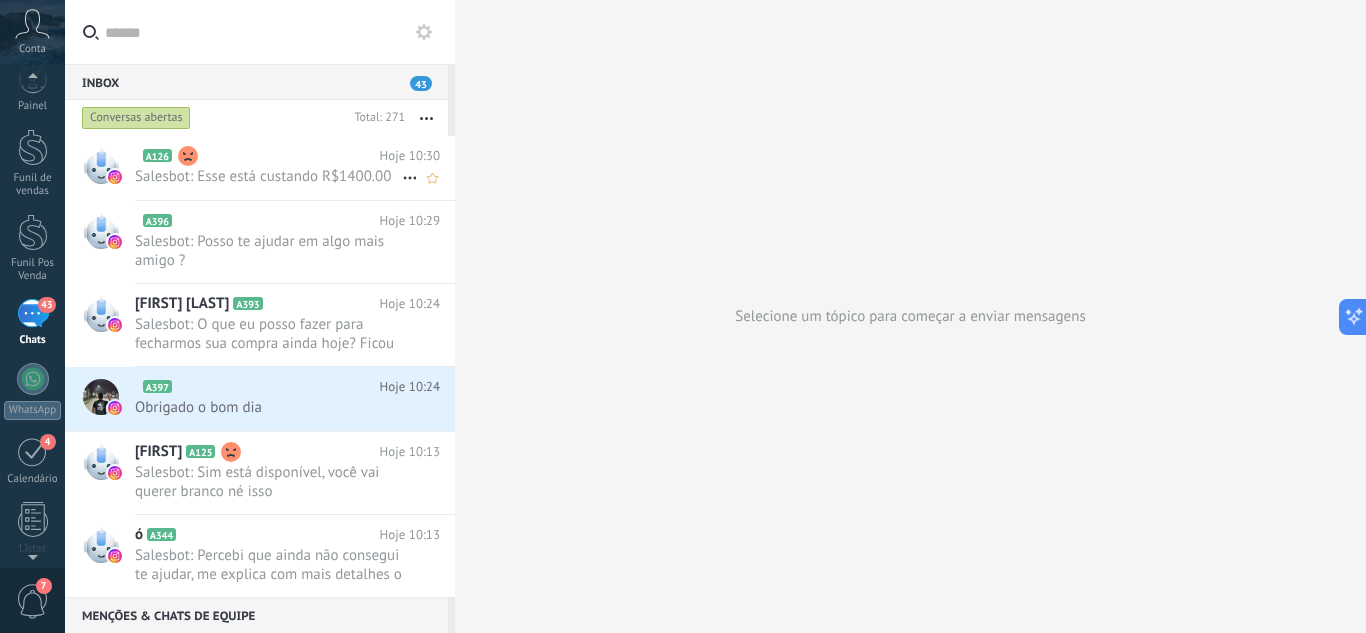 click on "A126
Hoje 10:30
Salesbot: Esse está custando R$1400.00" at bounding box center [295, 167] 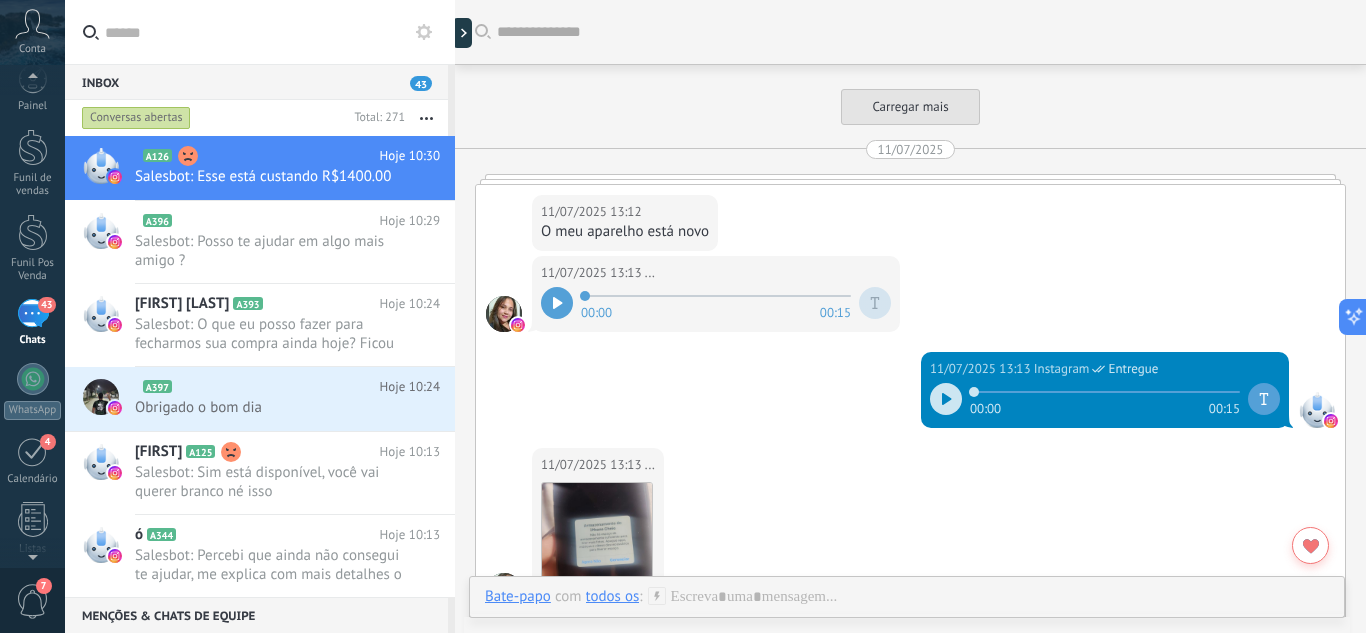 scroll, scrollTop: 3103, scrollLeft: 0, axis: vertical 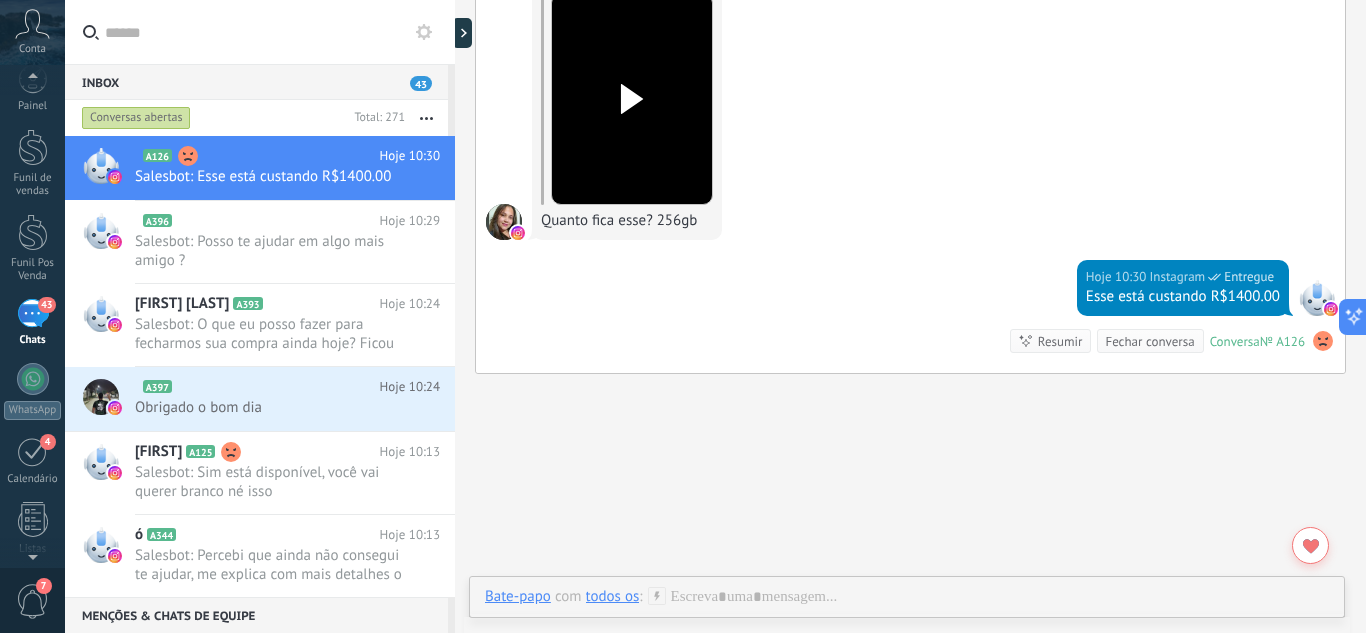 click 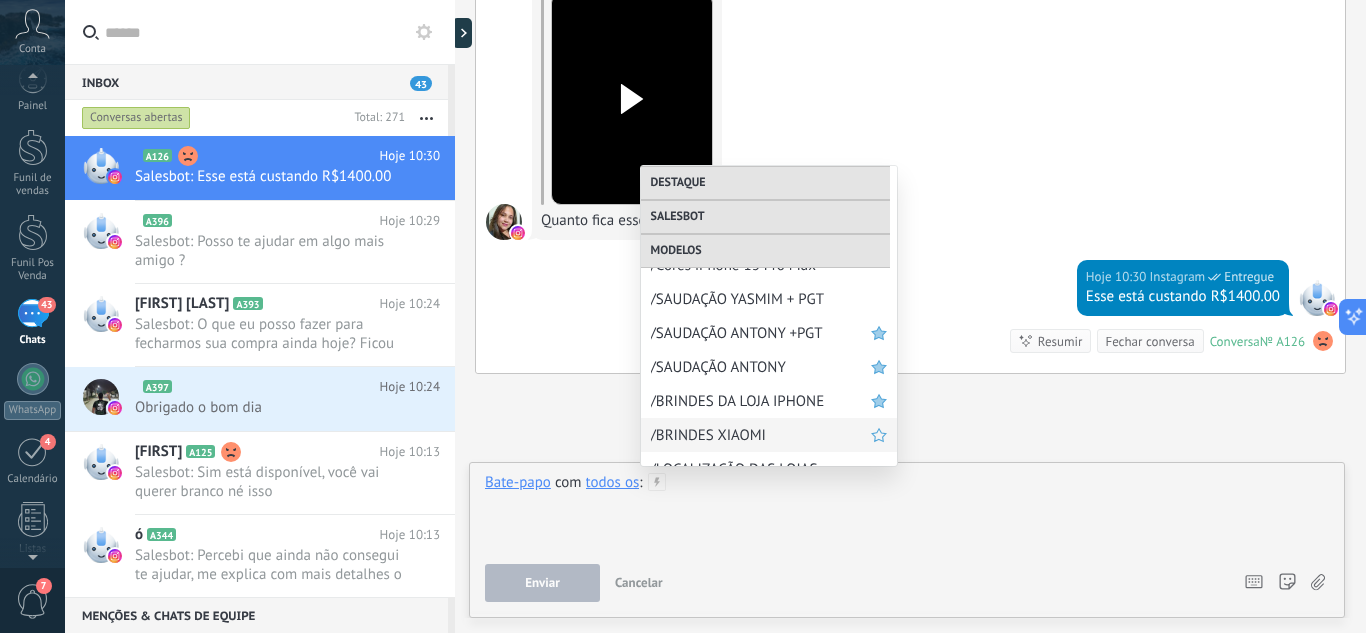 scroll, scrollTop: 754, scrollLeft: 0, axis: vertical 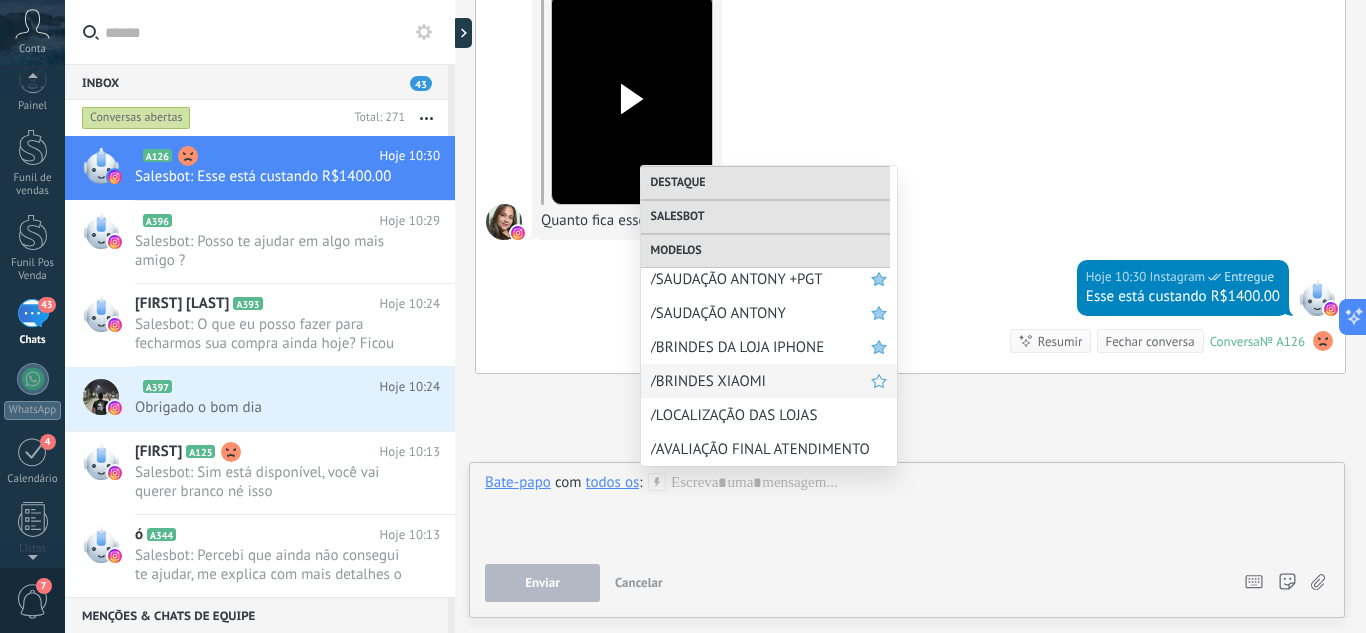 click on "/BRINDES XIAOMI" at bounding box center (761, 381) 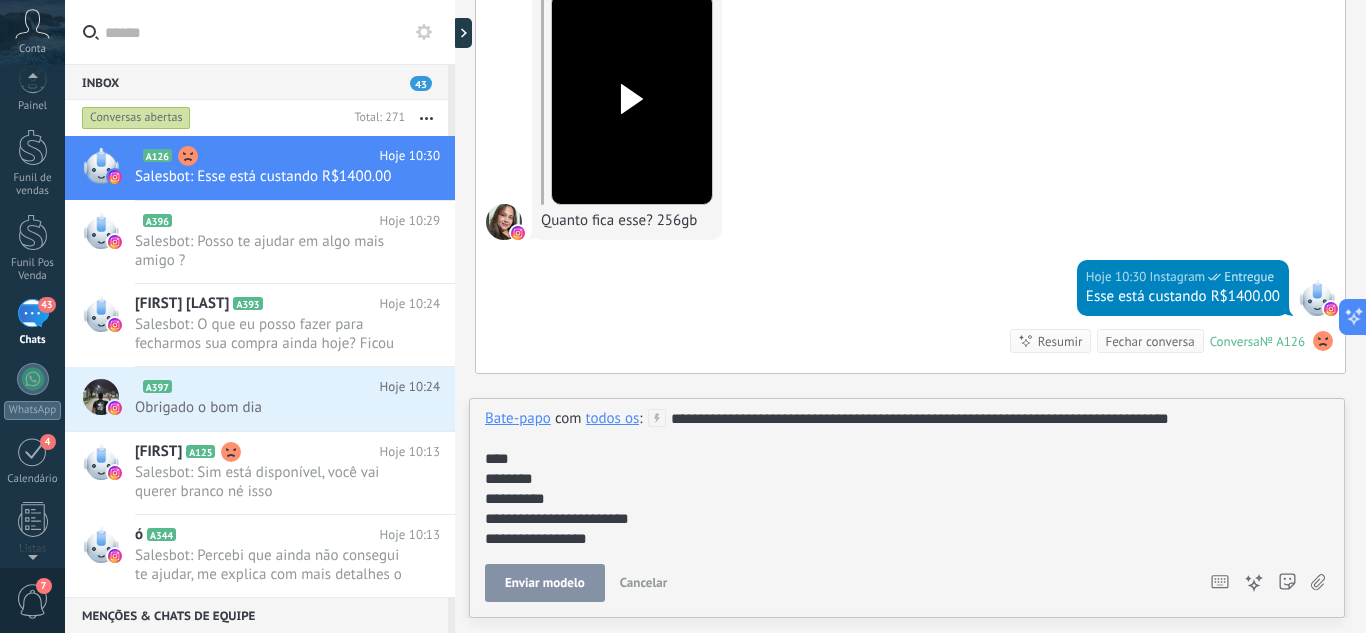 click on "Enviar modelo" at bounding box center (545, 583) 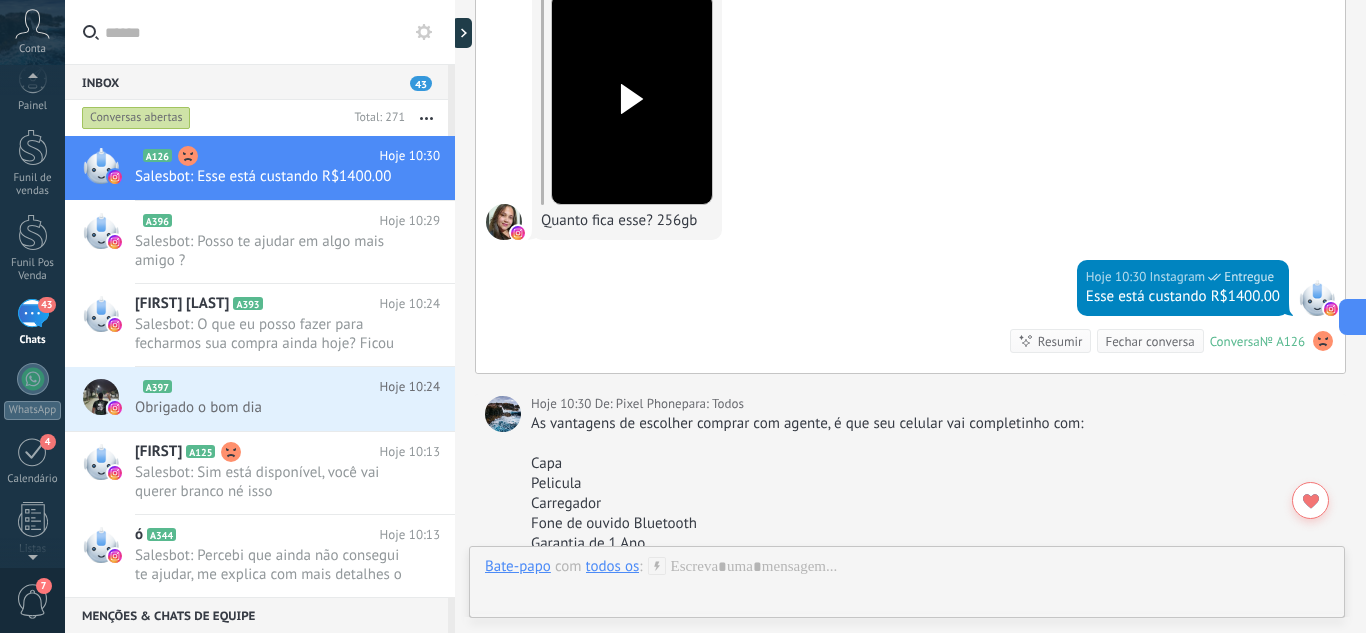 scroll, scrollTop: 3193, scrollLeft: 0, axis: vertical 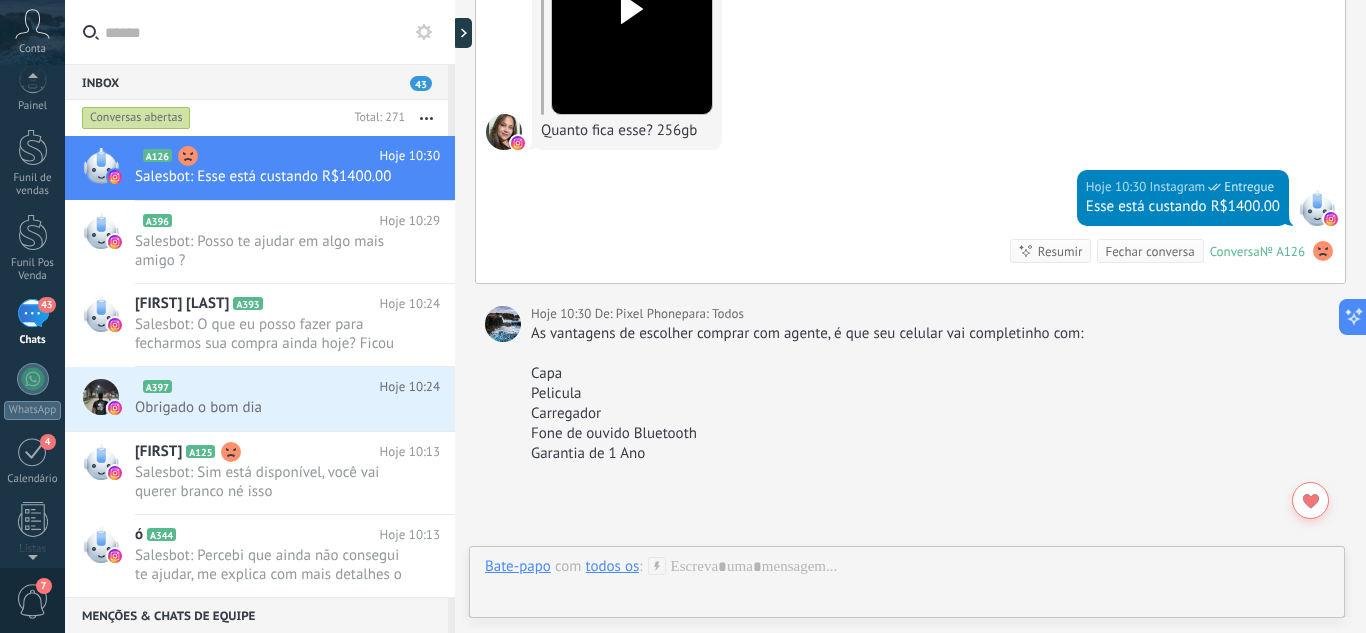 click 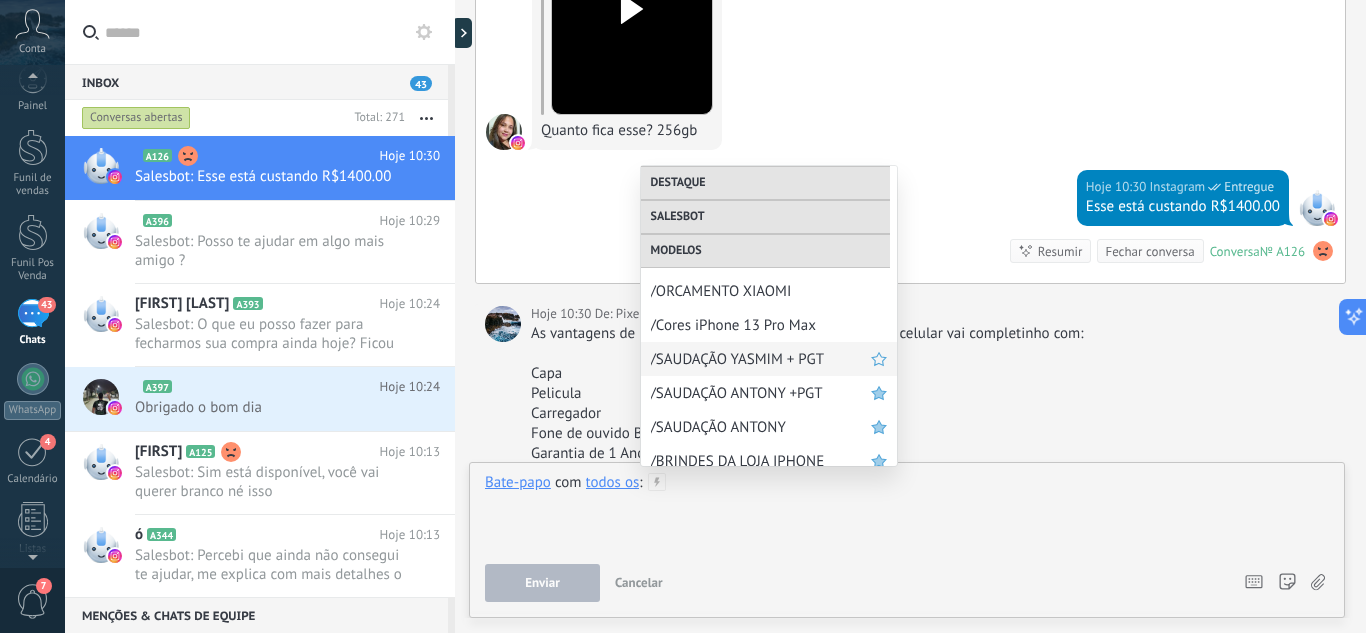scroll, scrollTop: 754, scrollLeft: 0, axis: vertical 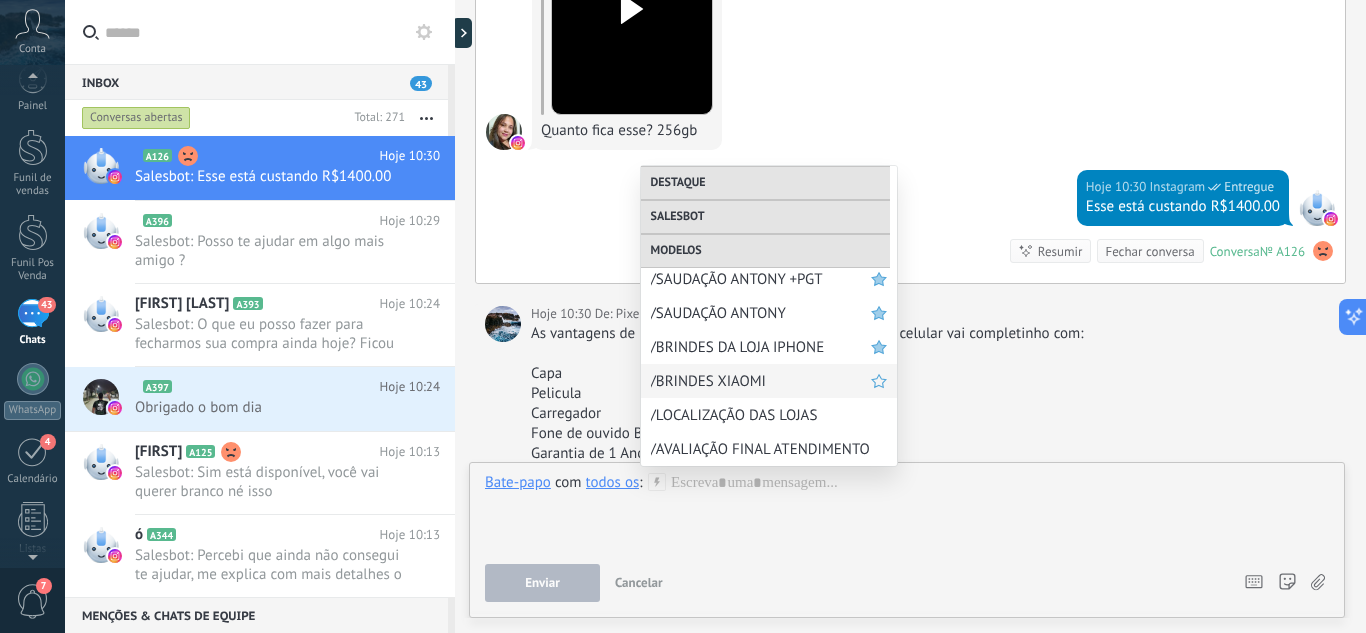 click on "/BRINDES XIAOMI" at bounding box center [761, 381] 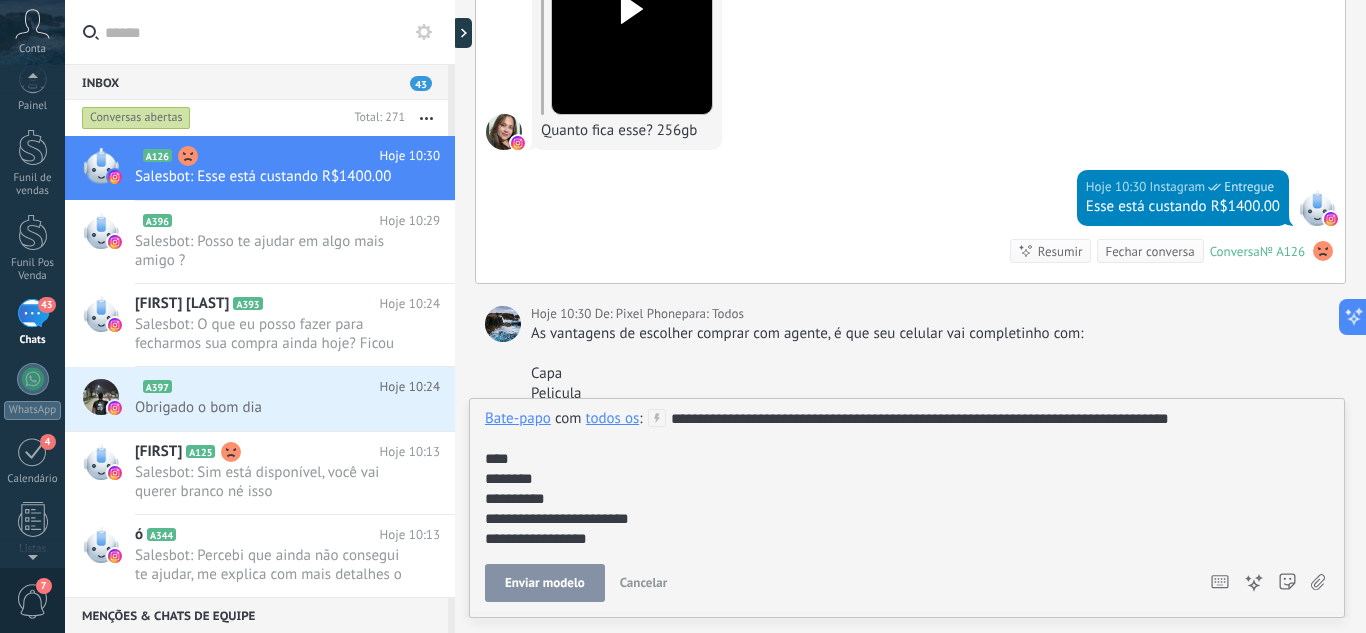 click on "Enviar modelo" at bounding box center (545, 583) 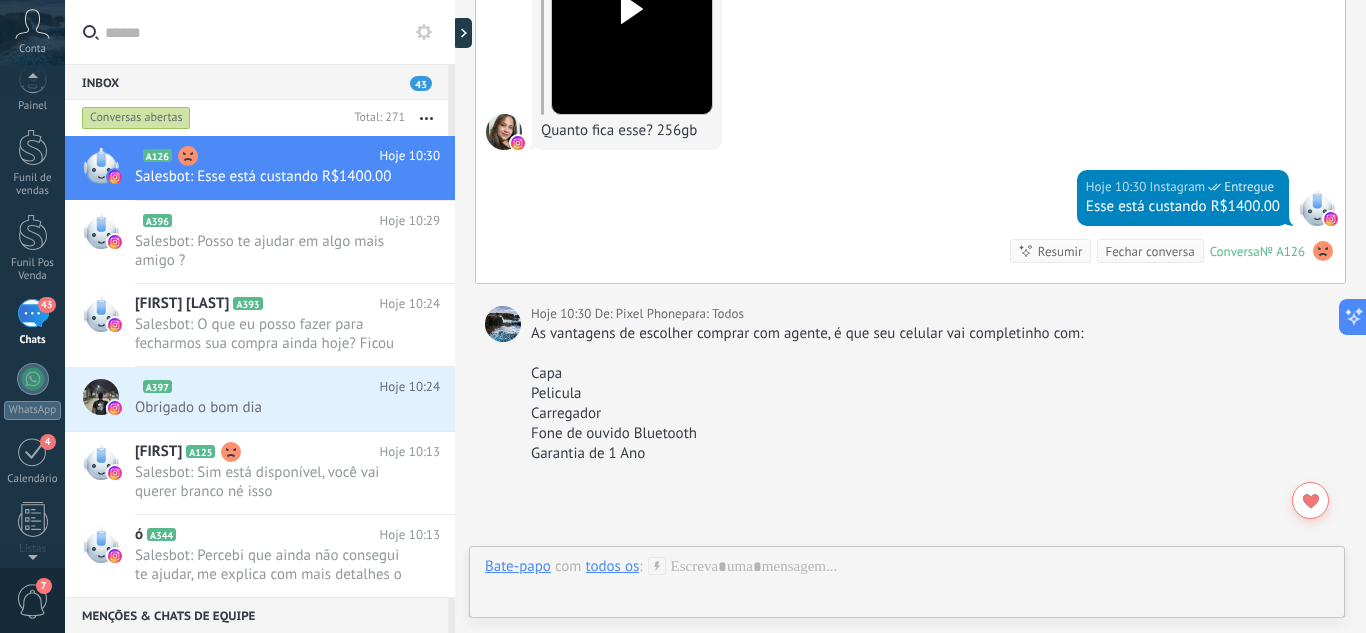 scroll, scrollTop: 3373, scrollLeft: 0, axis: vertical 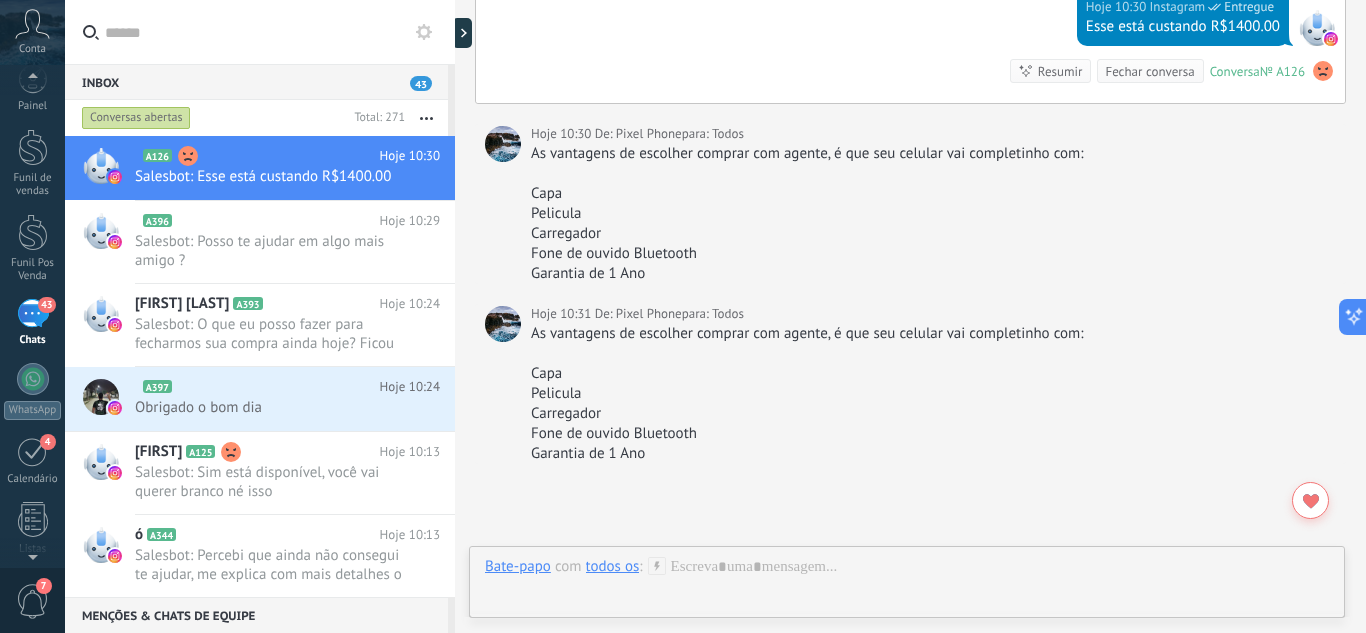 click on "Buscar Carregar mais 11/07/2025 11/07/2025 13:12 ...  O meu aparelho está novo 11/07/2025 13:13 ...  00:00 00:15 11/07/2025 13:13 Instagram  Entregue 00:00 00:15 11/07/2025 13:13 ...  Download 11/07/2025 13:14 Instagram  Entregue Eu entendo, da certo pra você ? 11/07/2025 13:15 ...  11/07/2025 13:14 Instagram  Eu entendo, da certo pra você ? Dá não, obrigada 😊 11/07/2025 13:17 Instagram  Entregue Certo amg por nada Conversa  № A126 Conversa № A126 Mais 10 do 22 Ontem 17:06 Instagram  Entregue Pode sim amanhã estamos abertos a partir das 7:30 até as 11:00 Ontem 17:06 ...  Ontem 17:06 Instagram  Pode sim amanhã estamos abertos a partir das 7:30 até as 11:00 Ótimo,eu irei Ontem 17:06 Instagram  Entregue Certo amg , estamos te aguardando Ontem 17:06 Instagram  Entregue Nós fazemos entrega também Ontem 17:06 ...  00:00 00:12 Ontem 17:06 Instagram  Entregue Totalmente grátis Ontem 17:06 Instagram  Entregue Dá certo pra você ? Ontem 17:16 ...  00:00 00:43 Ontem 17:16 ...  ..." at bounding box center (910, -1280) 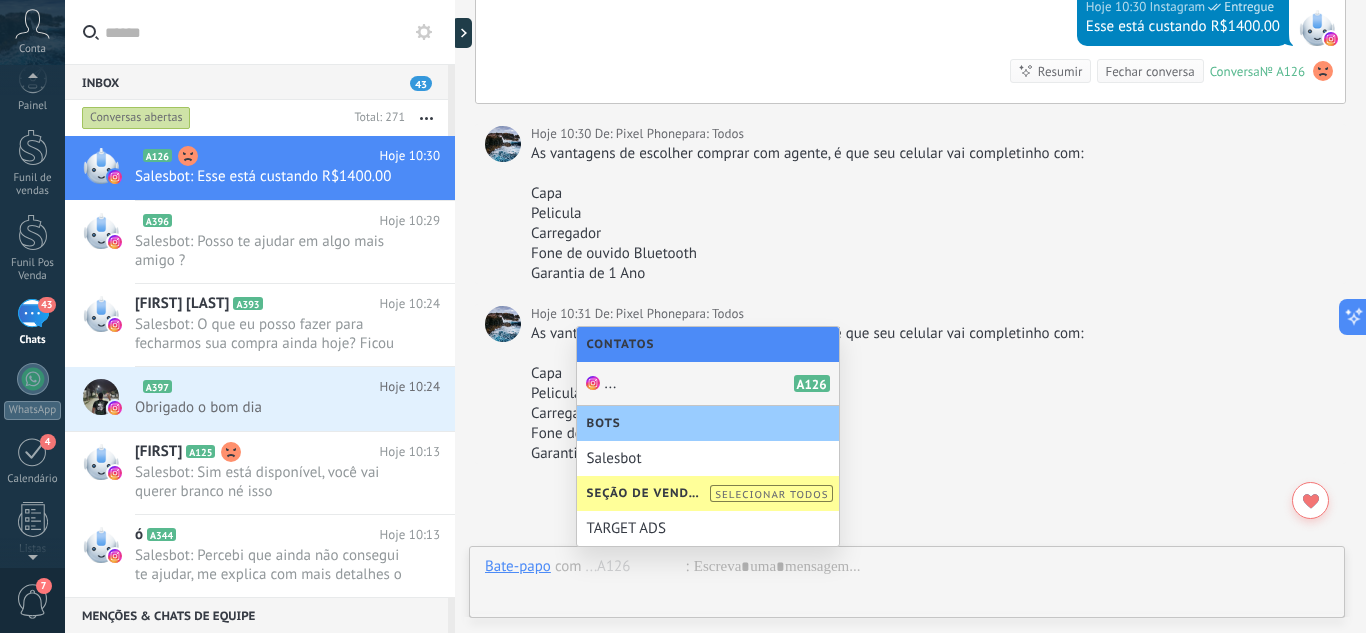 click on "... A126" at bounding box center [708, 384] 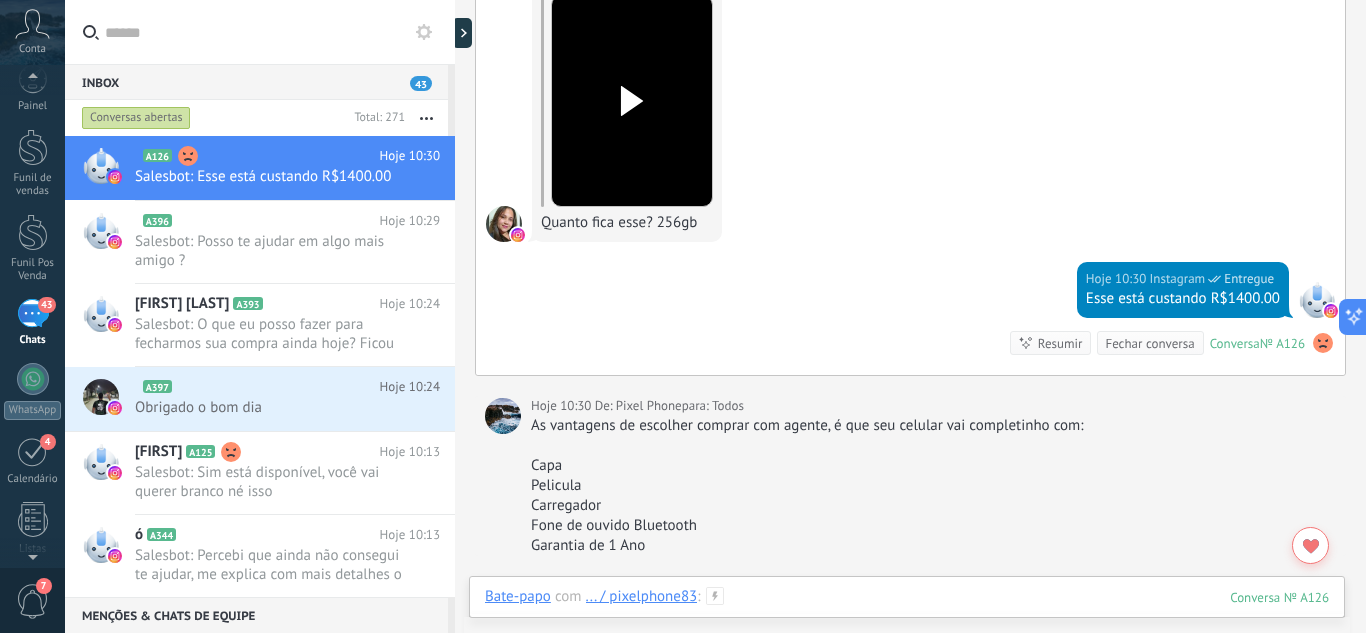 scroll, scrollTop: 3073, scrollLeft: 0, axis: vertical 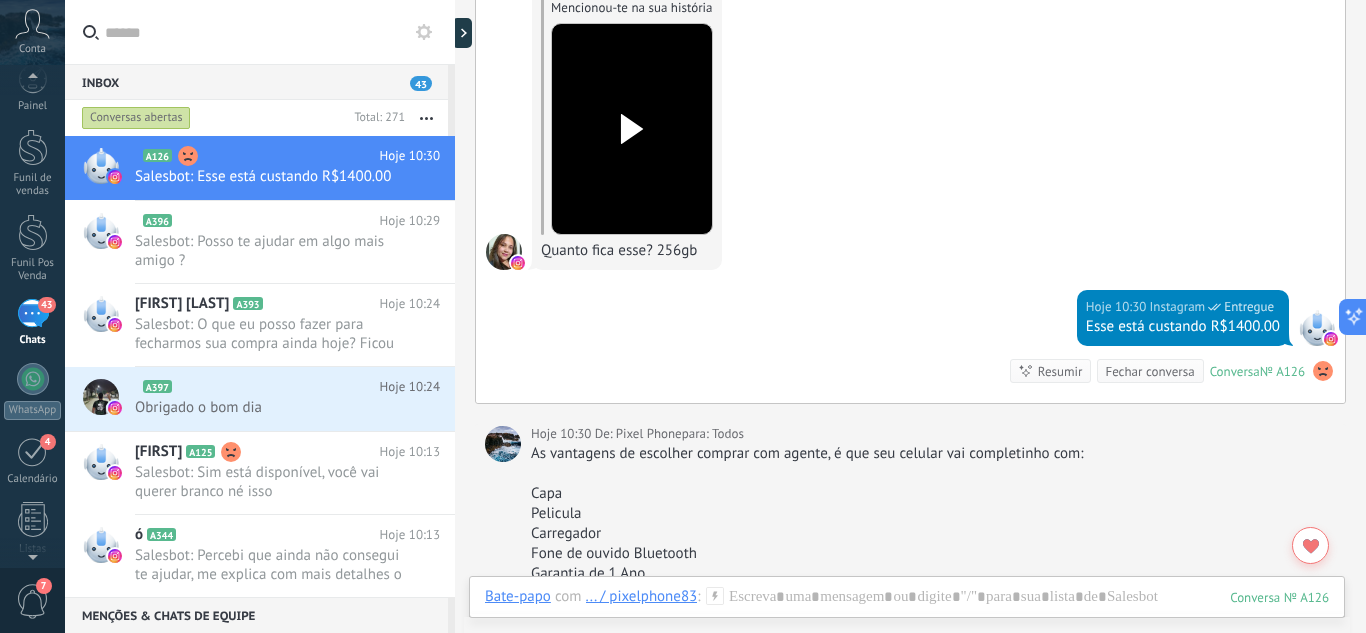 click on "Hoje 10:30 Instagram  Entregue Esse está custando R$1400.00 Conversa  № A126 Conversa № A126 Resumir Resumir Fechar conversa" at bounding box center [910, 346] 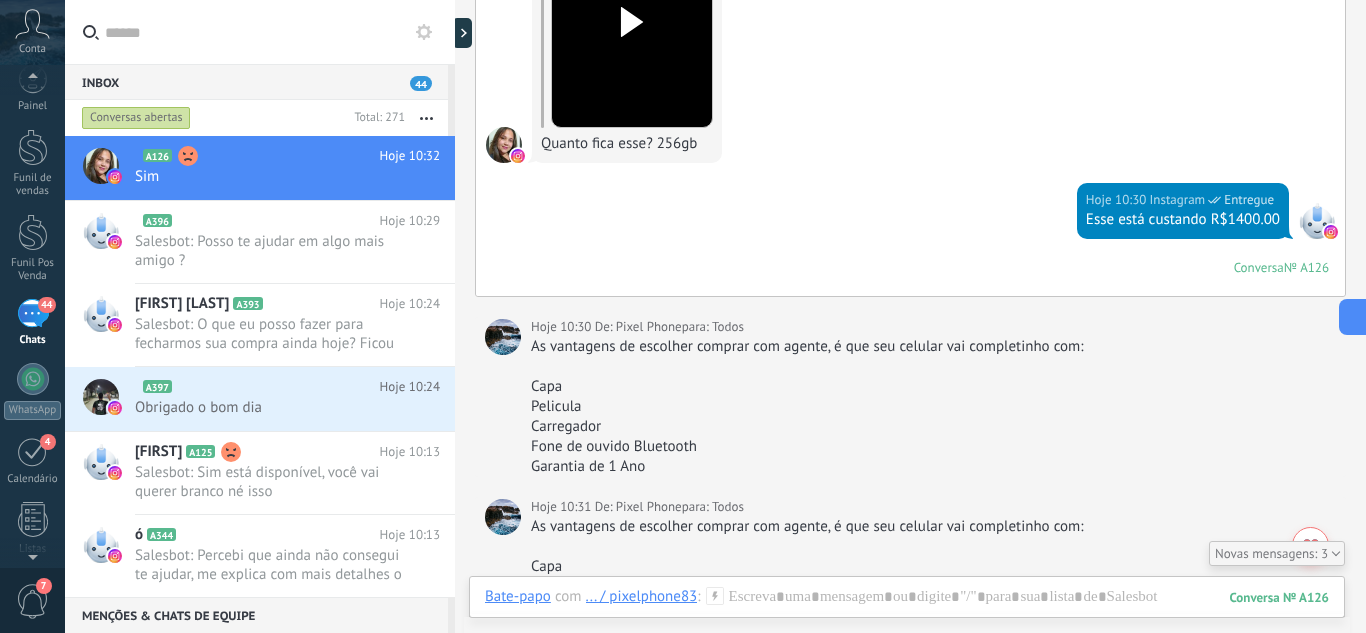 scroll, scrollTop: 3317, scrollLeft: 0, axis: vertical 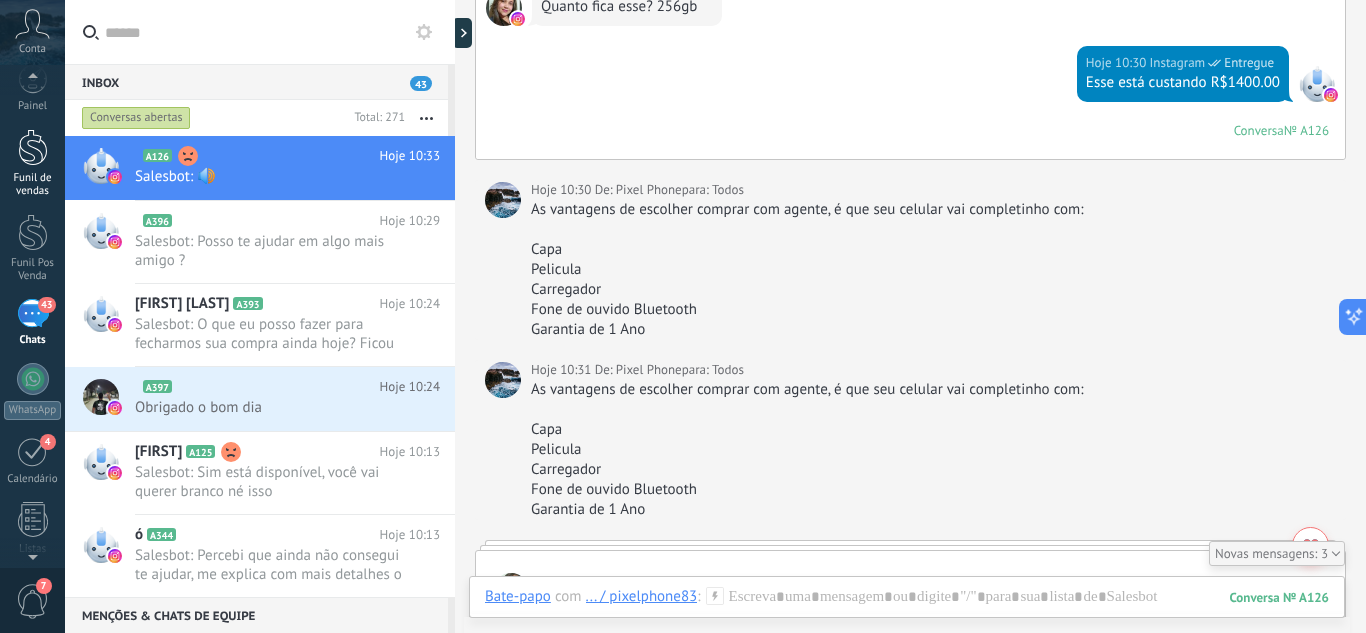 click on "Funil de vendas" at bounding box center [32, 163] 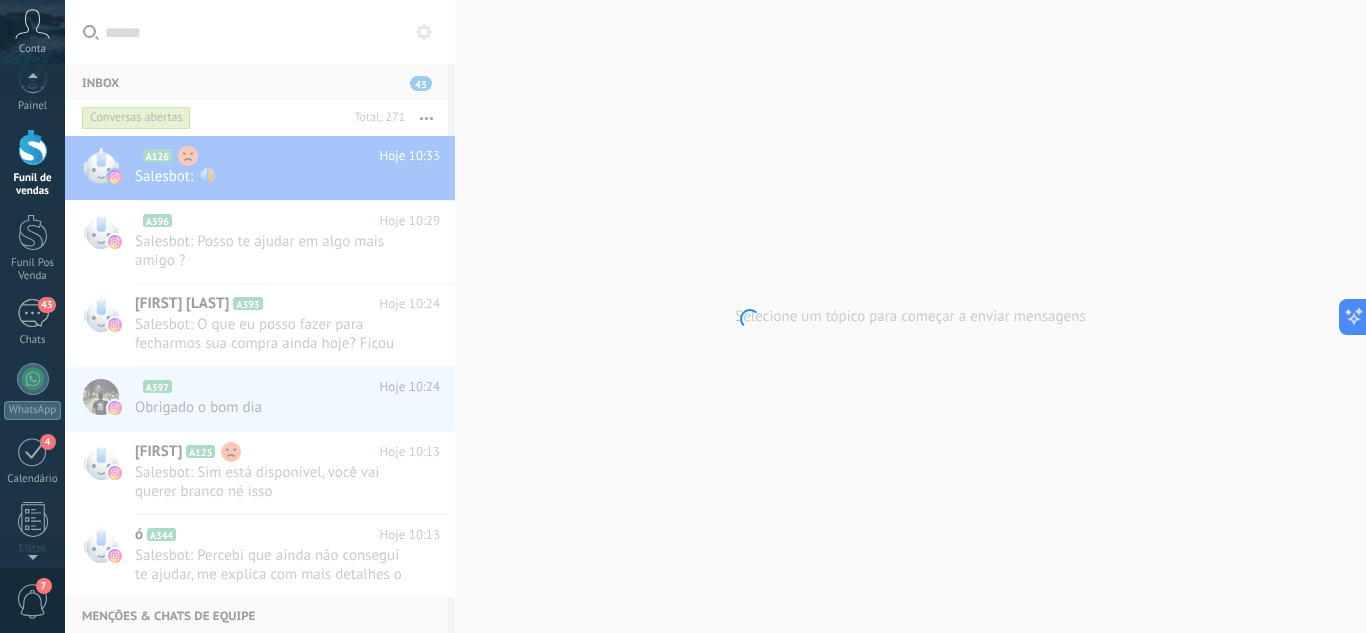 scroll, scrollTop: 0, scrollLeft: 0, axis: both 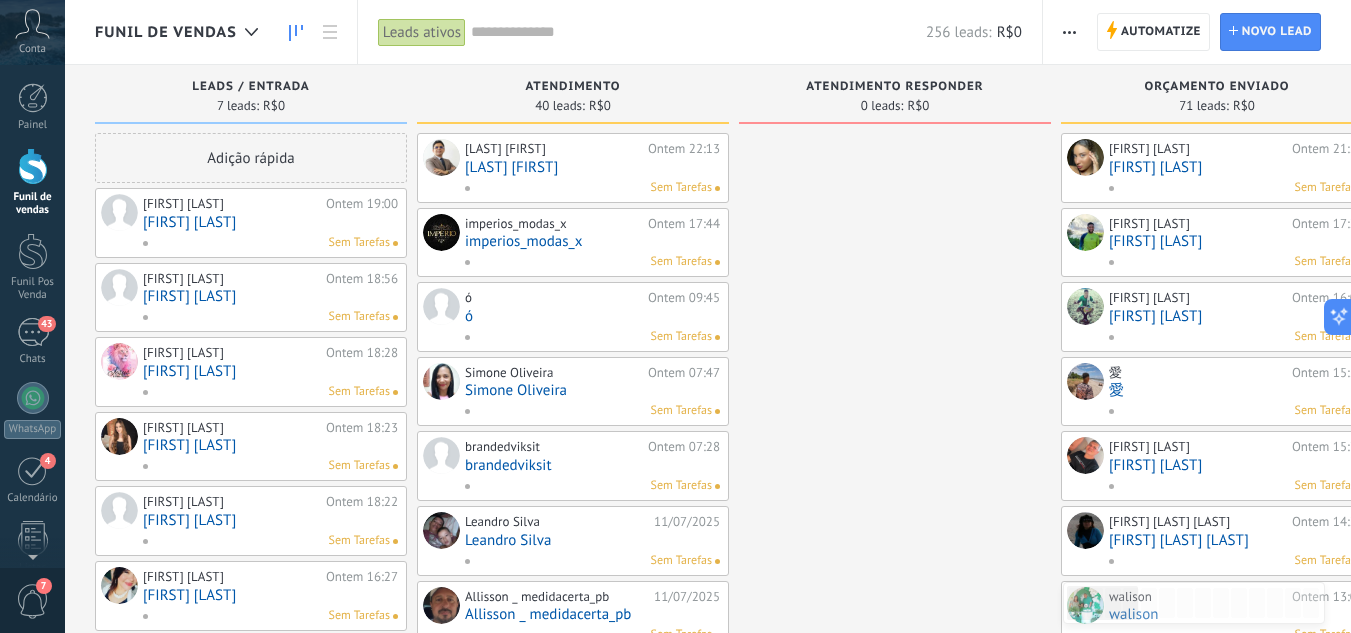 click on "[FIRST] [LAST]" at bounding box center [270, 222] 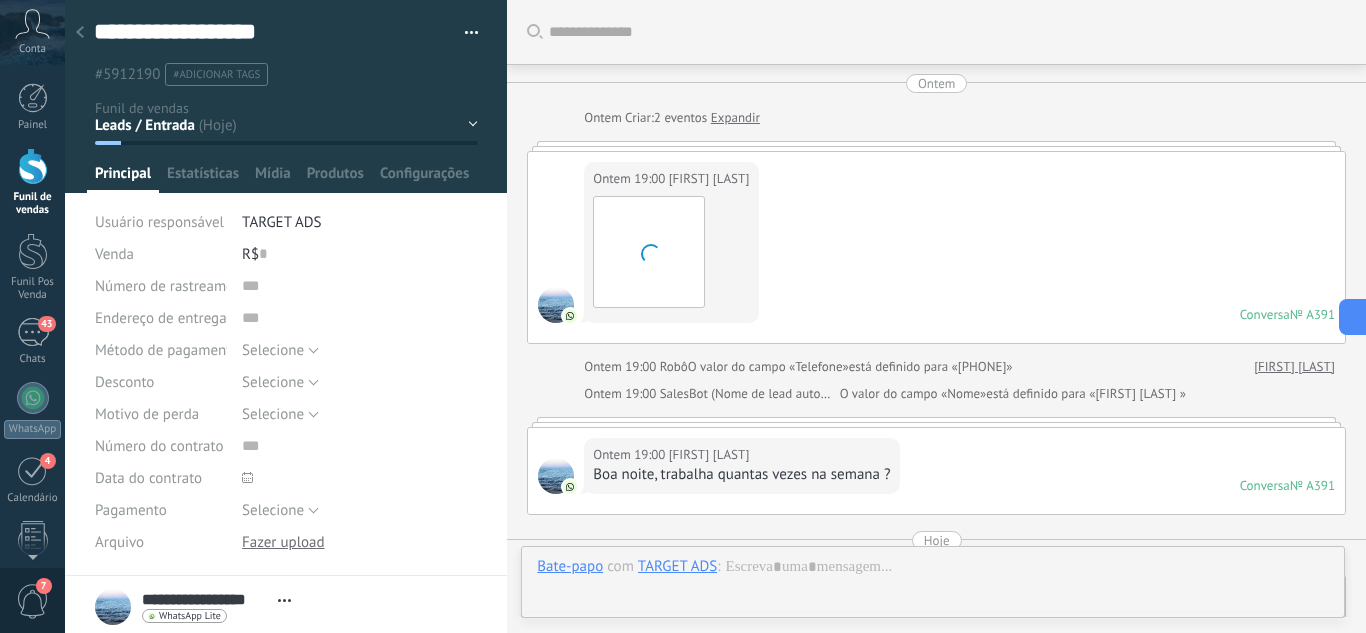 scroll, scrollTop: 30, scrollLeft: 0, axis: vertical 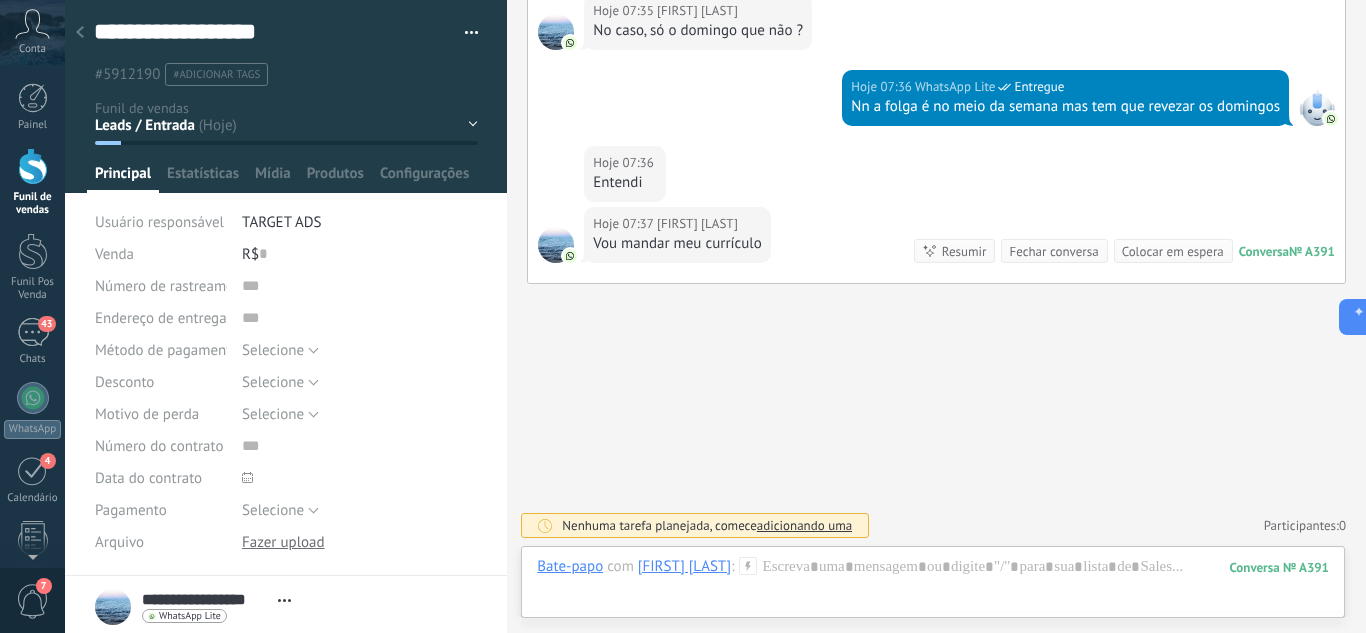 click on "Leads / Entrada
Atendimento
Atendimento Responder
Orçamento Enviado
Orçamento Responder
Negociação / Fechamento
-" at bounding box center (0, 0) 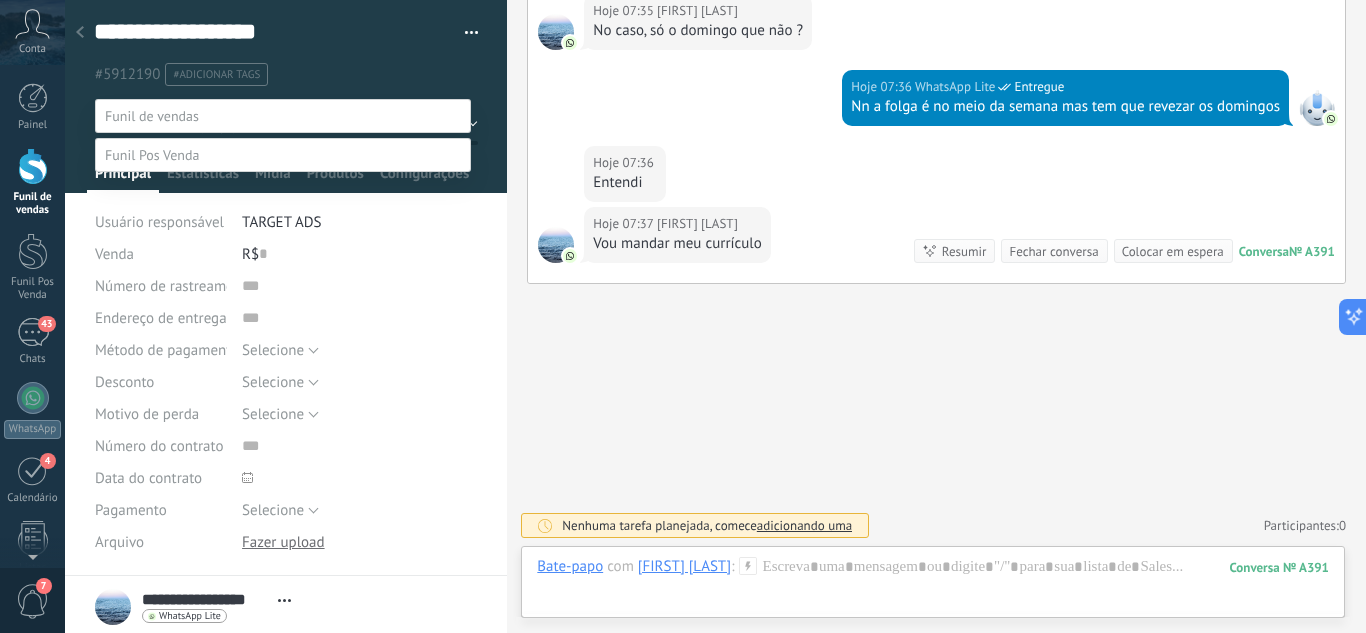 click on "Perdido / Desqualificado" at bounding box center (0, 0) 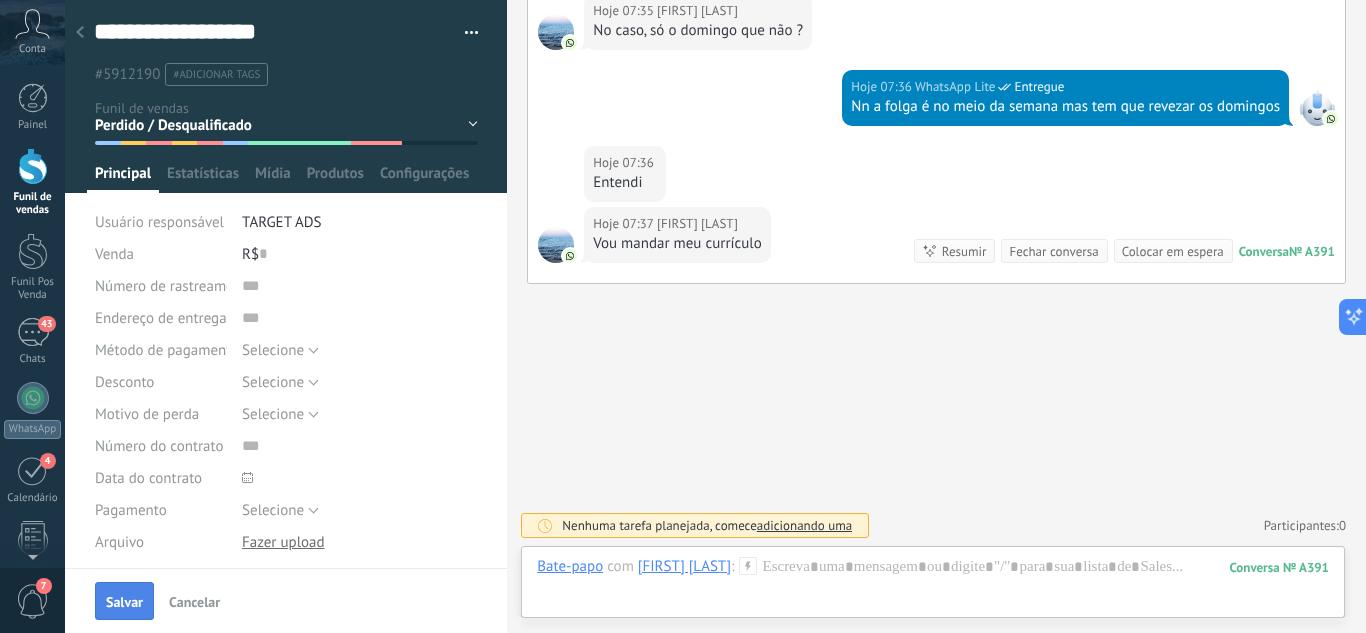 click on "Salvar" at bounding box center [124, 601] 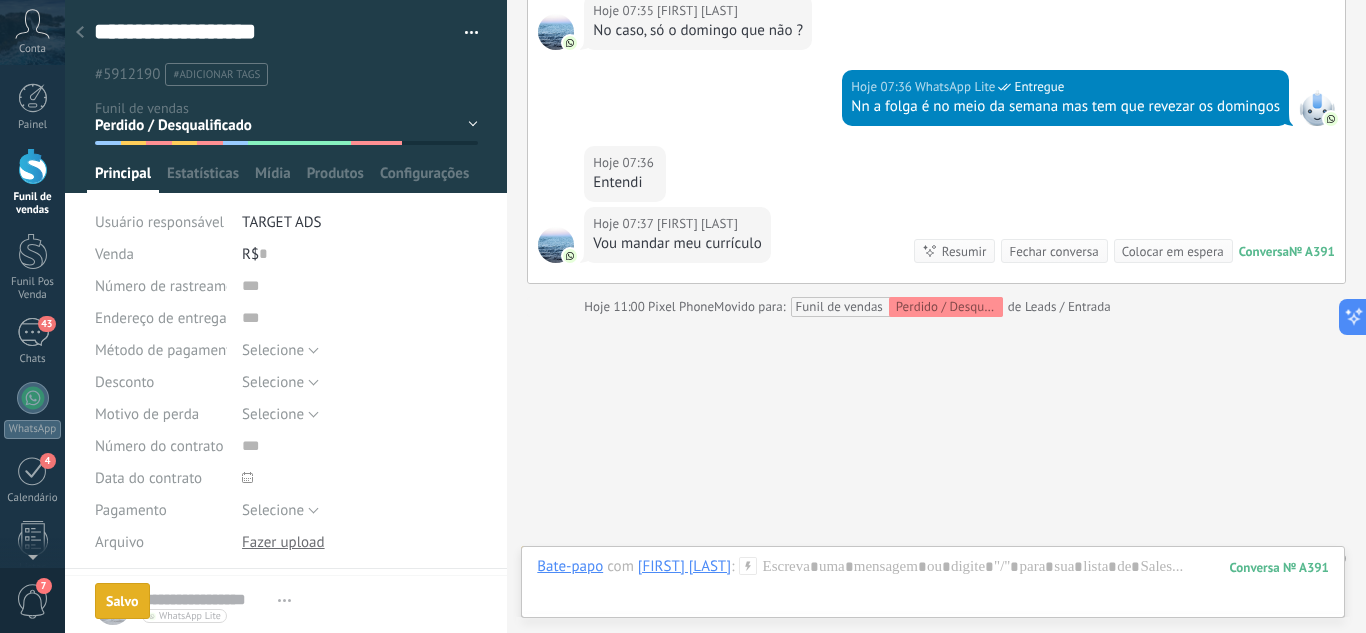 scroll, scrollTop: 880, scrollLeft: 0, axis: vertical 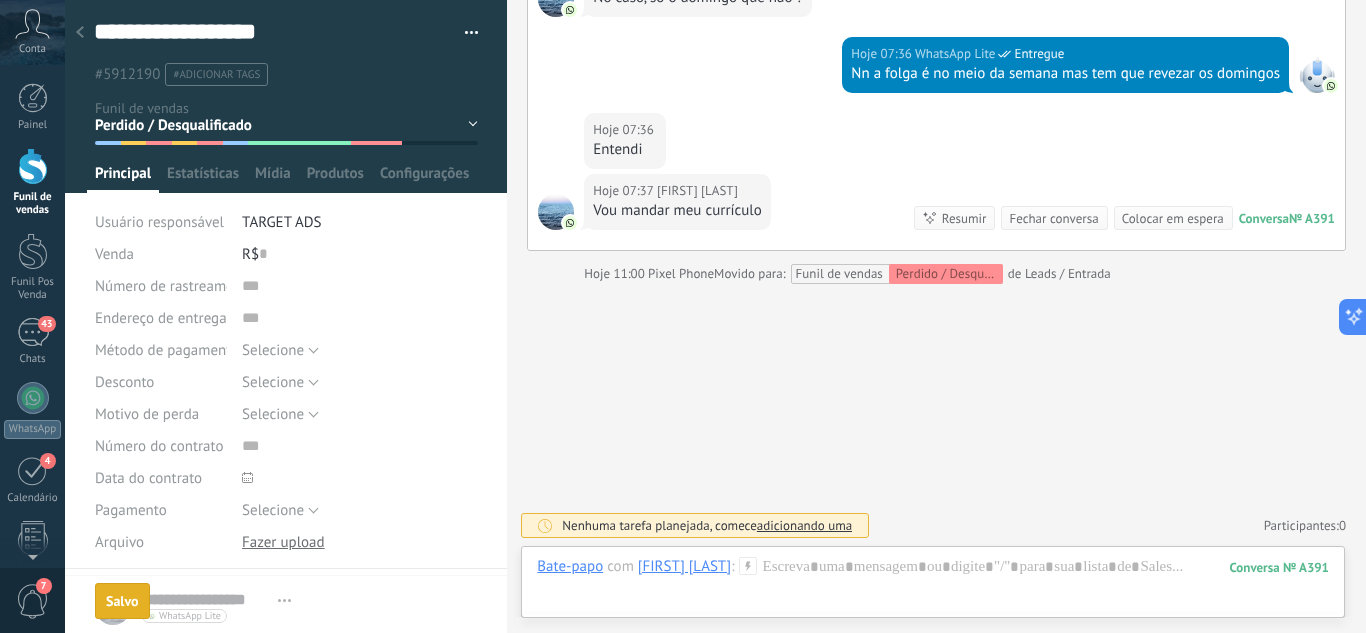 click at bounding box center [80, 33] 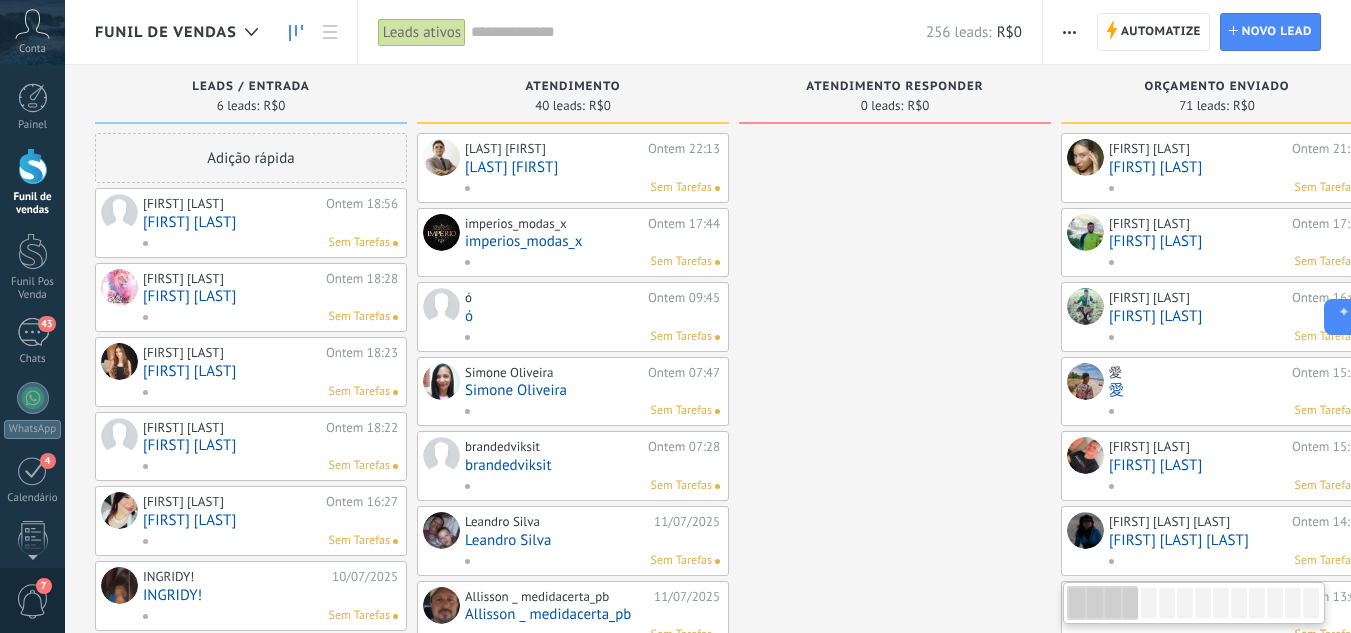 click on "Sem Tarefas" at bounding box center (266, 243) 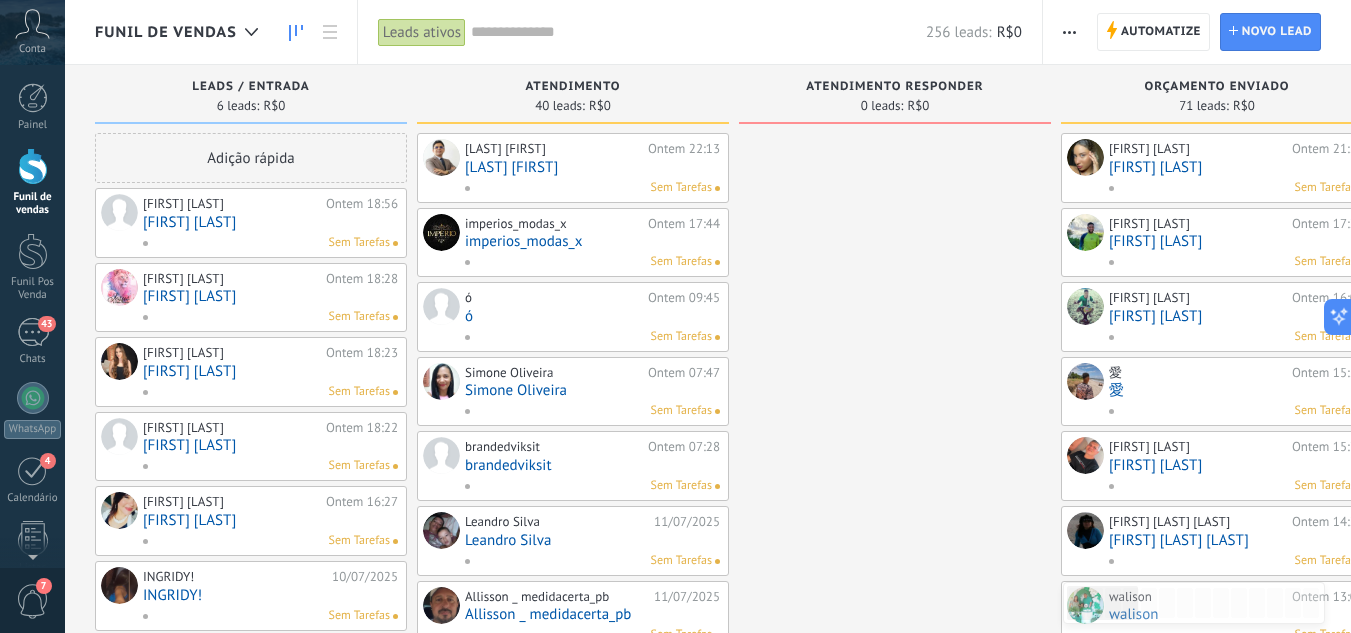 click on "[FIRST] [LAST]" at bounding box center (270, 222) 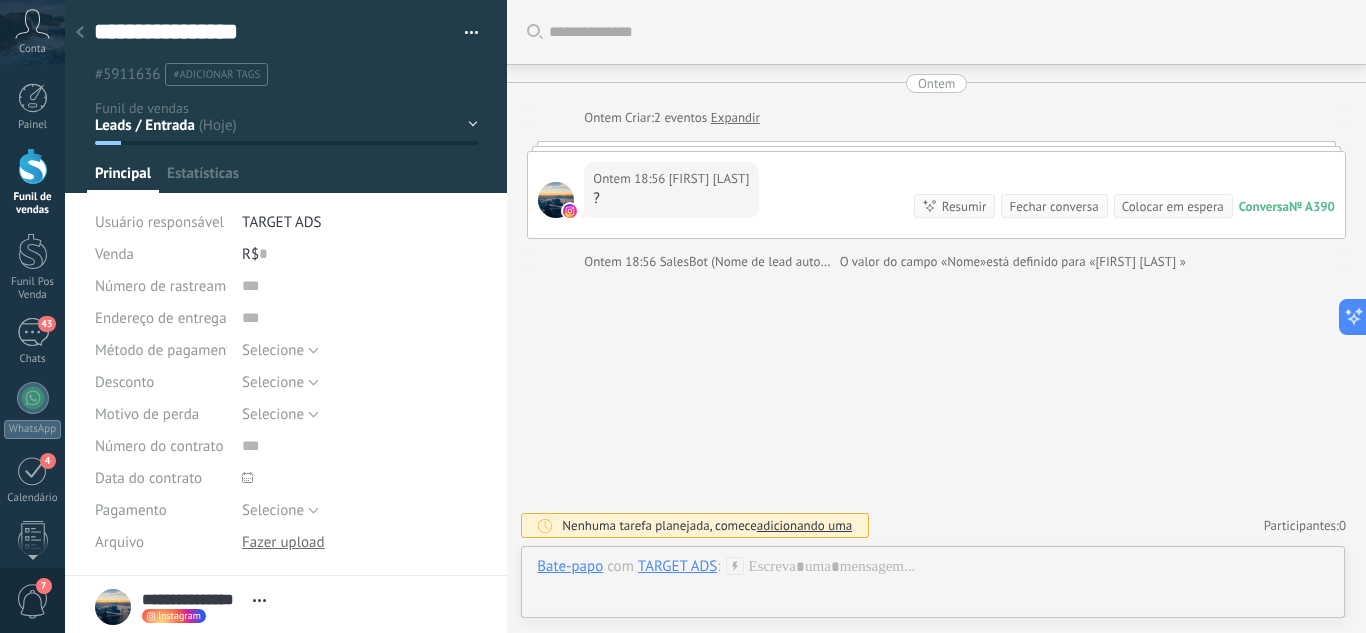 scroll, scrollTop: 30, scrollLeft: 0, axis: vertical 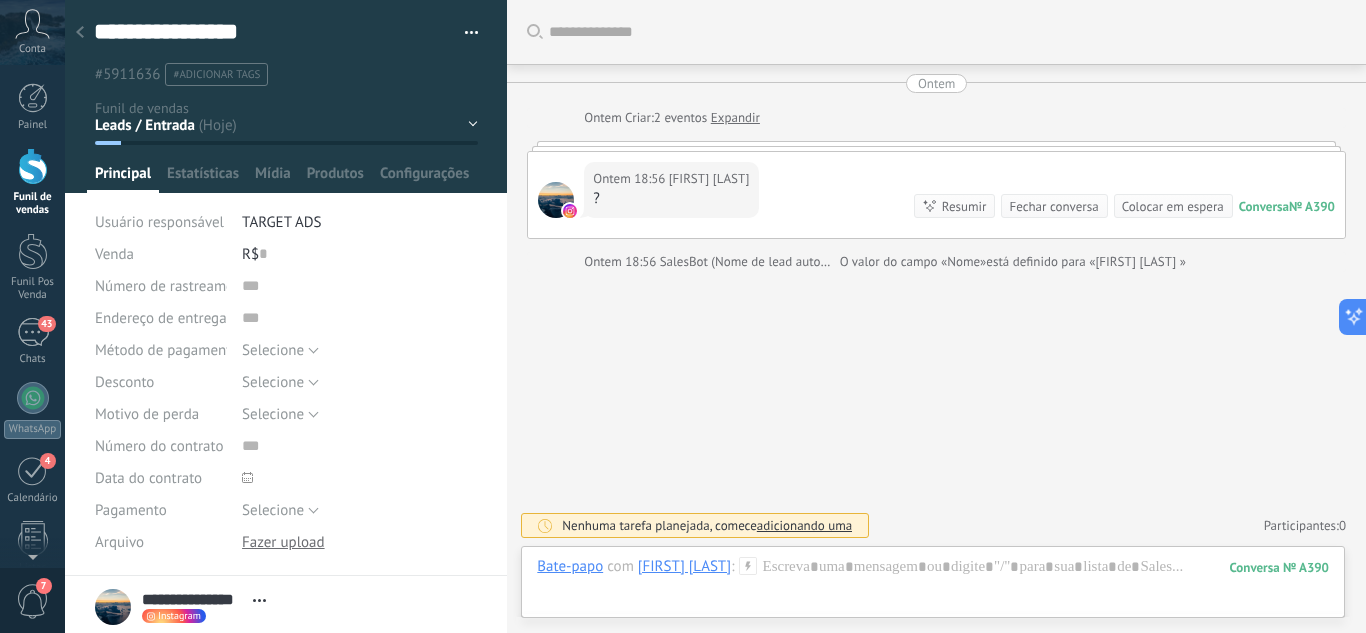 click on "Leads / Entrada
Atendimento
Atendimento Responder
Orçamento Enviado
Orçamento Responder
Negociação / Fechamento
-" at bounding box center [0, 0] 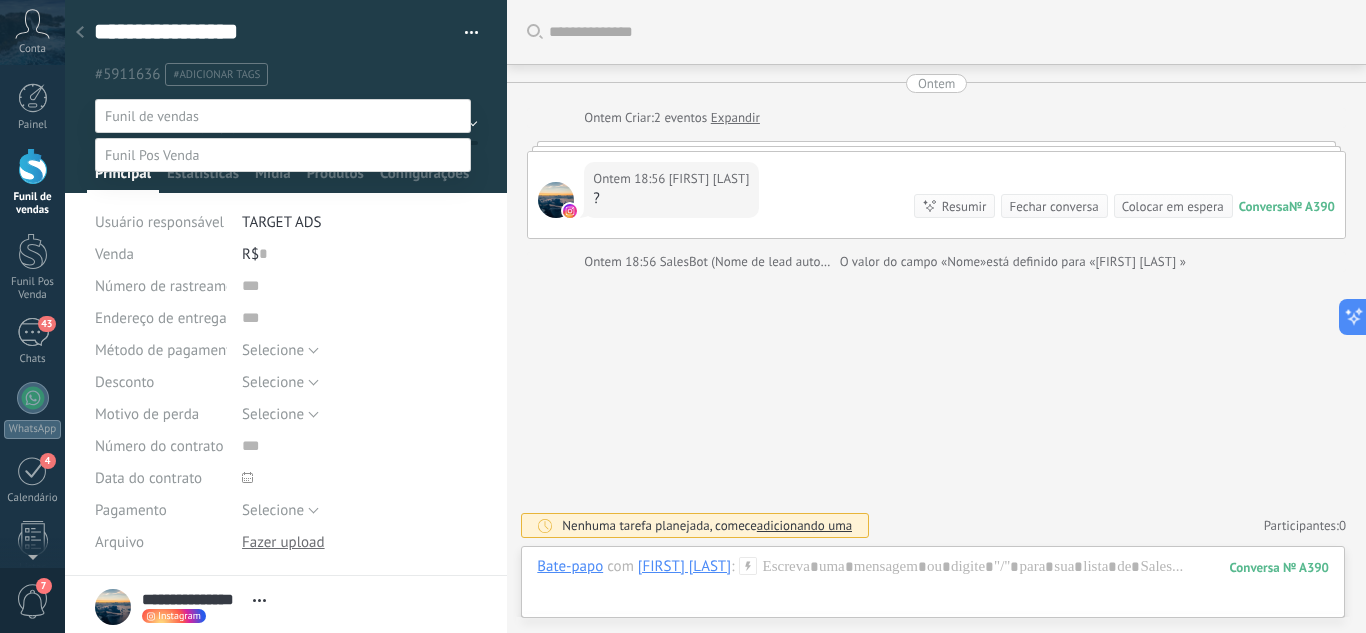 click on "Perdido / Desqualificado" at bounding box center [0, 0] 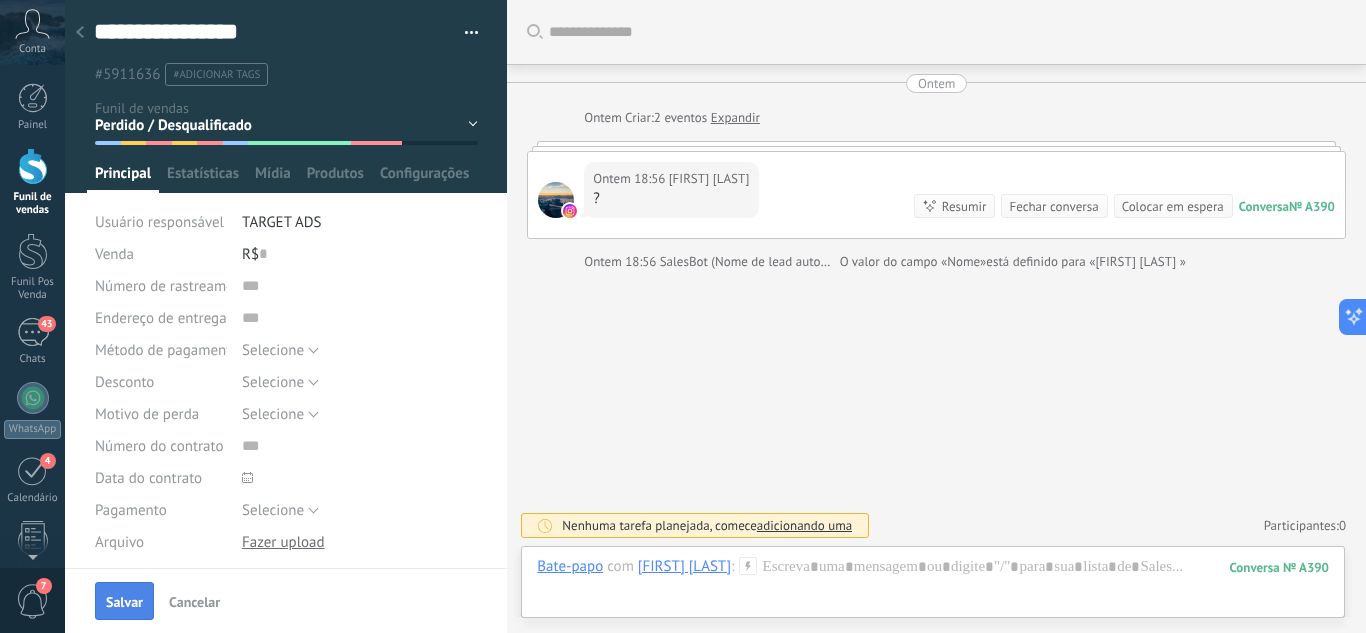 click on "Salvar" at bounding box center [124, 601] 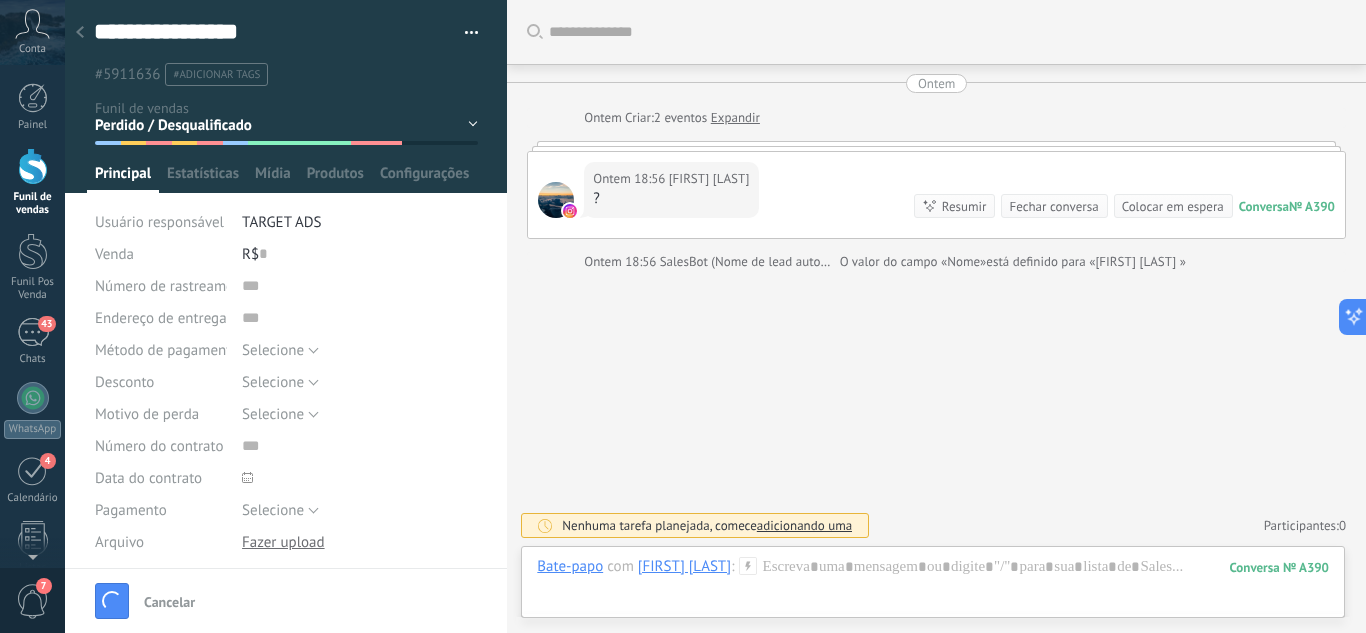 scroll, scrollTop: 57, scrollLeft: 0, axis: vertical 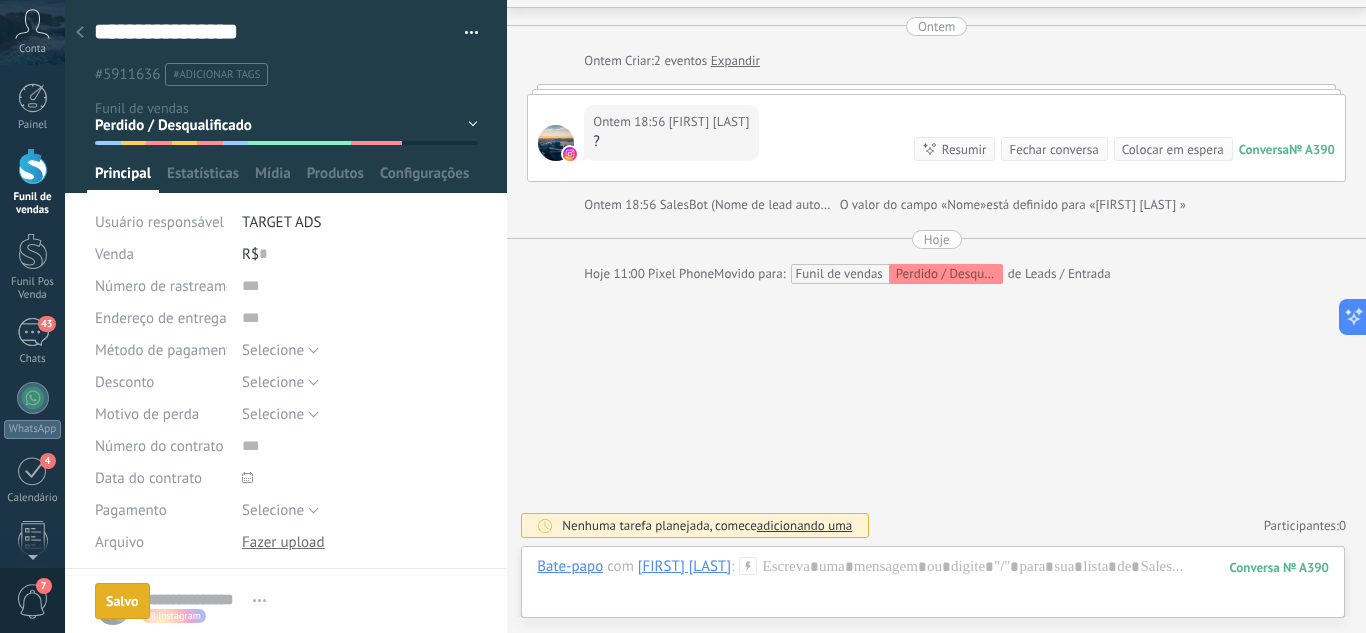 click 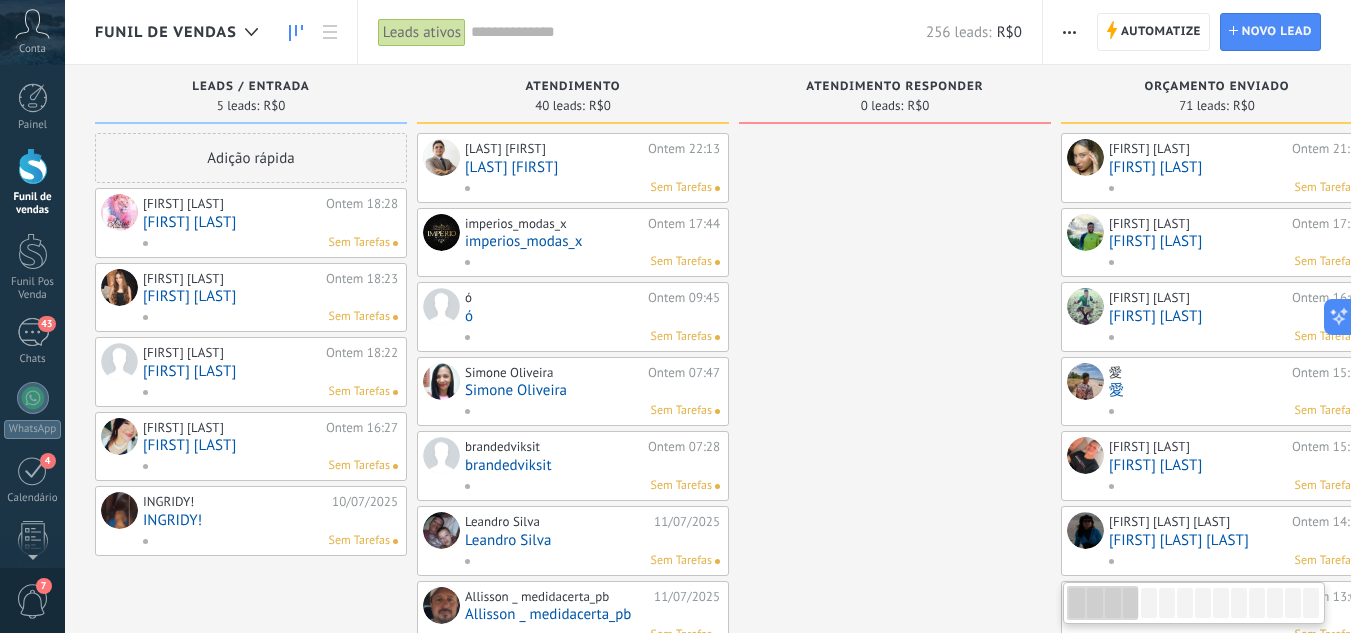 click on "[FIRST] [LAST]" at bounding box center [270, 222] 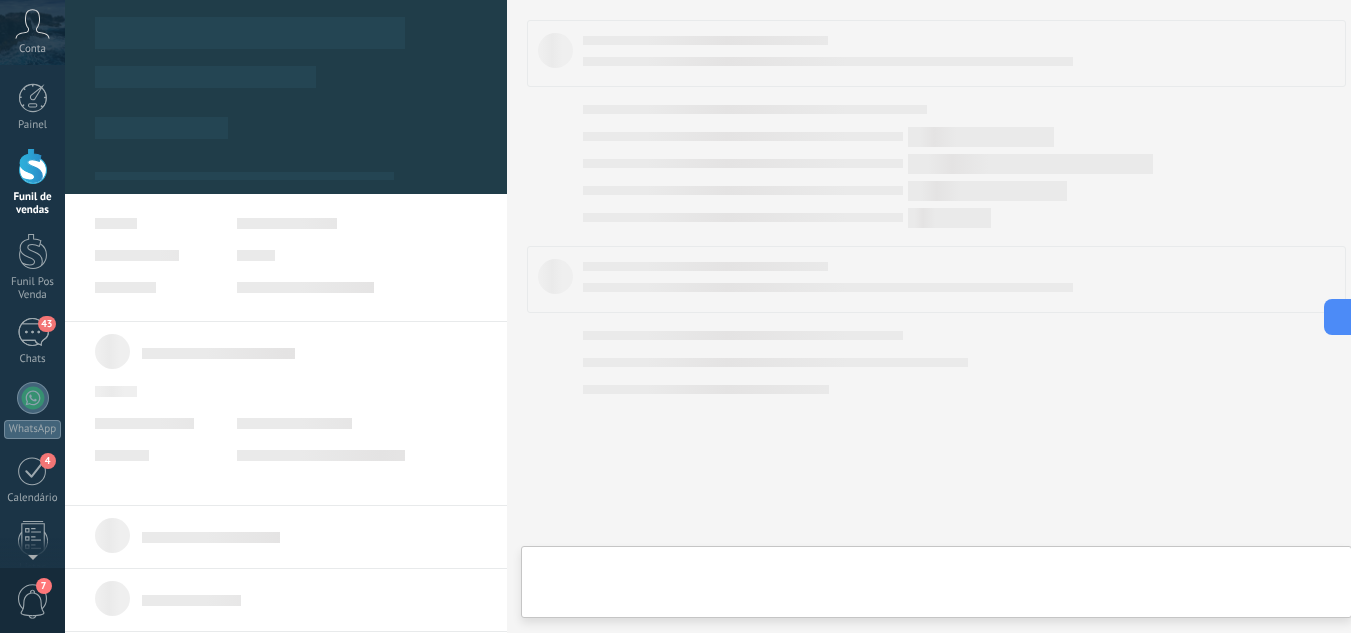 click on ".abccls-1,.abccls-2{fill-rule:evenodd}.abccls-2{fill:#fff} .abfcls-1{fill:none}.abfcls-2{fill:#fff} .abncls-1{isolation:isolate}.abncls-2{opacity:.06}.abncls-2,.abncls-3,.abncls-6{mix-blend-mode:multiply}.abncls-3{opacity:.15}.abncls-4,.abncls-8{fill:#fff}.abncls-5{fill:url(#abnlinear-gradient)}.abncls-6{opacity:.04}.abncls-7{fill:url(#abnlinear-gradient-2)}.abncls-8{fill-rule:evenodd} .abqst0{fill:#ffa200} .abwcls-1{fill:#252525} .cls-1{isolation:isolate} .acicls-1{fill:none} .aclcls-1{fill:#232323} .acnst0{display:none} .addcls-1,.addcls-2{fill:none;stroke-miterlimit:10}.addcls-1{stroke:#dfe0e5}.addcls-2{stroke:#a1a7ab} .adecls-1,.adecls-2{fill:none;stroke-miterlimit:10}.adecls-1{stroke:#dfe0e5}.adecls-2{stroke:#a1a7ab} .adqcls-1{fill:#8591a5;fill-rule:evenodd} .aeccls-1{fill:#5c9f37} .aeecls-1{fill:#f86161} .aejcls-1{fill:#8591a5;fill-rule:evenodd} .aekcls-1{fill-rule:evenodd} .aelcls-1{fill-rule:evenodd;fill:currentColor} .aemcls-1{fill-rule:evenodd;fill:currentColor} .aencls-2{fill:#f86161;opacity:.3}" at bounding box center [675, 316] 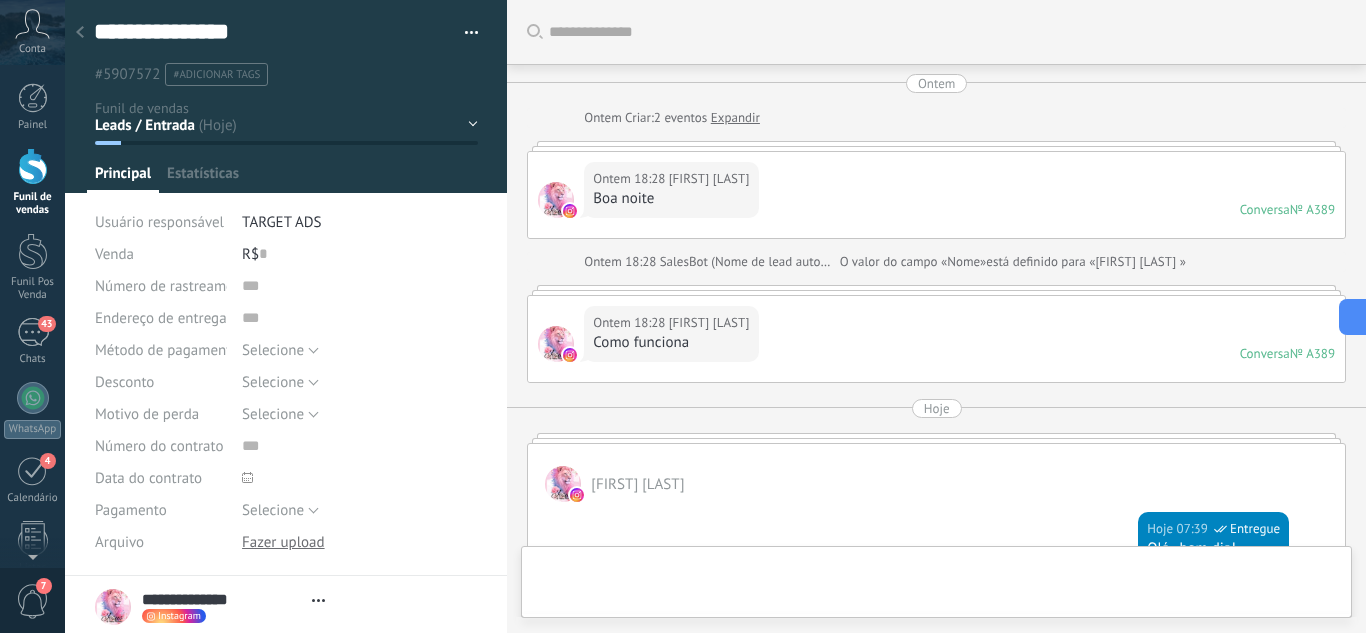 scroll, scrollTop: 30, scrollLeft: 0, axis: vertical 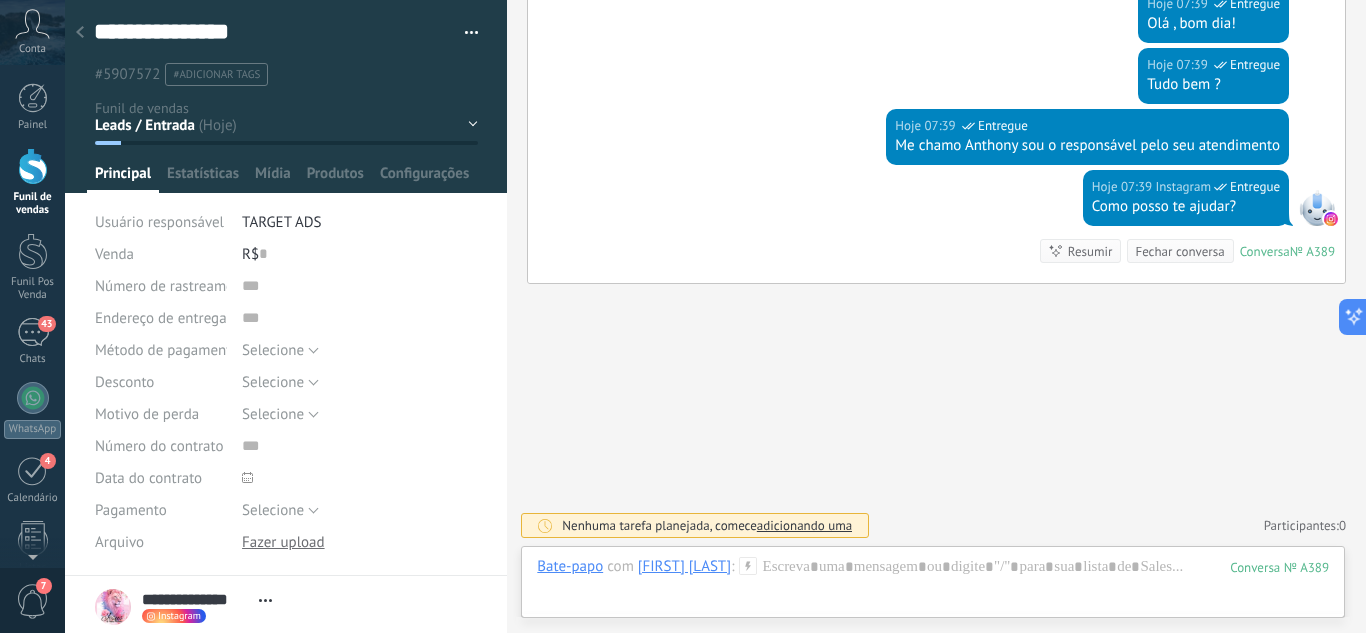 click on "Leads / Entrada
Atendimento
Atendimento Responder
Orçamento Enviado
Orçamento Responder
Negociação / Fechamento
-" at bounding box center (0, 0) 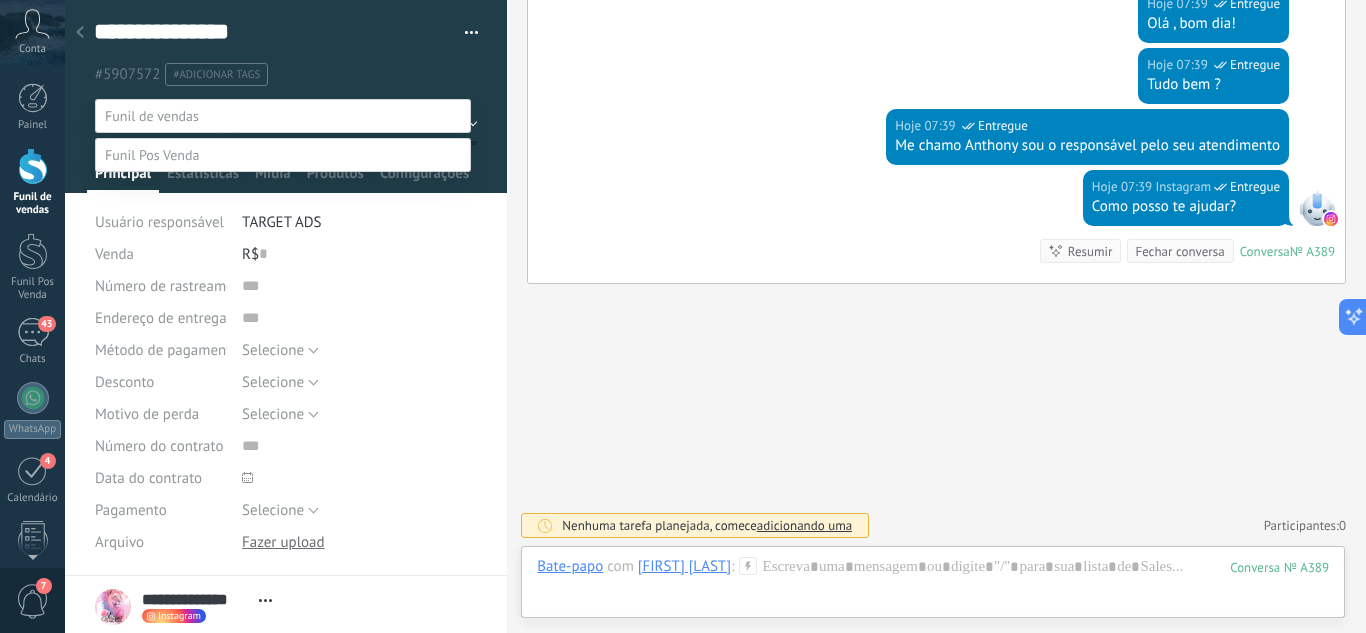 click on "Atendimento" at bounding box center (0, 0) 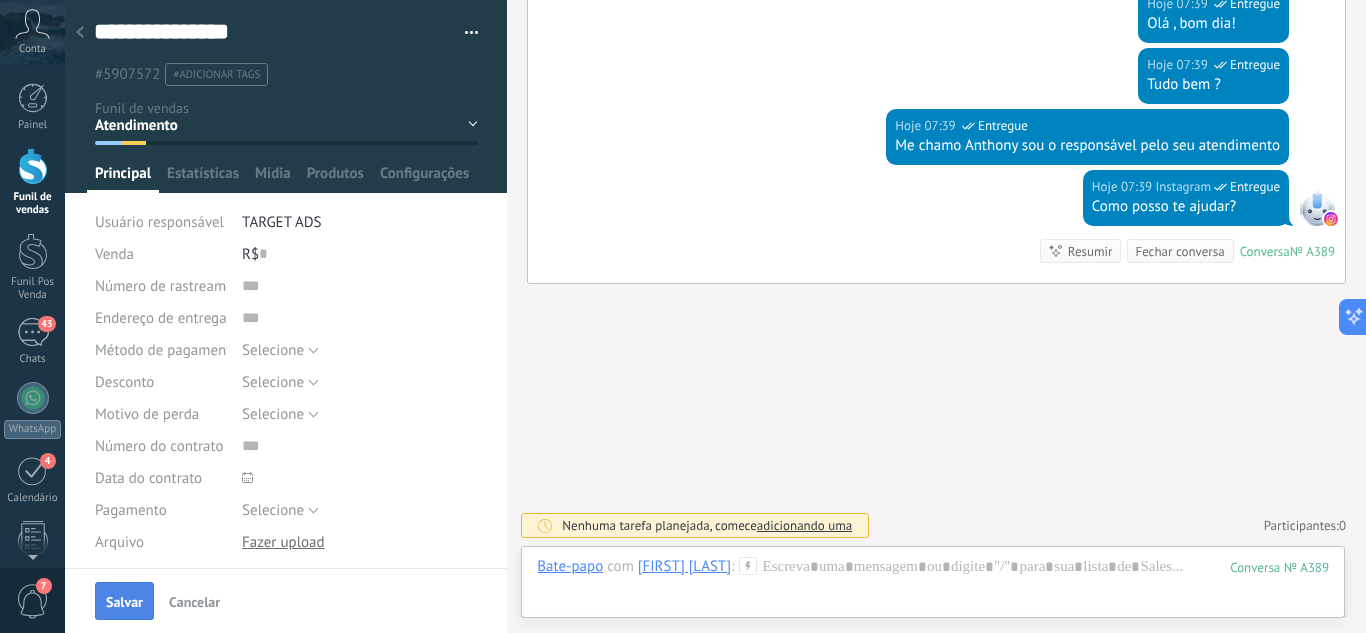 click on "Salvar" at bounding box center (124, 601) 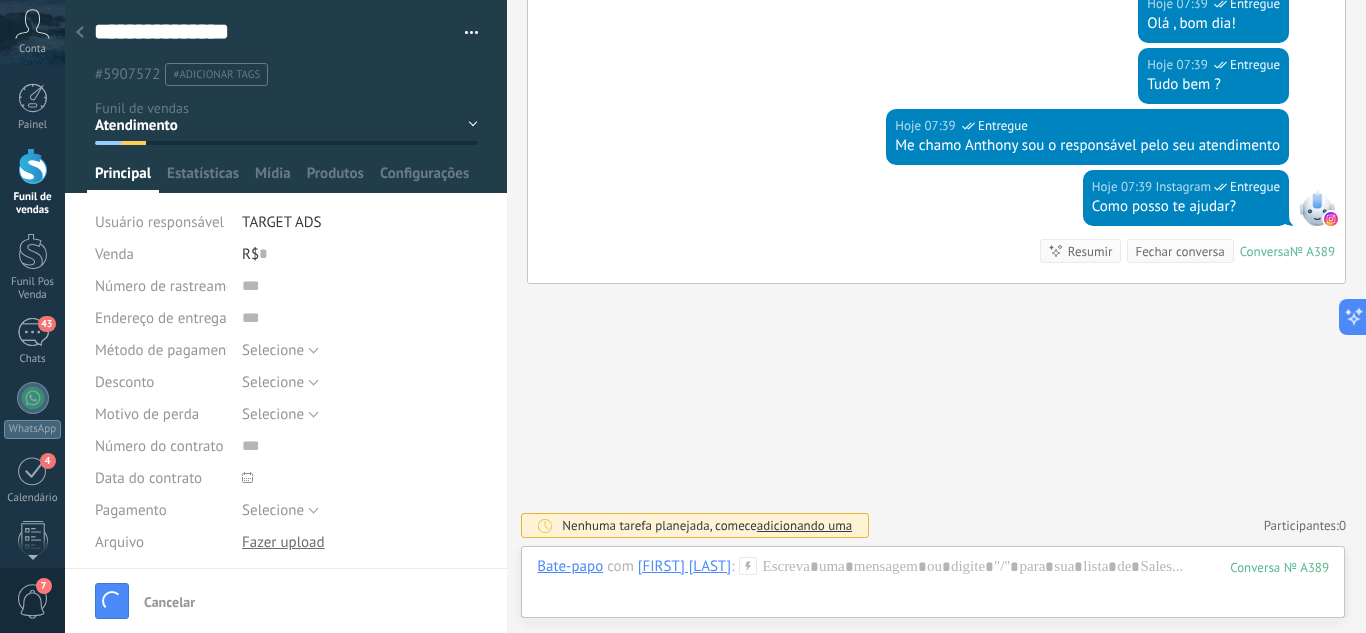 scroll, scrollTop: 558, scrollLeft: 0, axis: vertical 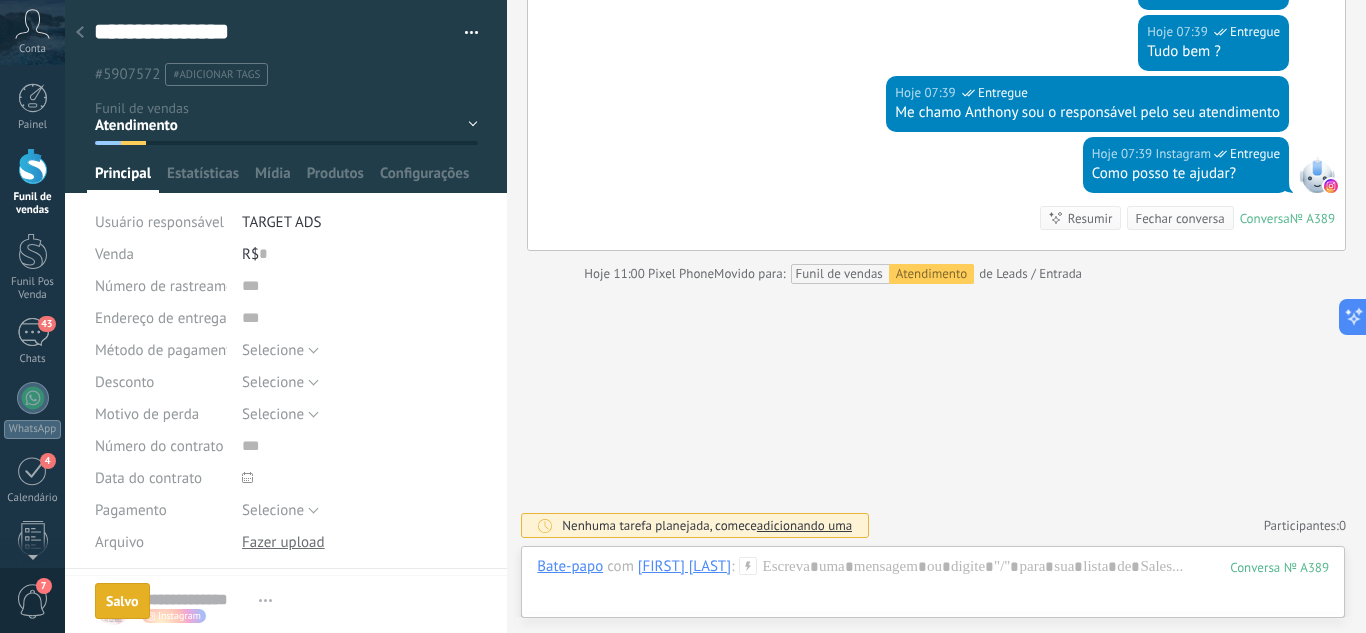 click at bounding box center (80, 33) 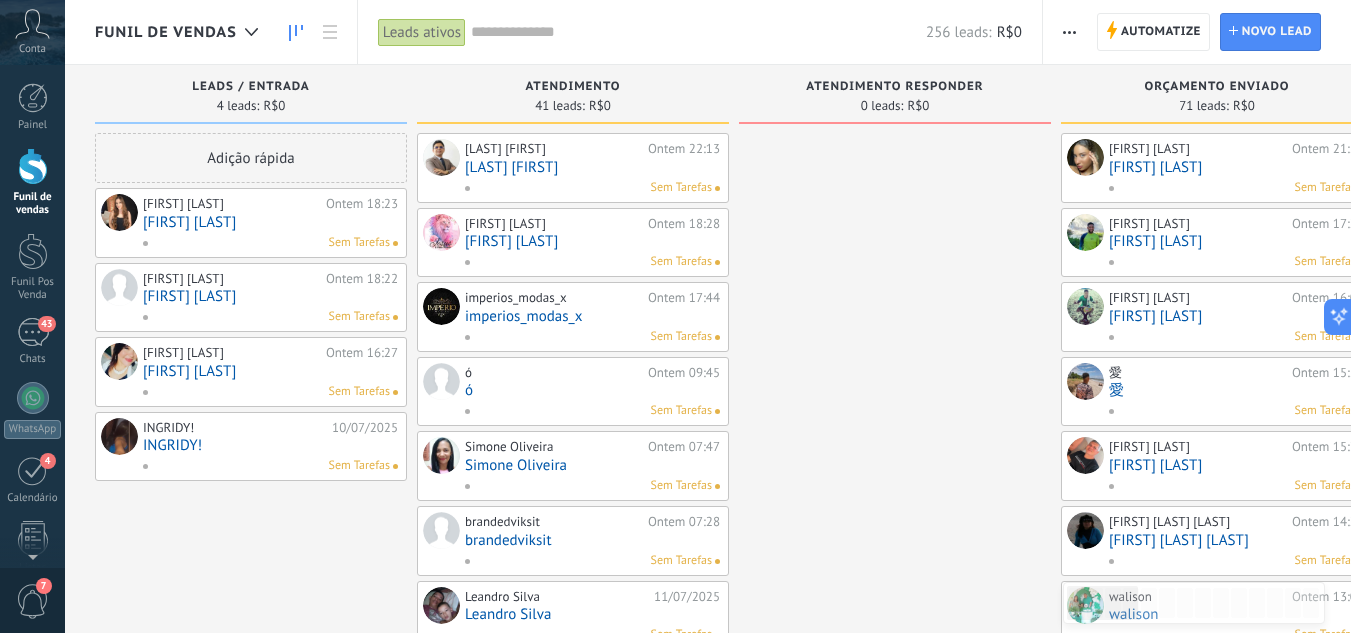 click on "[FIRST] [LAST]" at bounding box center (270, 222) 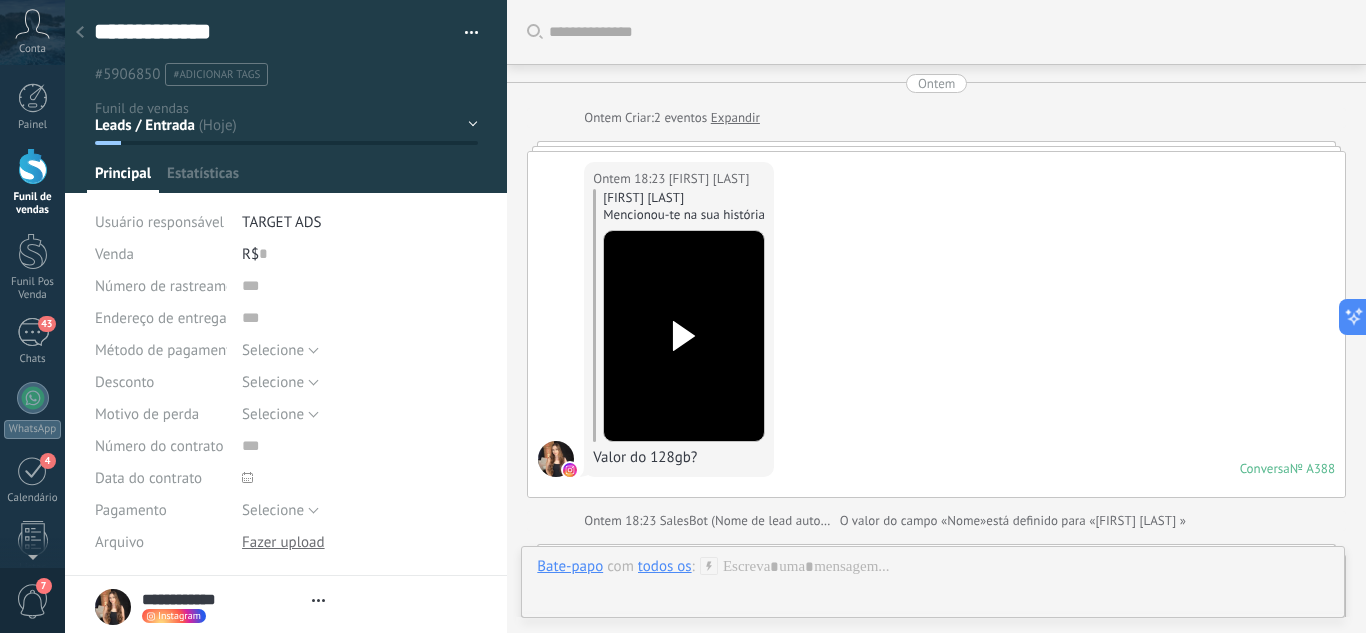 scroll, scrollTop: 30, scrollLeft: 0, axis: vertical 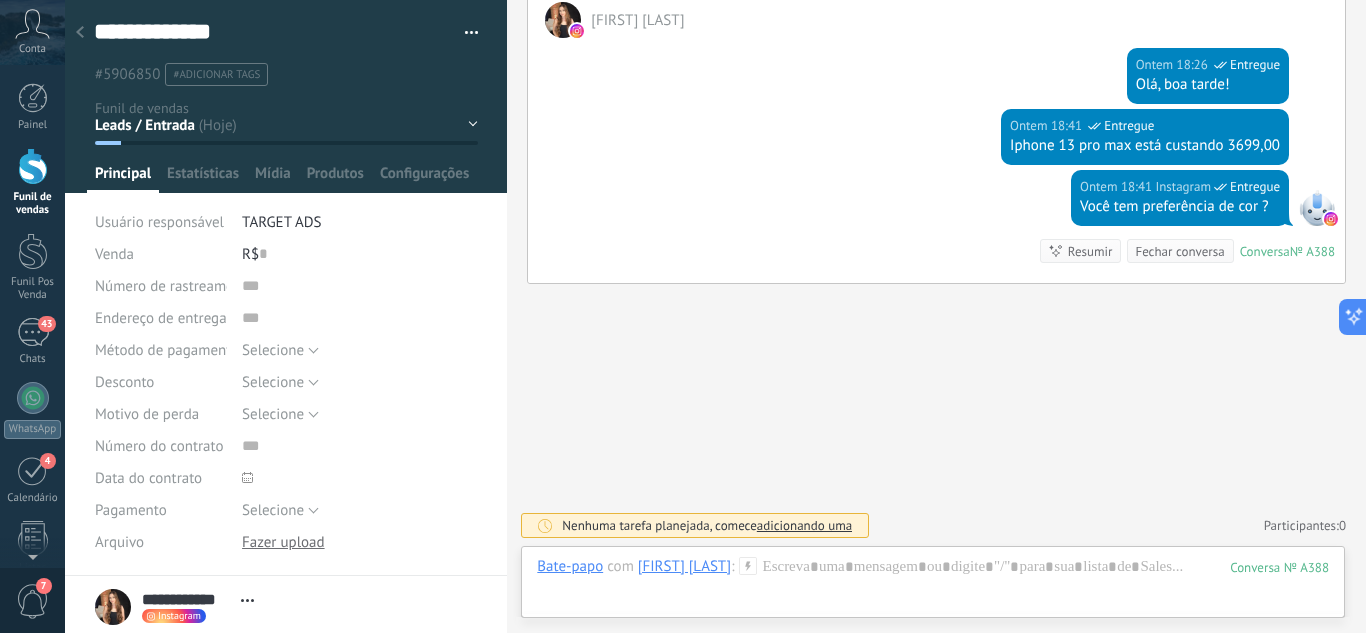 click on "Leads / Entrada
Atendimento
Atendimento Responder
Orçamento Enviado
Orçamento Responder
Negociação / Fechamento
-" at bounding box center [0, 0] 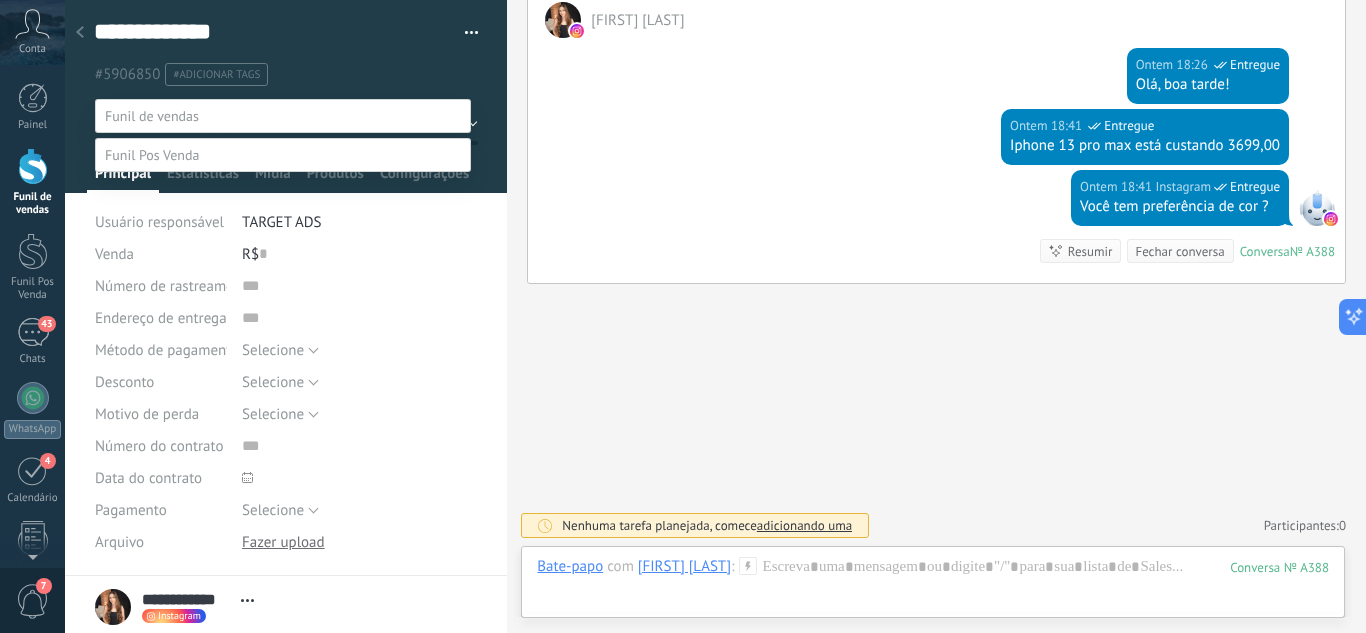 click on "Orçamento Enviado" at bounding box center [0, 0] 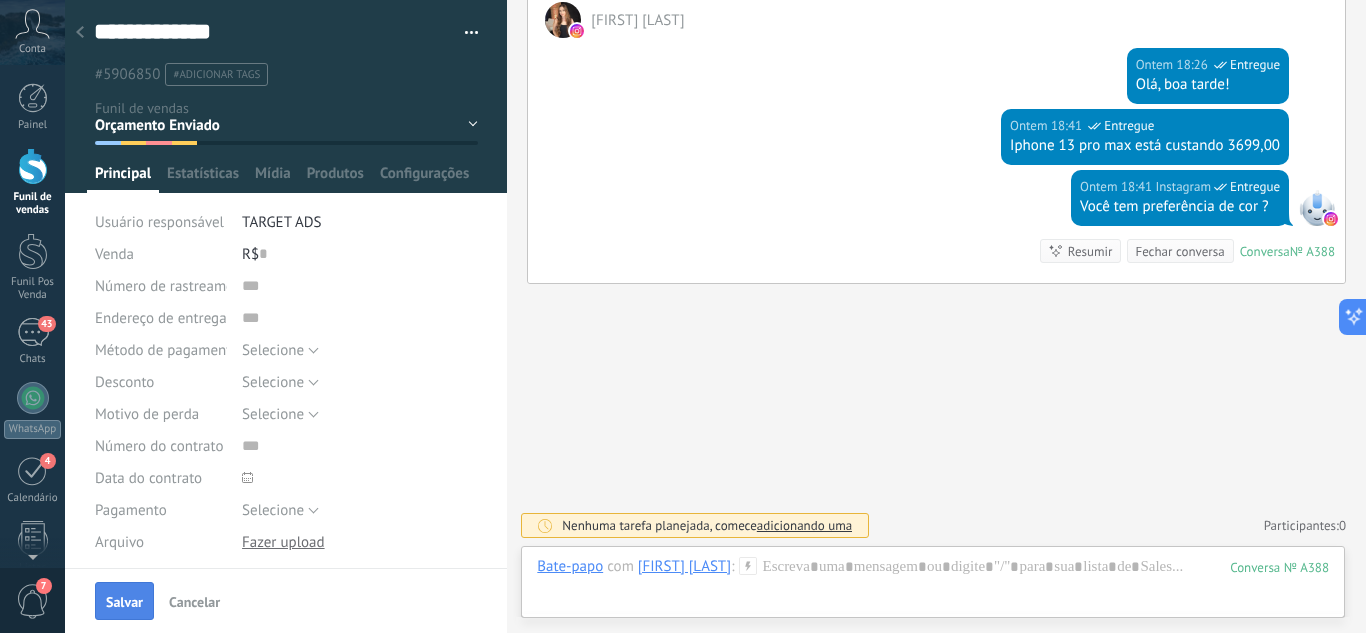 click on "Salvar" at bounding box center [124, 601] 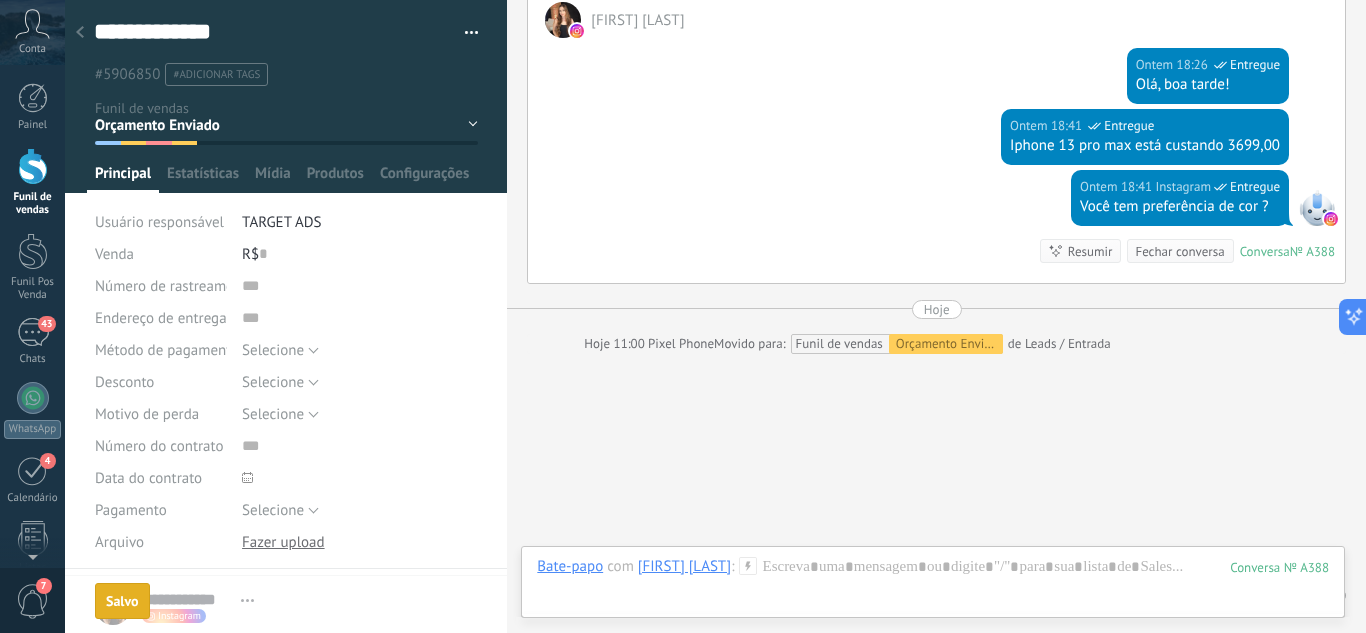 scroll, scrollTop: 645, scrollLeft: 0, axis: vertical 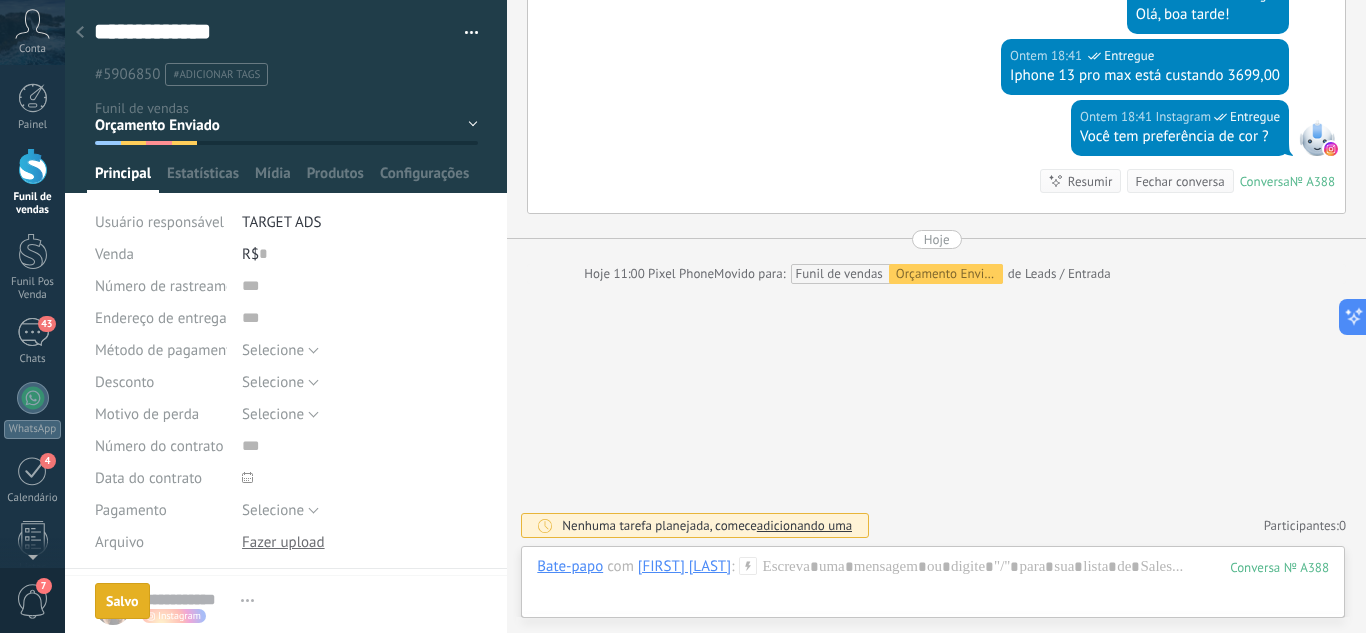 click 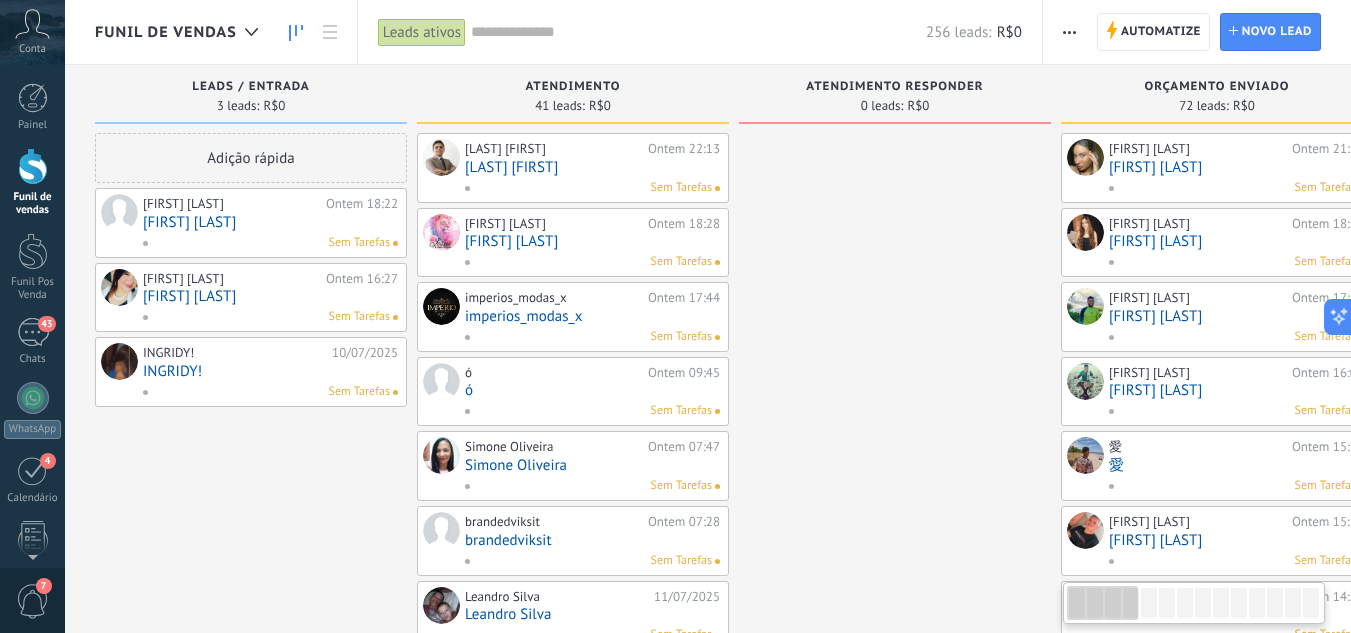 click on "Lais Rodrigues" at bounding box center (270, 222) 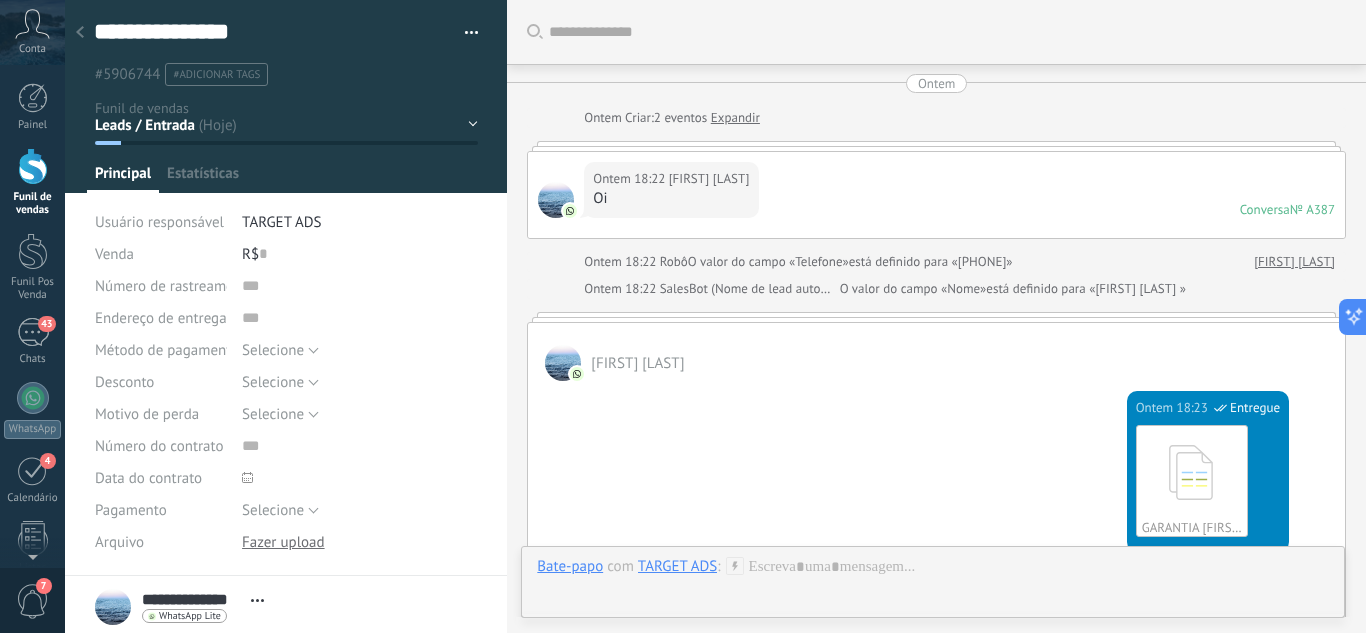 scroll, scrollTop: 492, scrollLeft: 0, axis: vertical 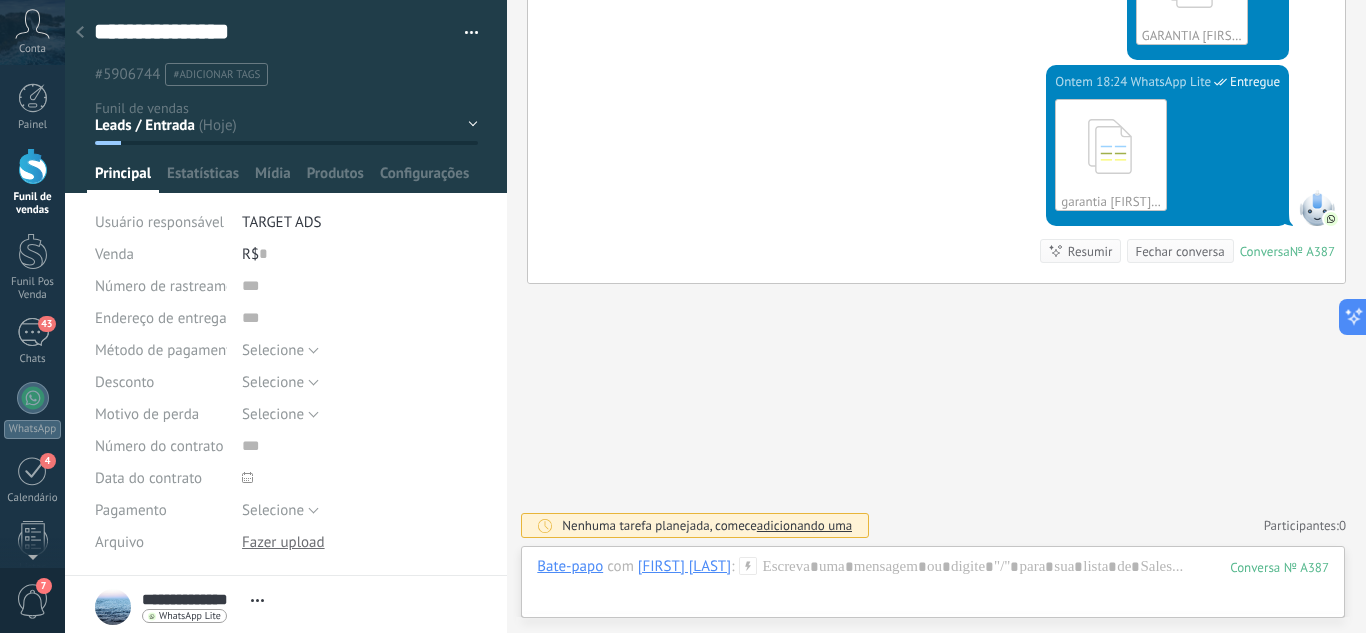 click at bounding box center (286, 96) 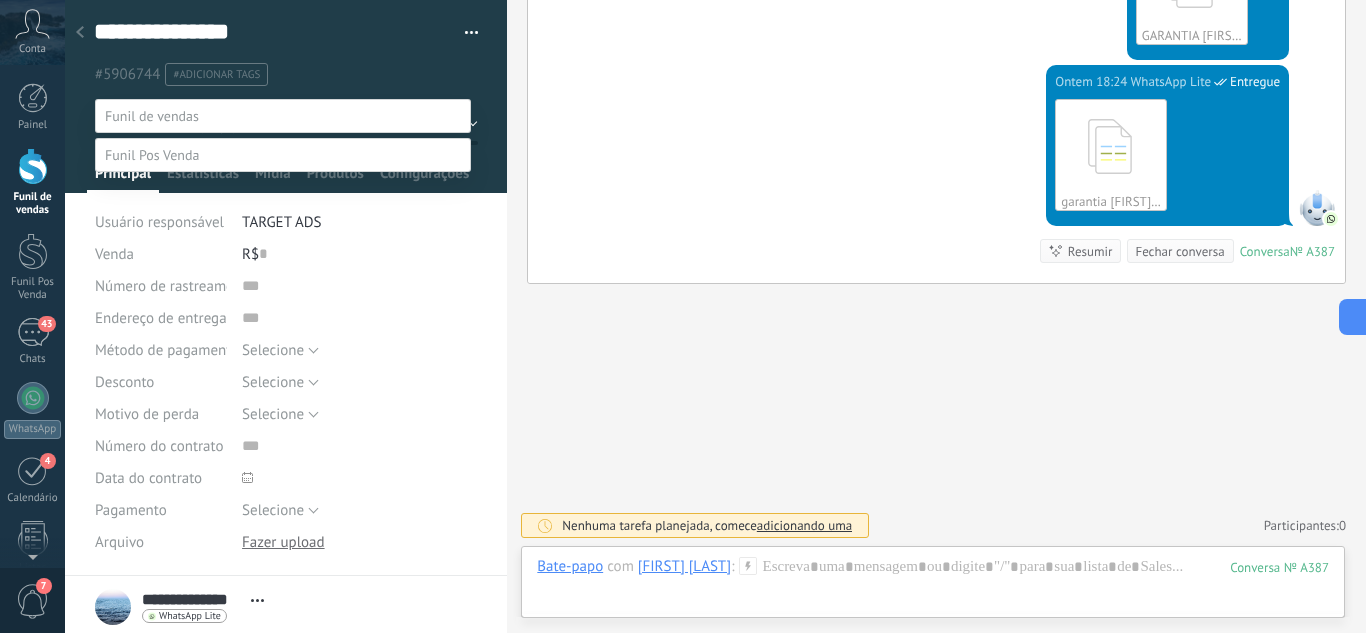 click on "Fechamento (XIAOMI) Whats - Pós-venda" at bounding box center (0, 0) 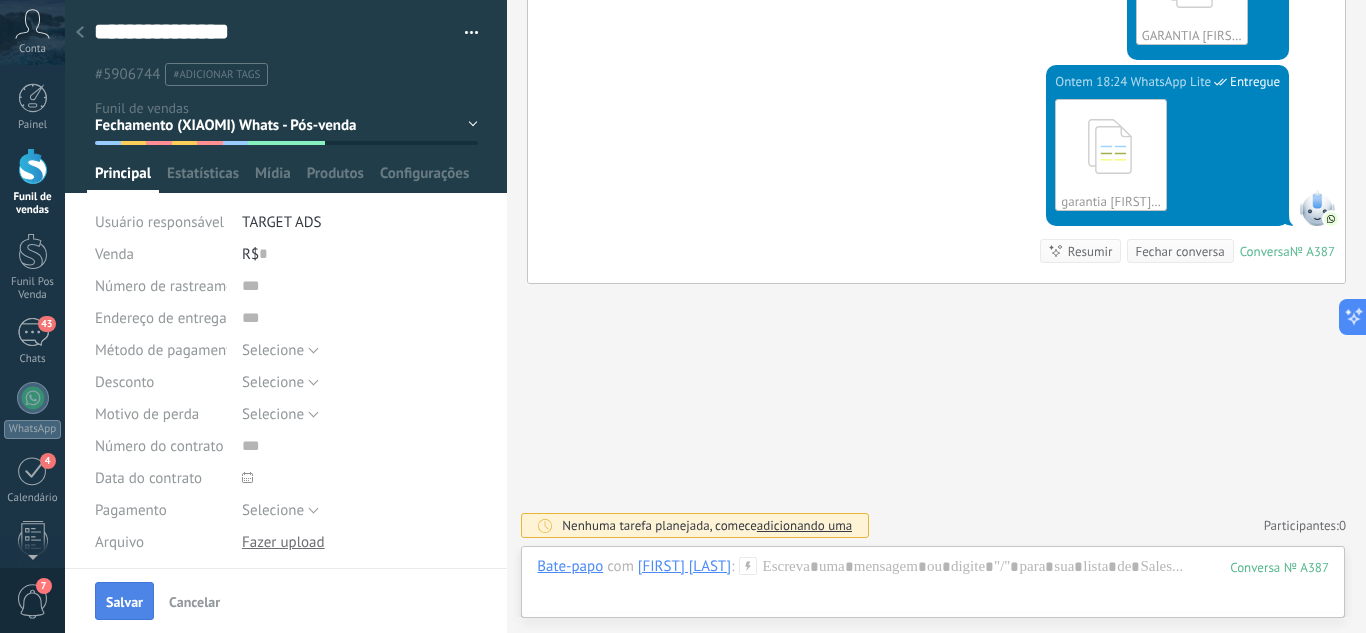 click on "Salvar" at bounding box center (124, 601) 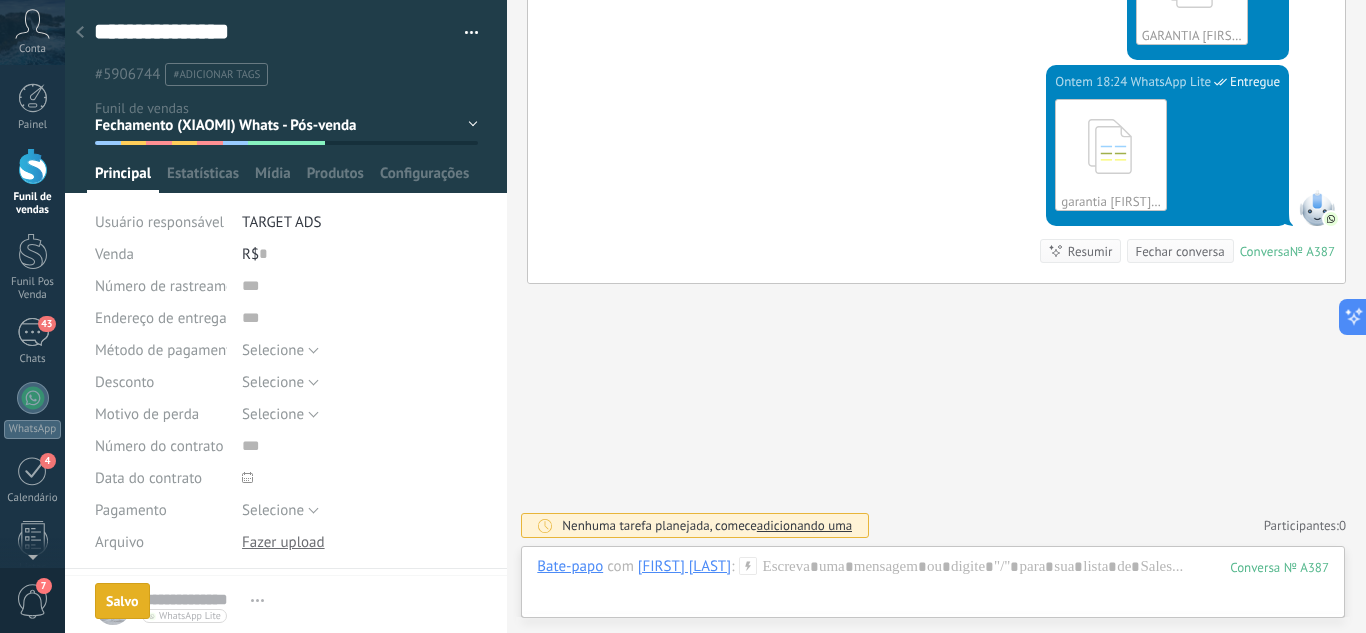 scroll, scrollTop: 562, scrollLeft: 0, axis: vertical 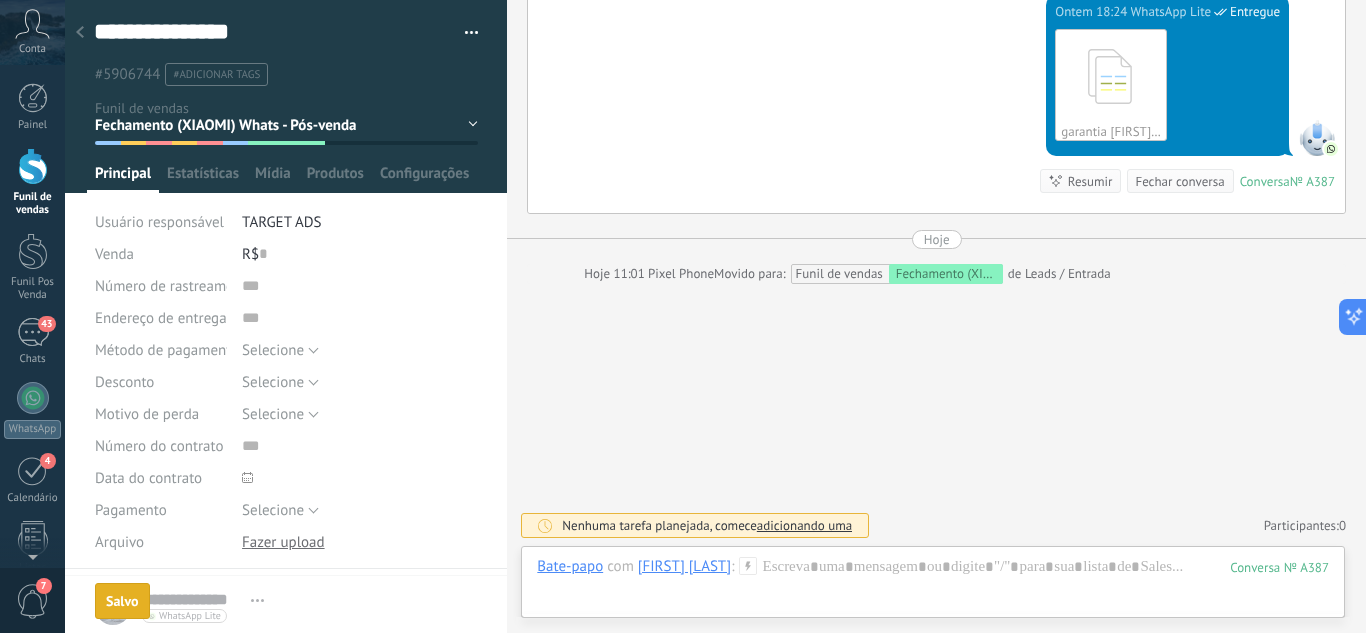 click at bounding box center (80, 33) 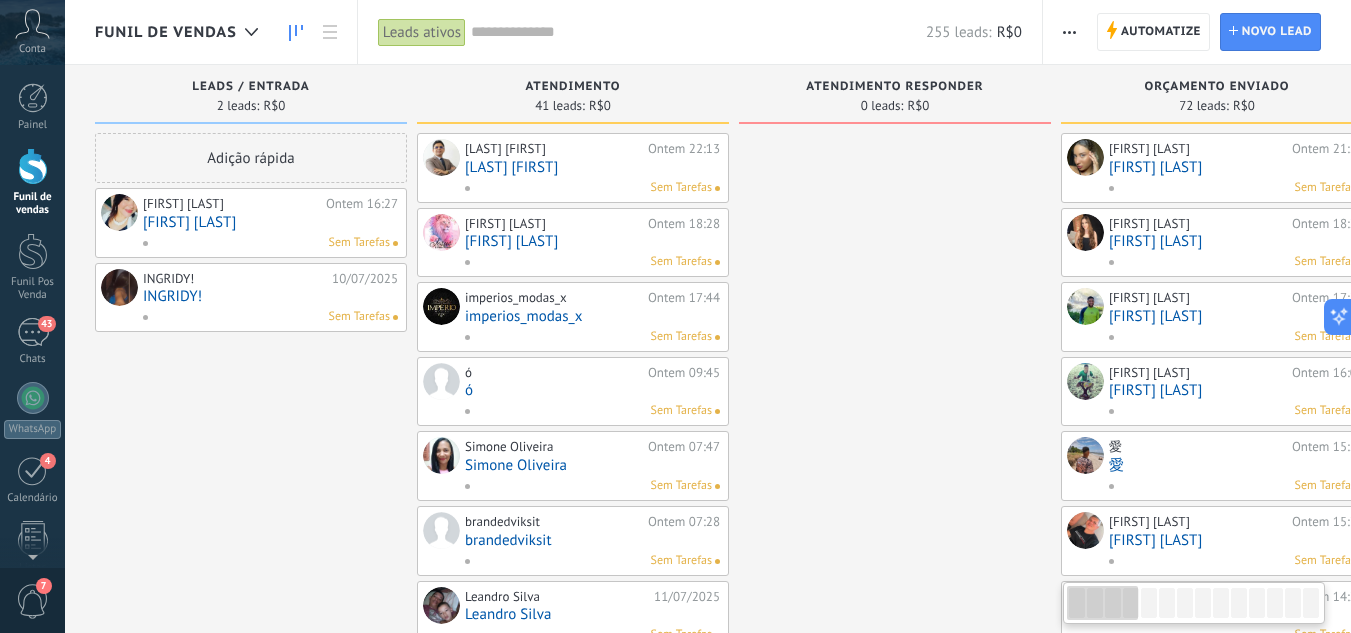 click on "[FIRST] [LAST]" at bounding box center [270, 222] 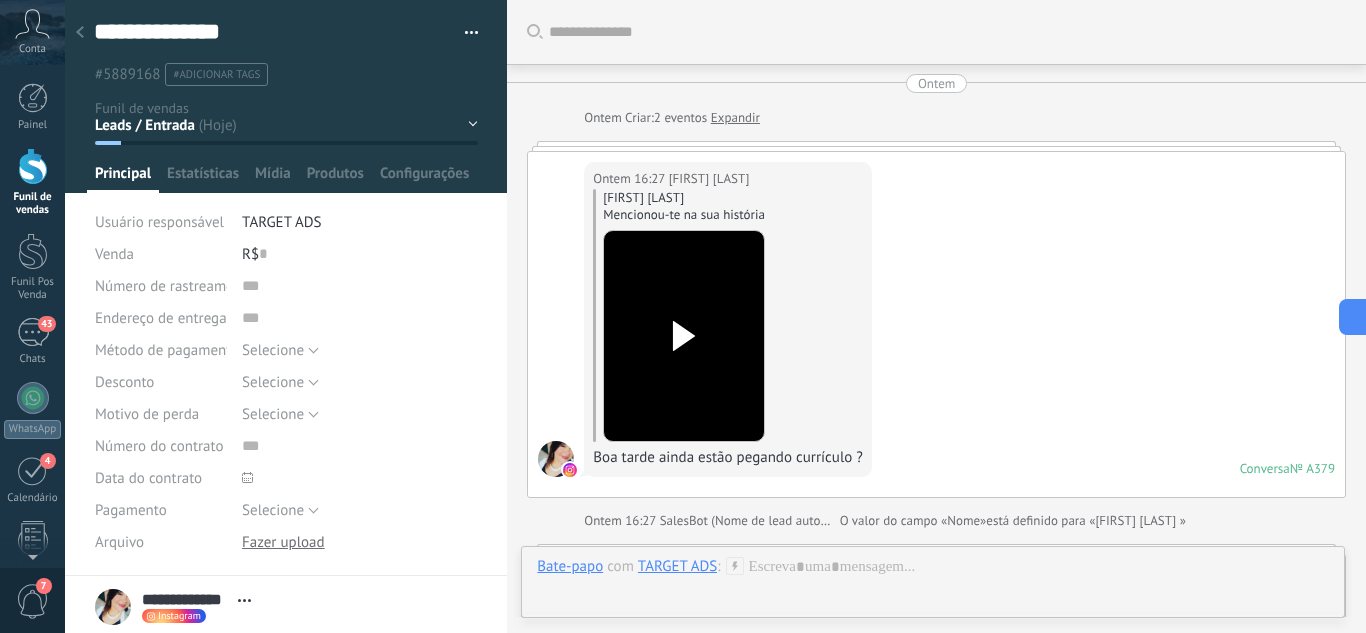 scroll, scrollTop: 30, scrollLeft: 0, axis: vertical 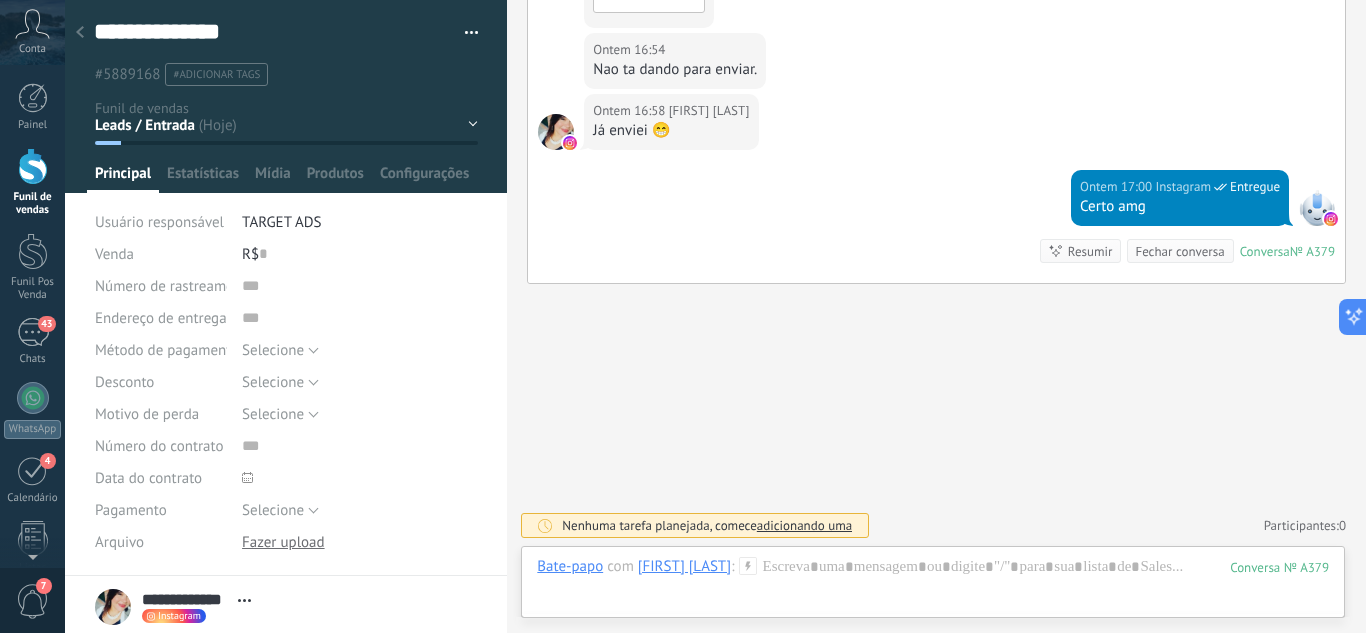click on "Leads / Entrada
Atendimento
Atendimento Responder
Orçamento Enviado
Orçamento Responder
Negociação / Fechamento
-" at bounding box center (0, 0) 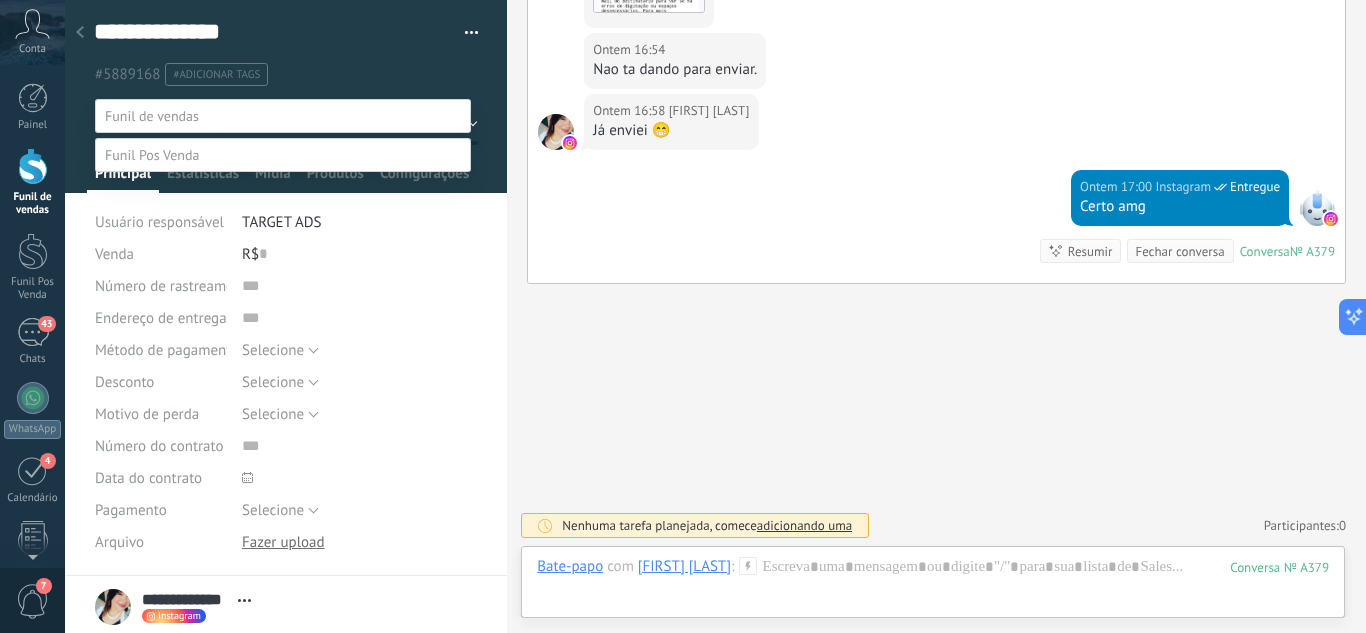 click on "Perdido / Desqualificado" at bounding box center [0, 0] 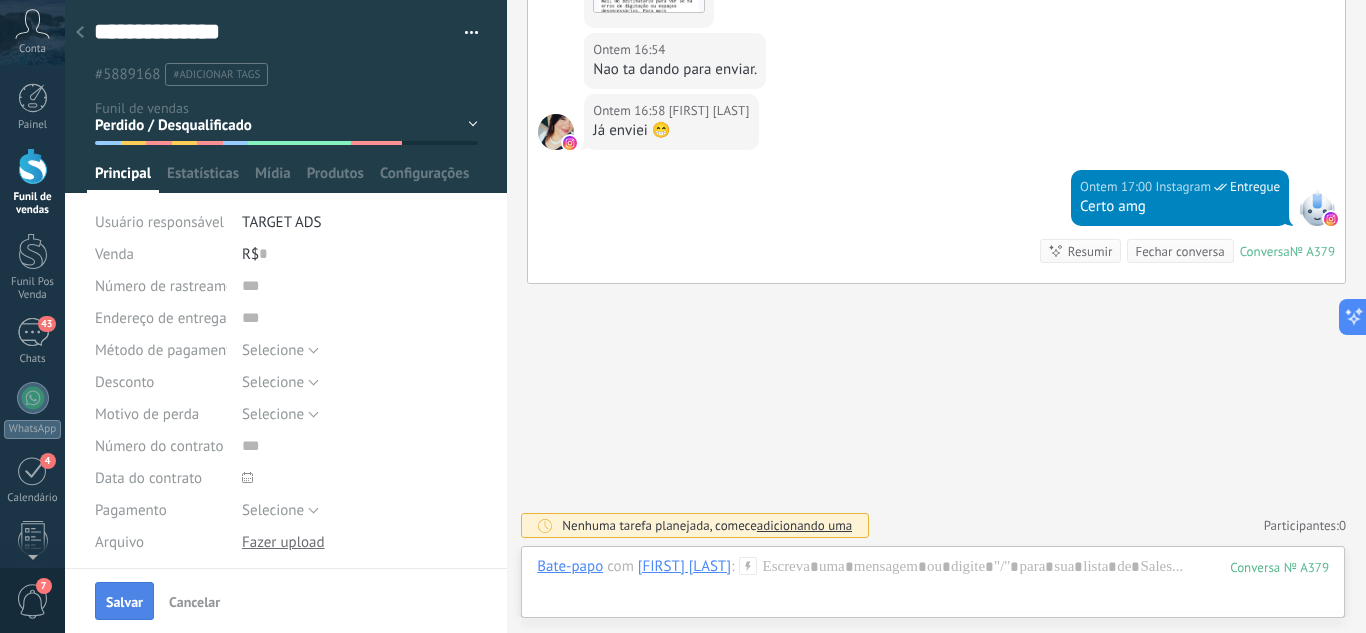 click on "Salvar" at bounding box center [124, 601] 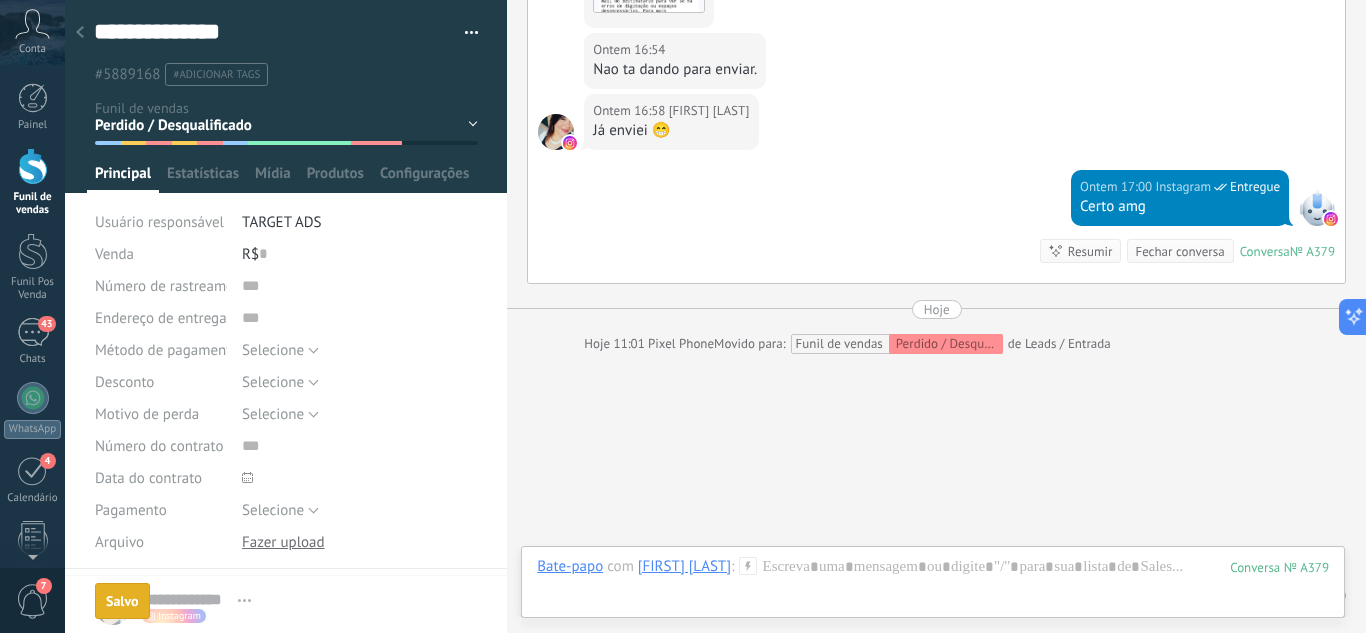scroll, scrollTop: 902, scrollLeft: 0, axis: vertical 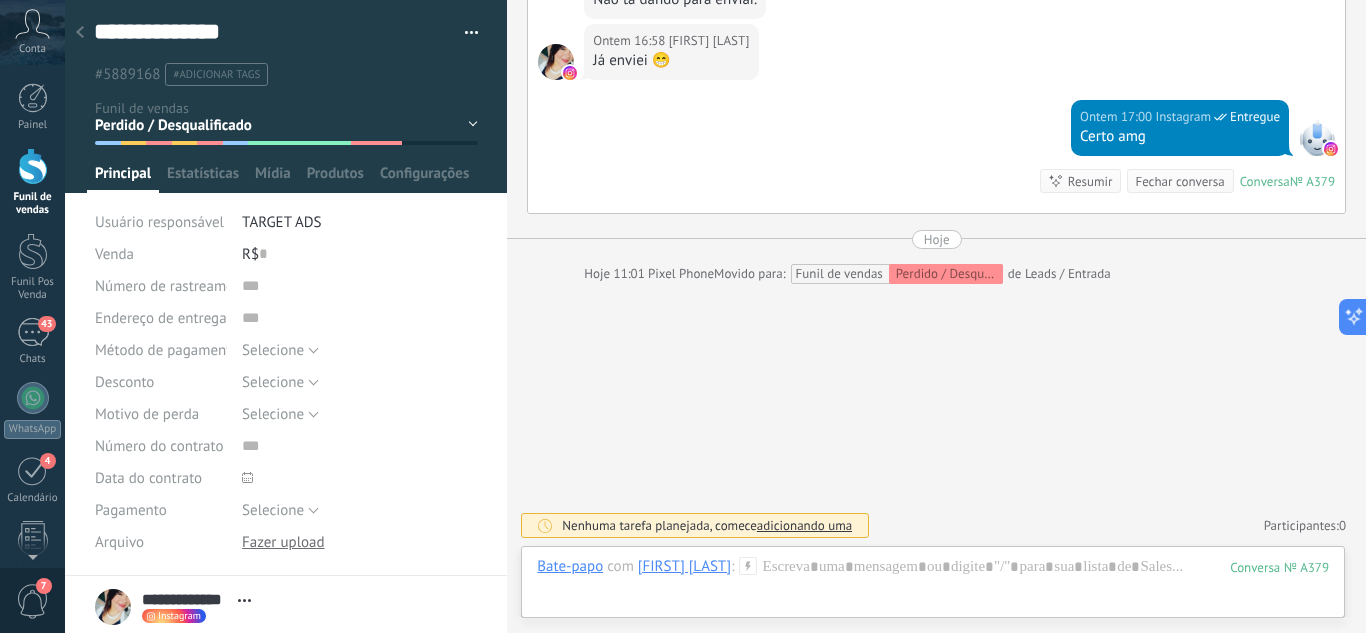 drag, startPoint x: 451, startPoint y: 118, endPoint x: 406, endPoint y: 155, distance: 58.258045 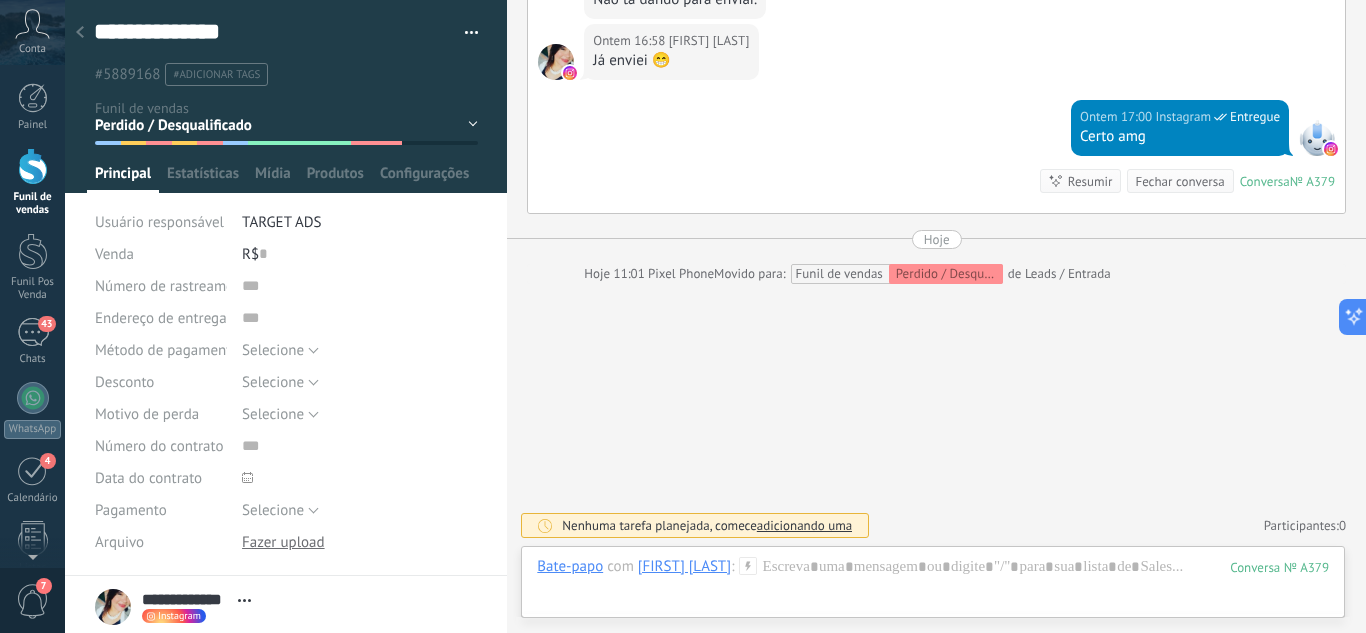 click on "Leads / Entrada
Atendimento
Atendimento Responder
Orçamento Enviado
Orçamento Responder
Negociação / Fechamento
-" at bounding box center [0, 0] 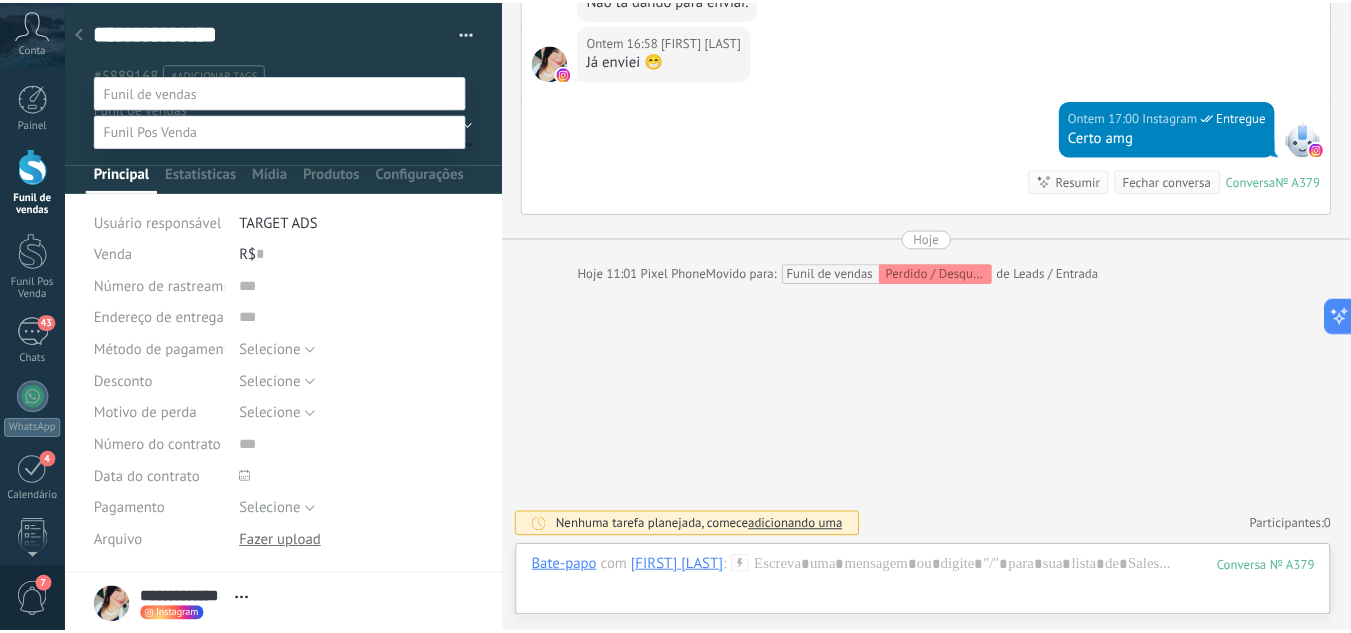 scroll, scrollTop: 89, scrollLeft: 0, axis: vertical 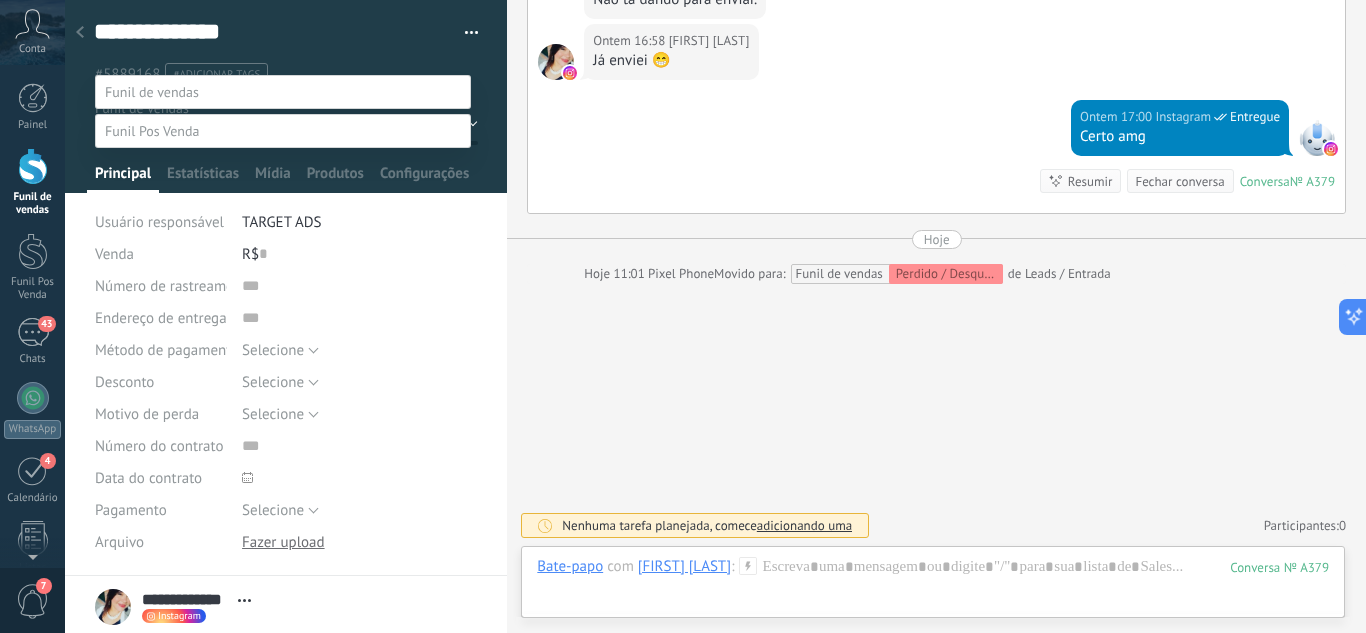 click at bounding box center [715, 292] 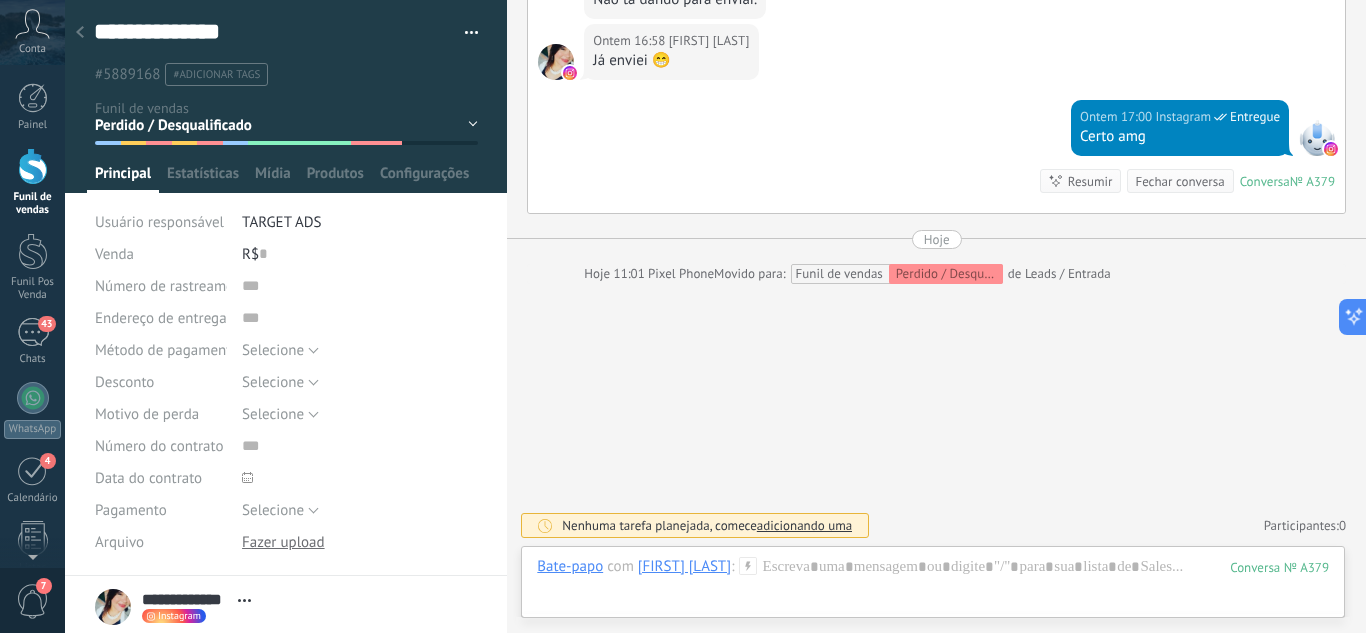 click 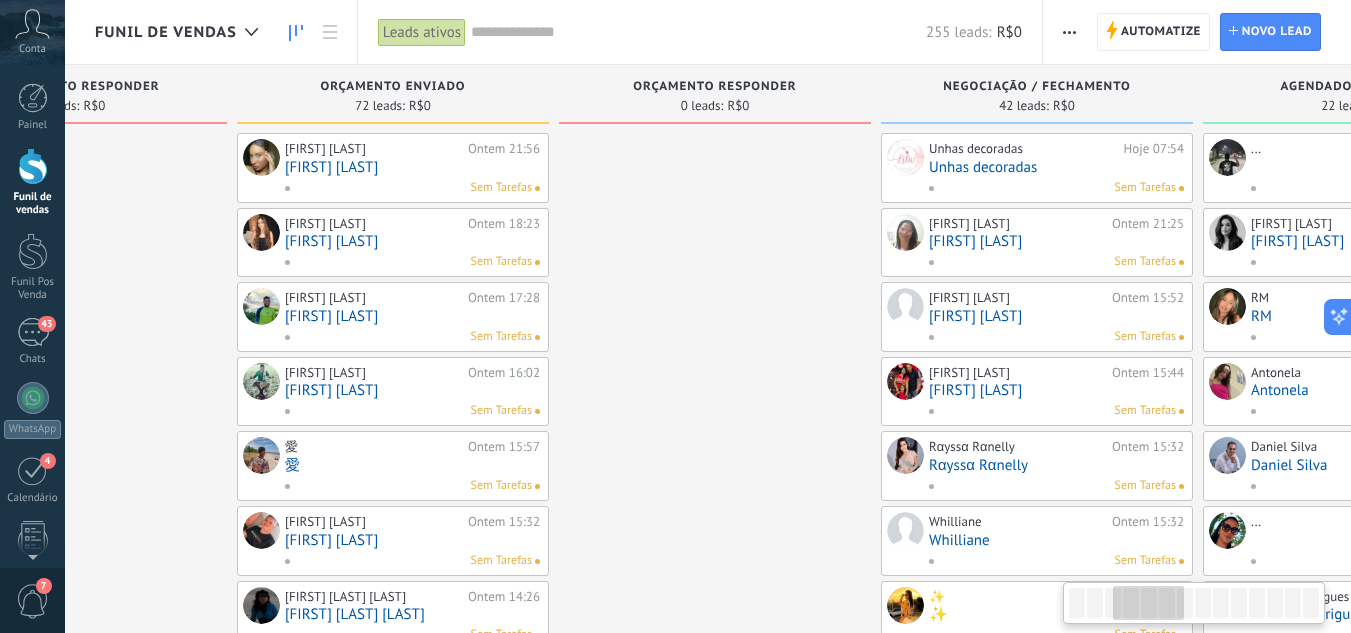 drag, startPoint x: 1032, startPoint y: 258, endPoint x: 208, endPoint y: 314, distance: 825.9007 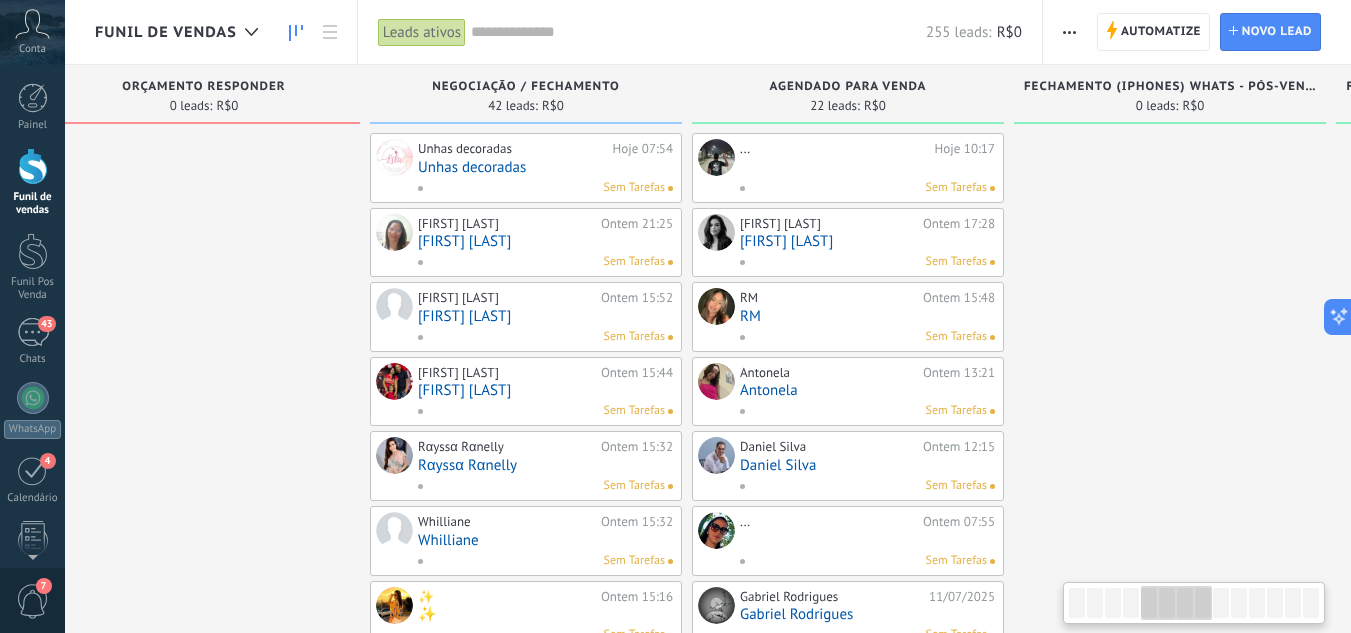 drag, startPoint x: 647, startPoint y: 279, endPoint x: 134, endPoint y: 279, distance: 513 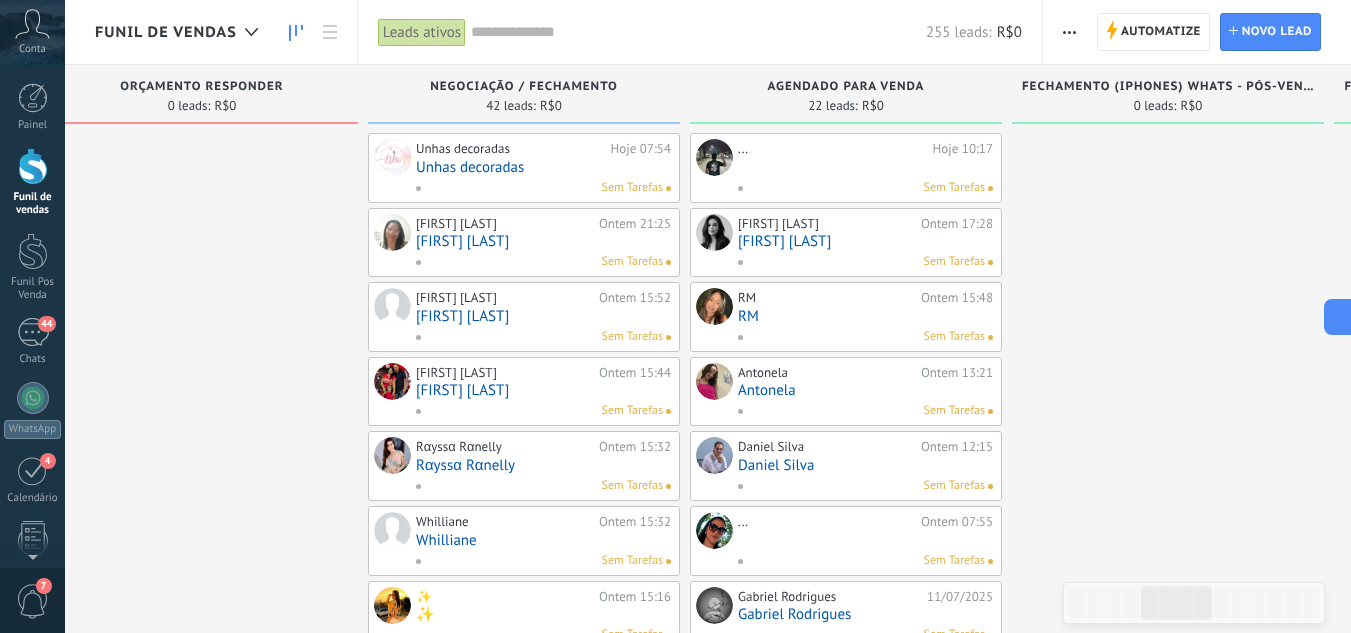 scroll, scrollTop: 0, scrollLeft: 363, axis: horizontal 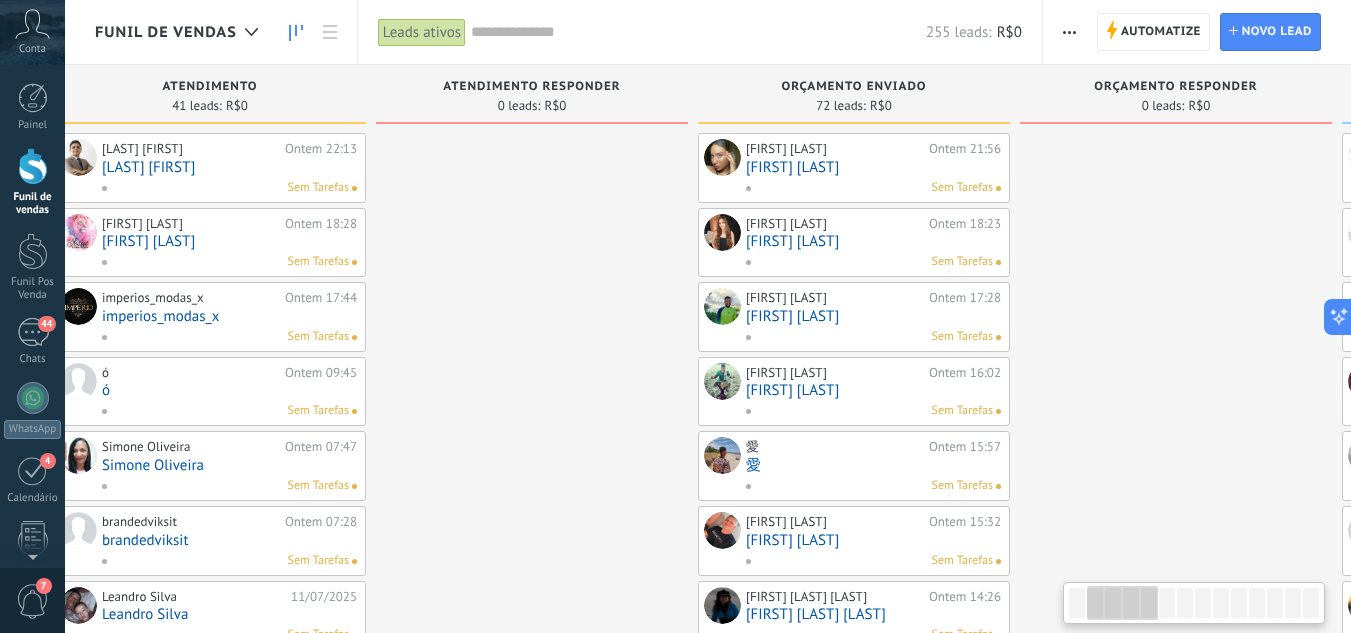 drag, startPoint x: 235, startPoint y: 249, endPoint x: 1365, endPoint y: 100, distance: 1139.7811 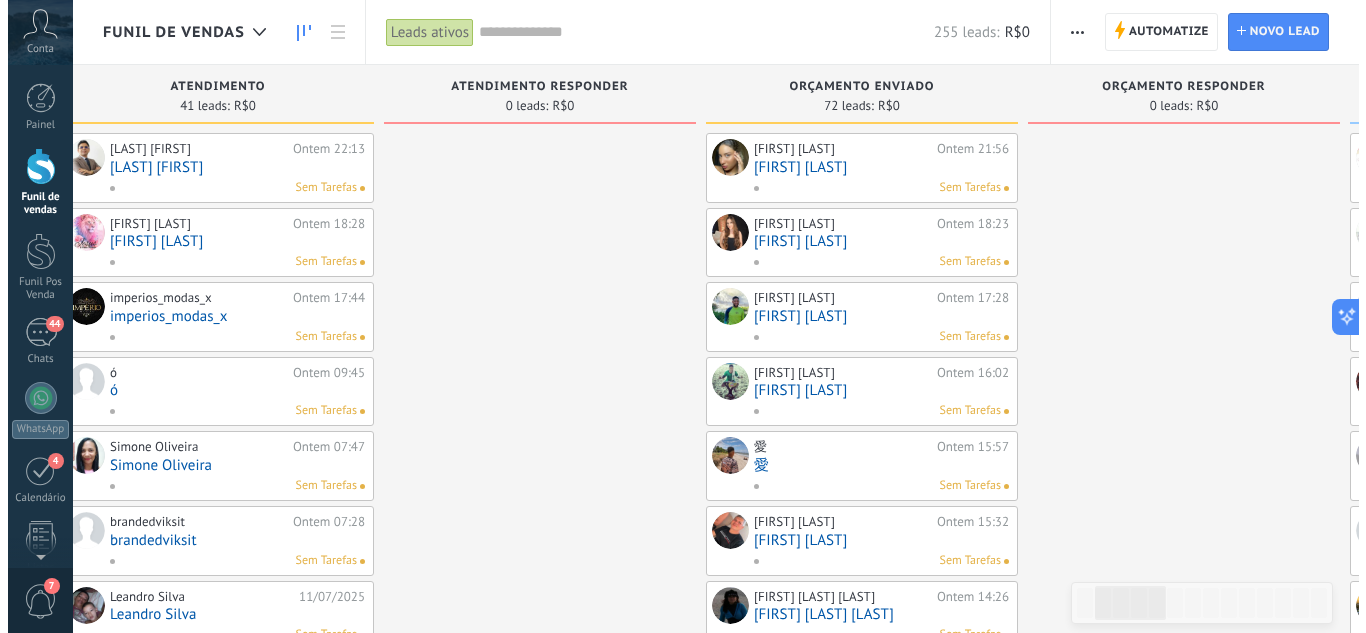 scroll, scrollTop: 0, scrollLeft: 0, axis: both 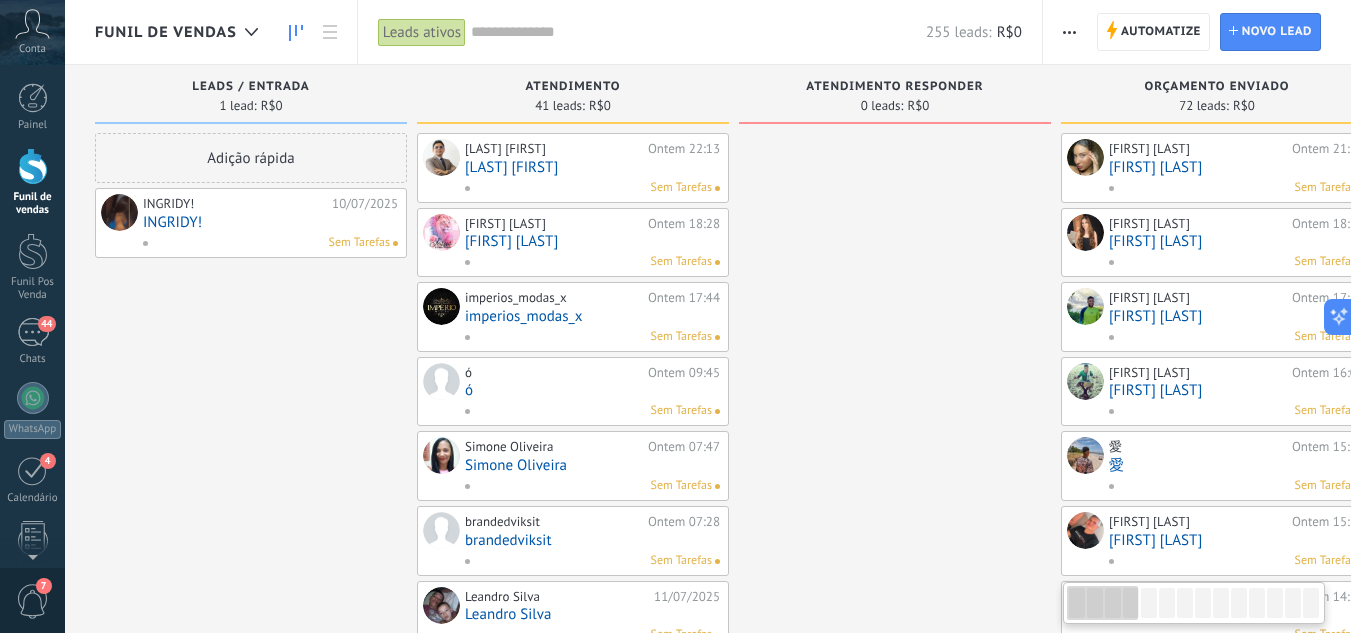 drag, startPoint x: 1365, startPoint y: 13, endPoint x: 640, endPoint y: 103, distance: 730.5649 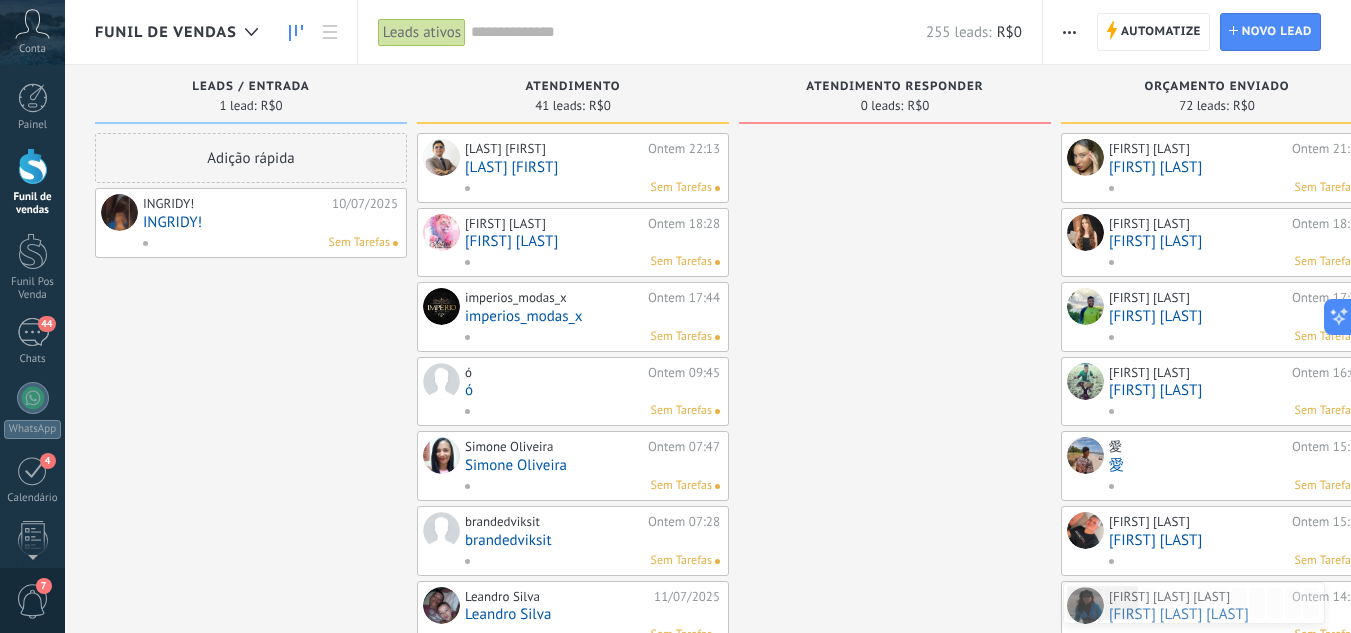 click at bounding box center [33, 166] 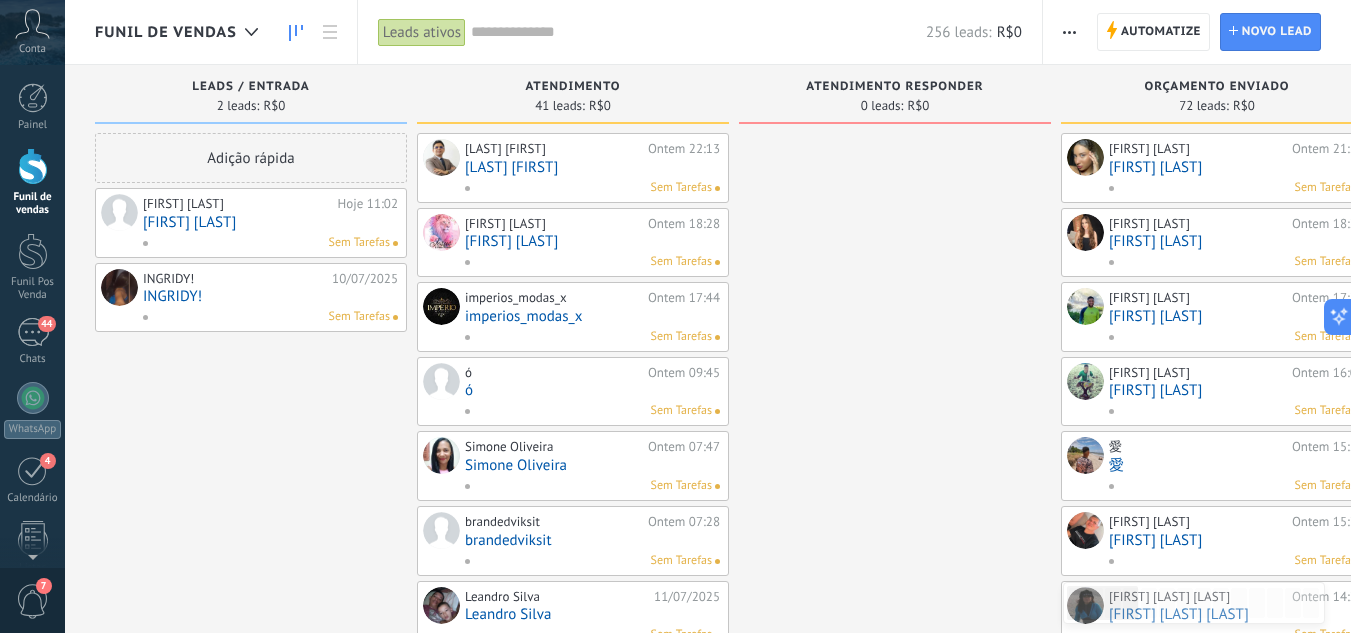 click on "[FIRST] [LAST]" at bounding box center (270, 222) 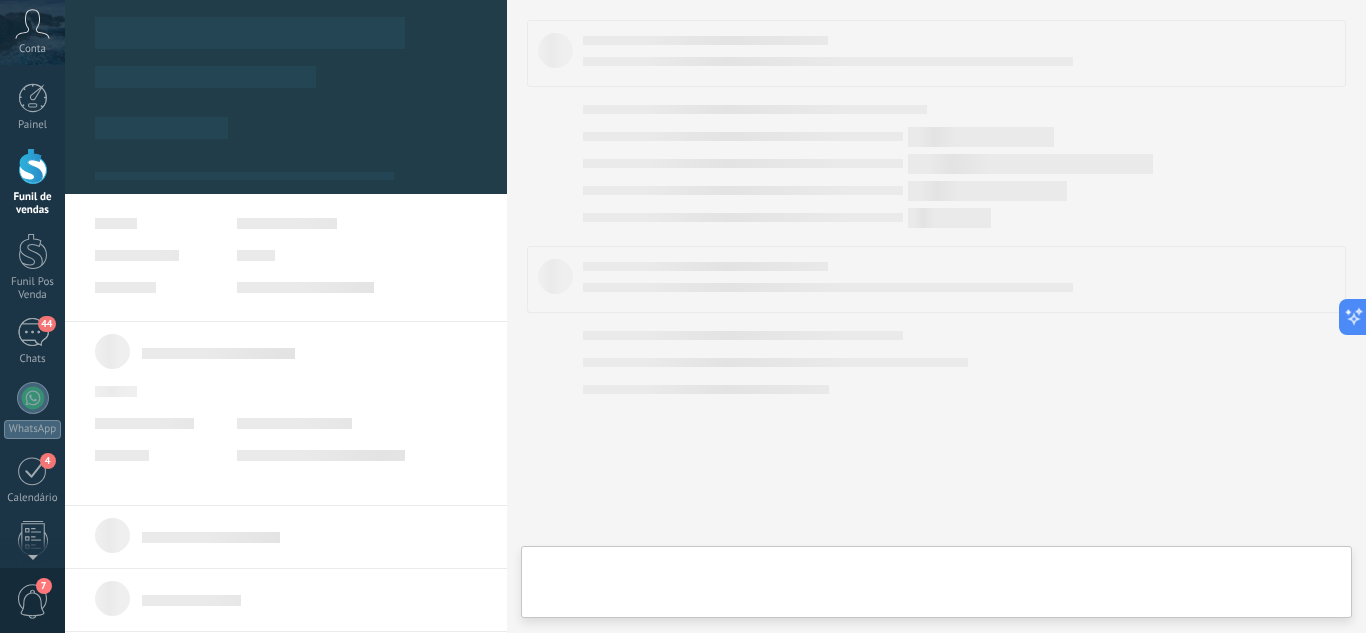 type on "**********" 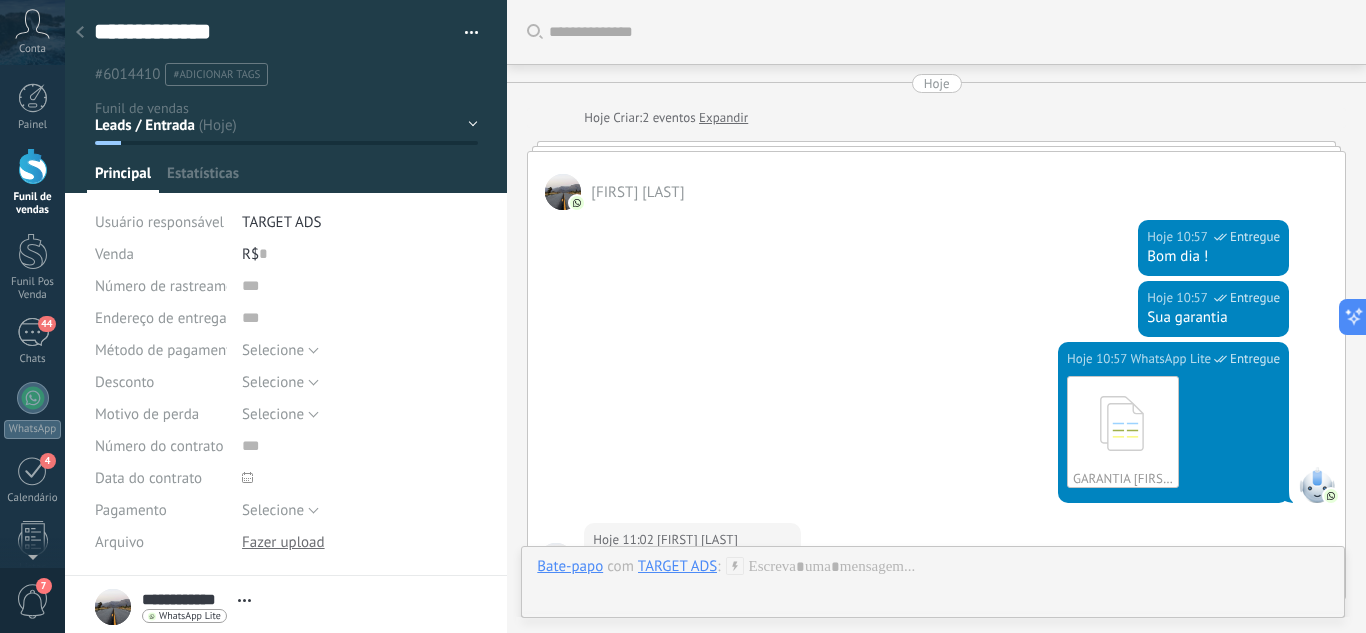scroll, scrollTop: 30, scrollLeft: 0, axis: vertical 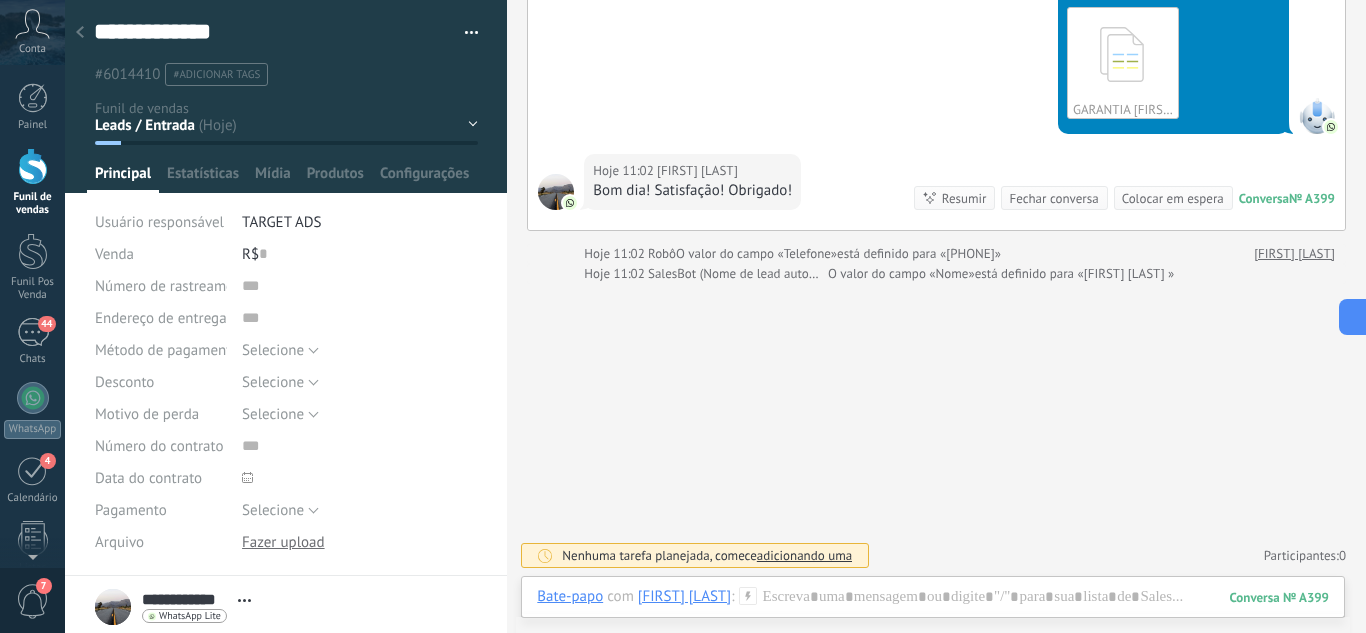 click 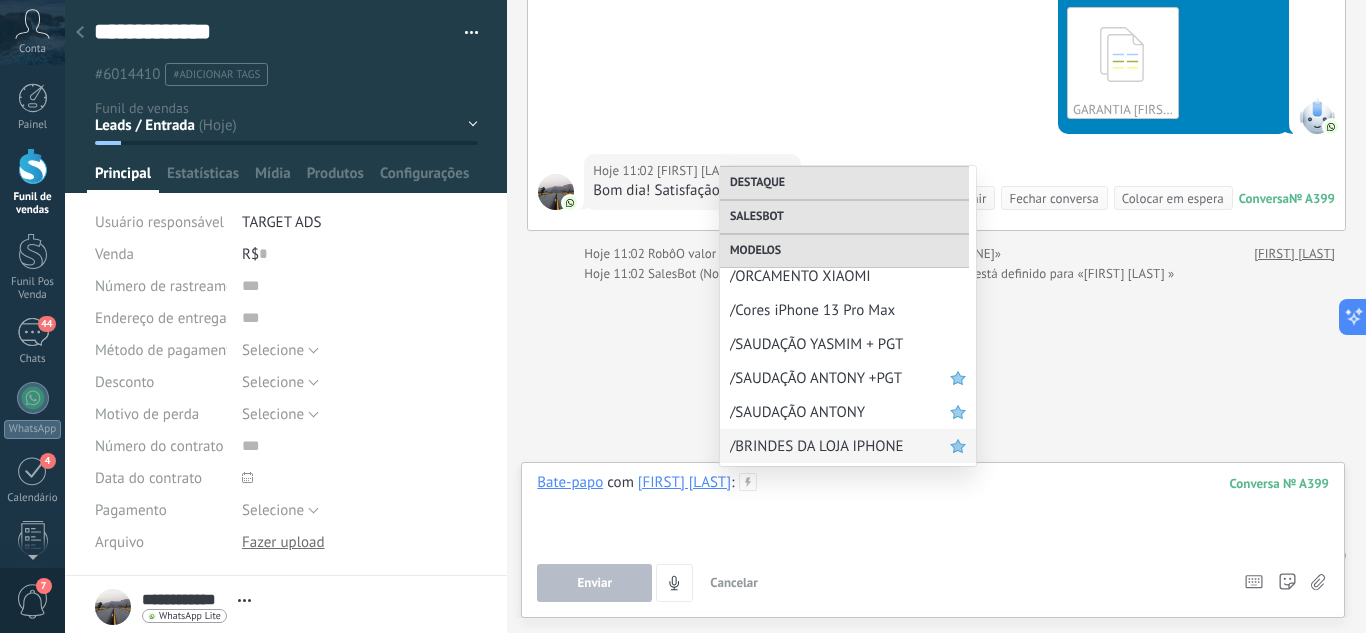 scroll, scrollTop: 788, scrollLeft: 0, axis: vertical 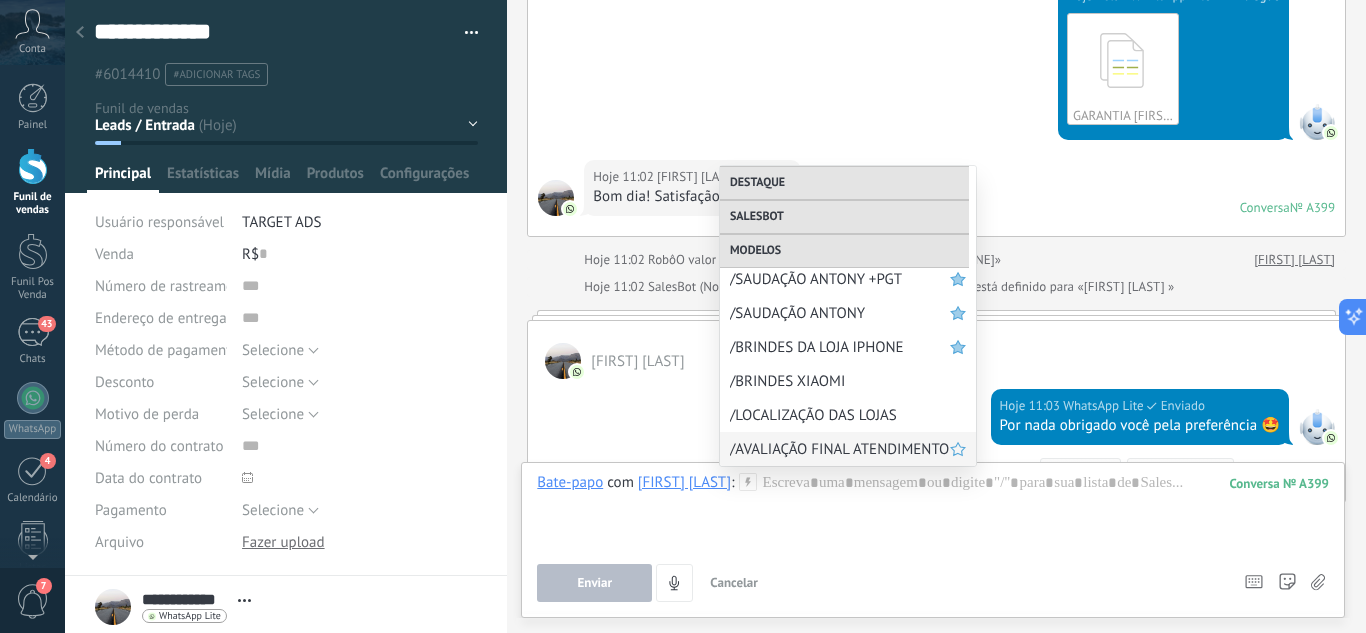 click on "/AVALIAÇÃO FINAL ATENDIMENTO" at bounding box center [840, 449] 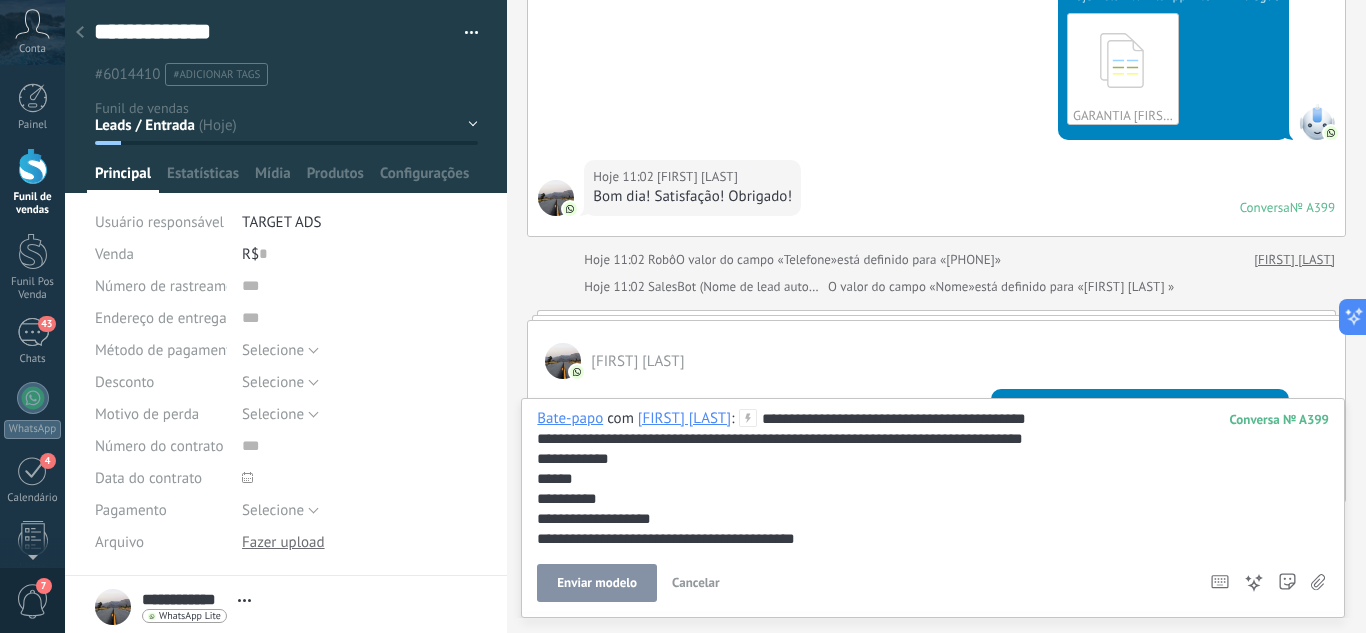 drag, startPoint x: 630, startPoint y: 570, endPoint x: 524, endPoint y: 353, distance: 241.50569 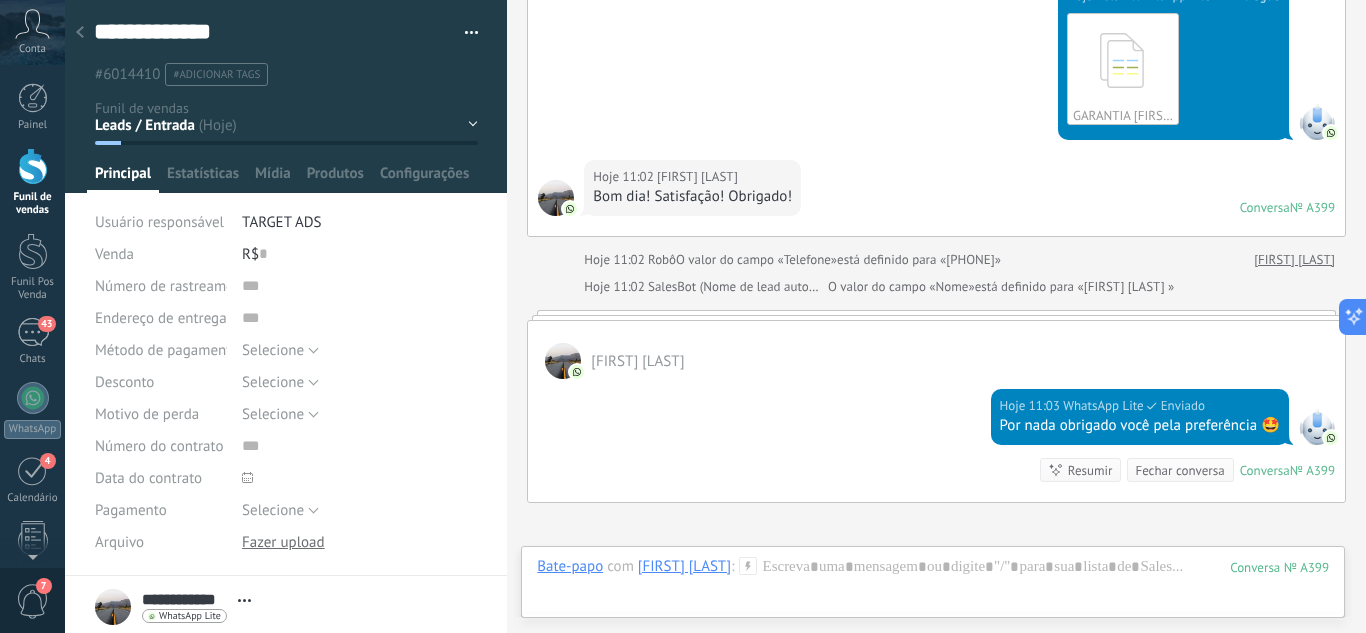 click on "Leads / Entrada
Atendimento
Atendimento Responder
Orçamento Enviado
Orçamento Responder
Negociação / Fechamento
-" at bounding box center (0, 0) 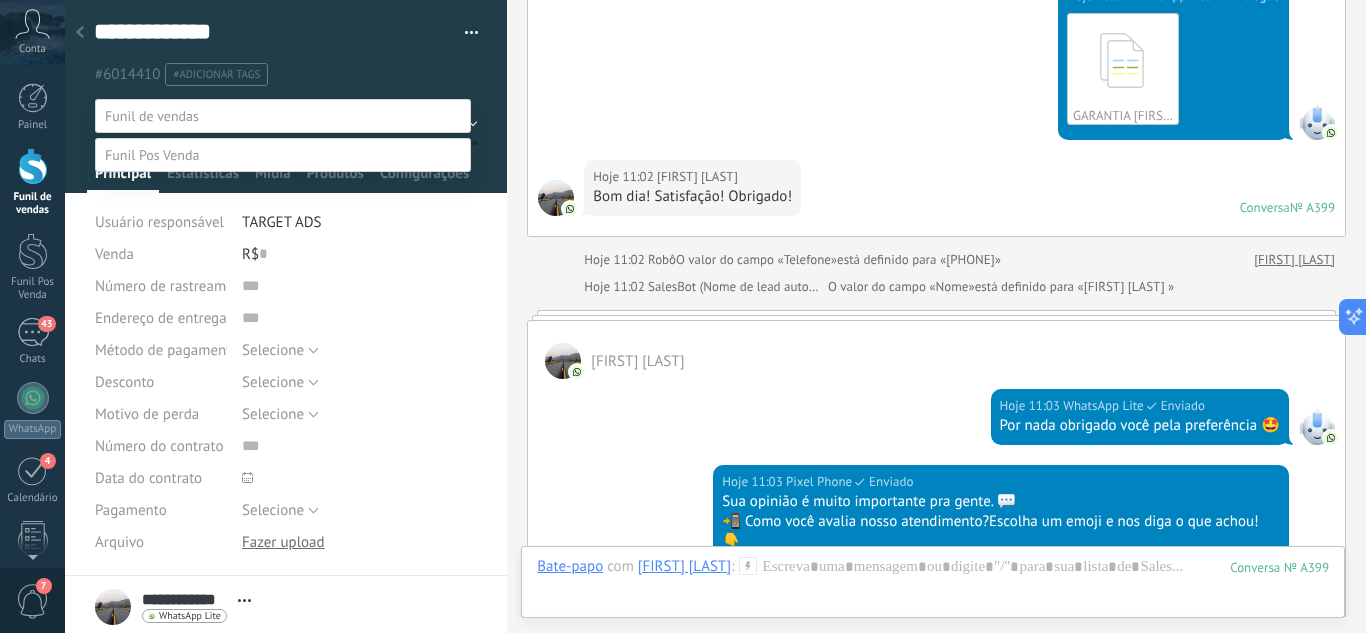 scroll, scrollTop: 798, scrollLeft: 0, axis: vertical 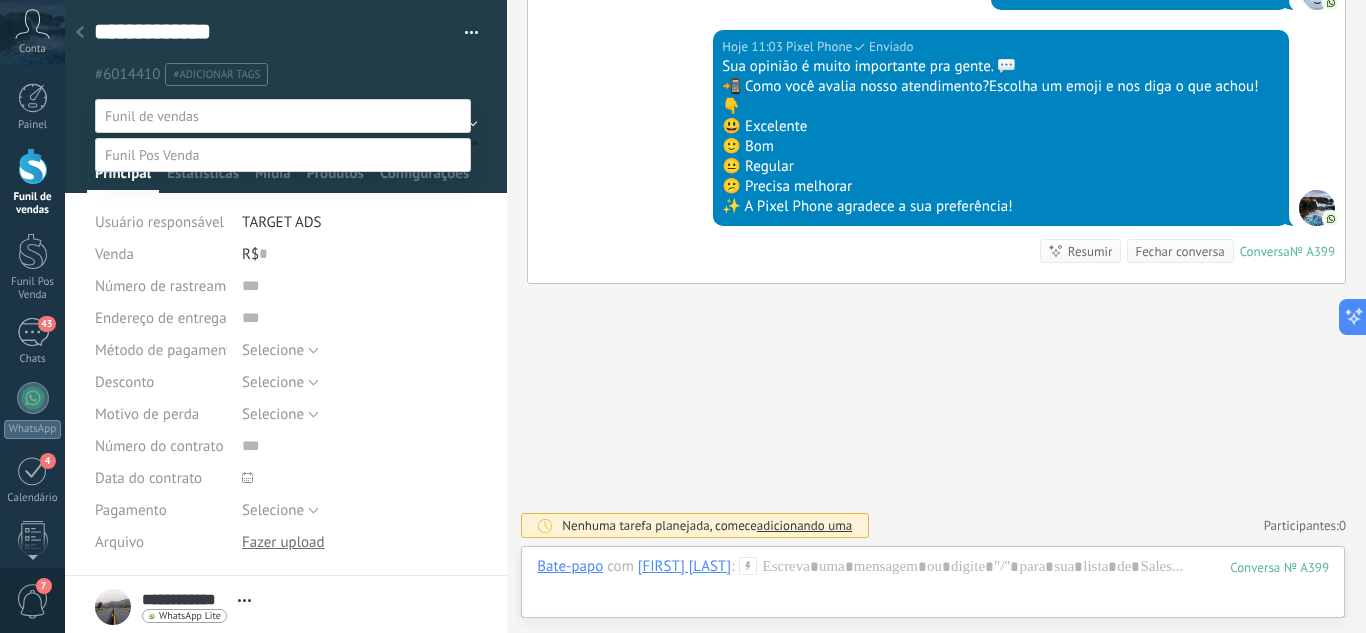 click on "Fechamento (XIAOMI) Whats - Pós-venda" at bounding box center (0, 0) 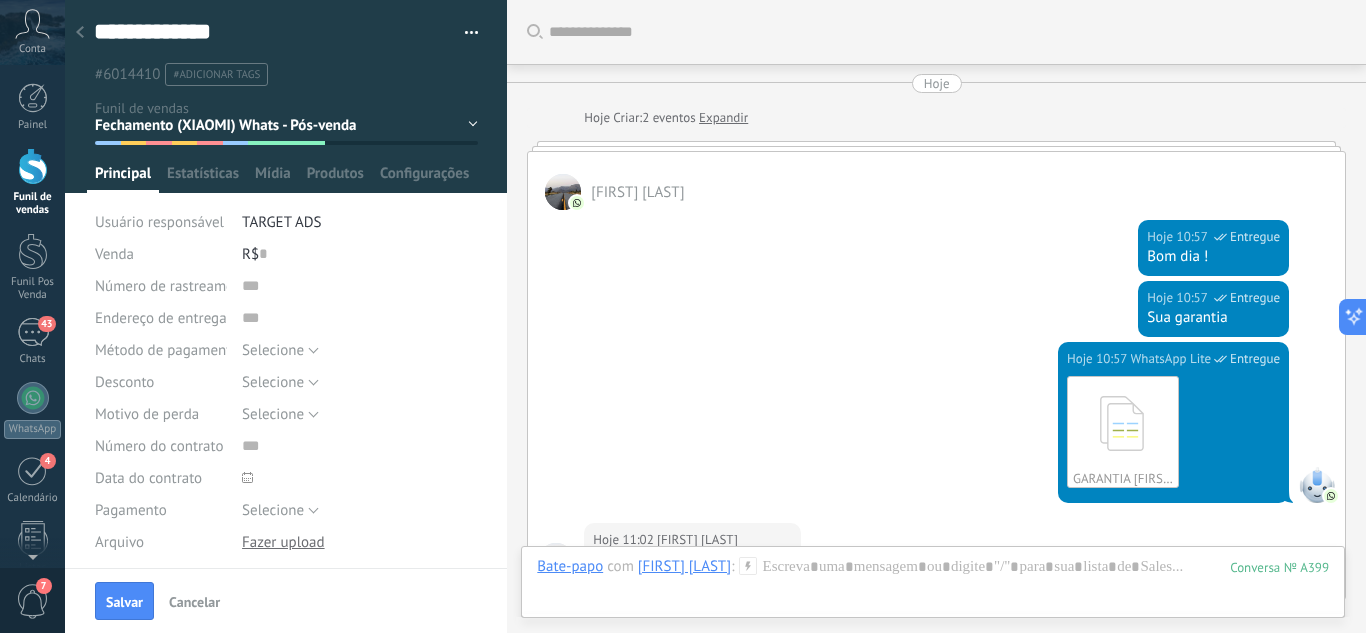 scroll, scrollTop: 0, scrollLeft: 0, axis: both 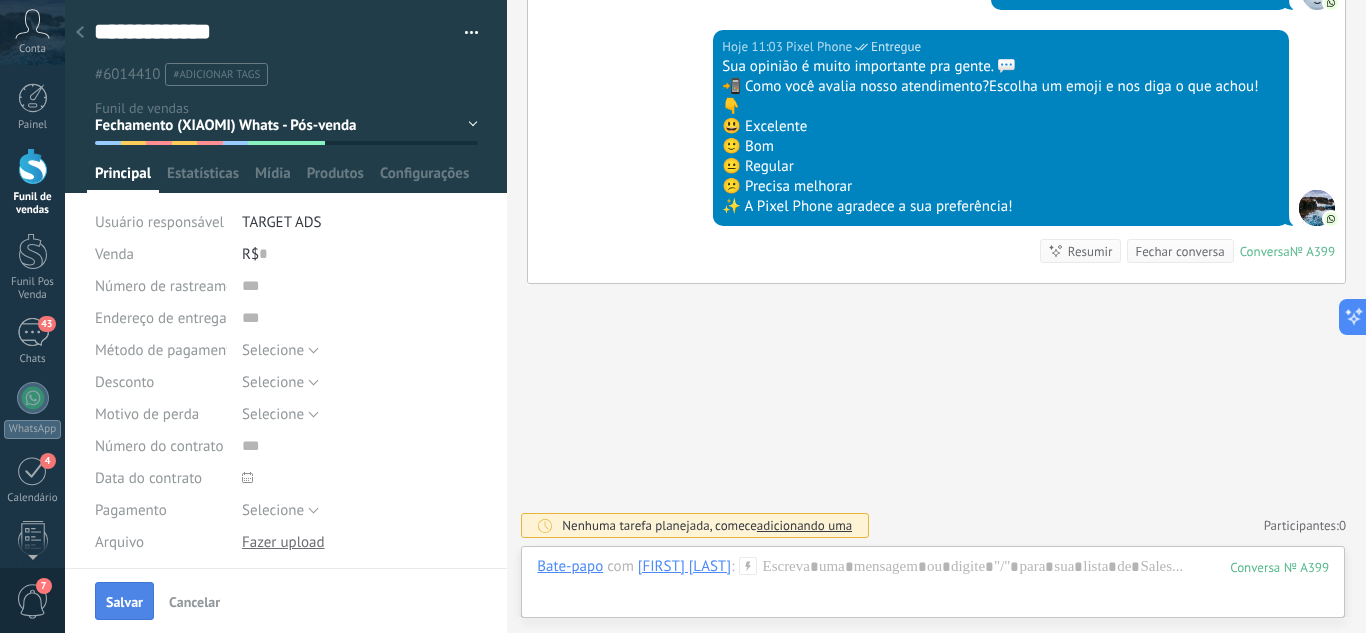 click on "Salvar" at bounding box center (124, 601) 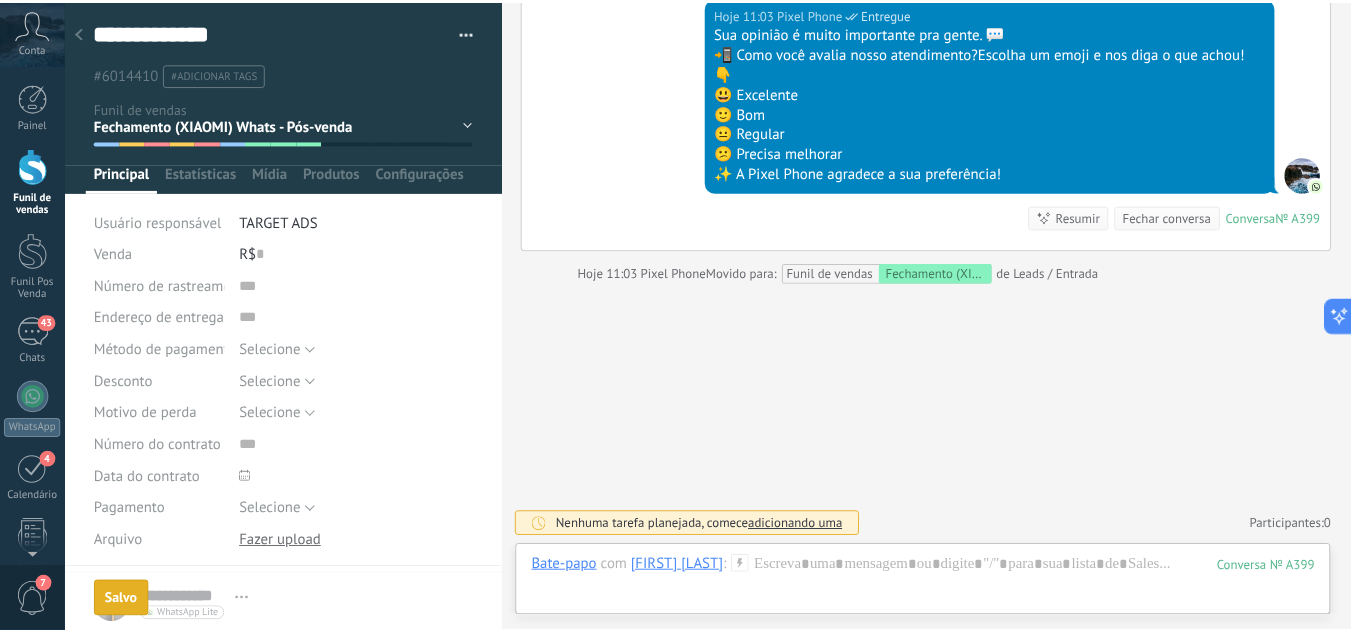 scroll, scrollTop: 858, scrollLeft: 0, axis: vertical 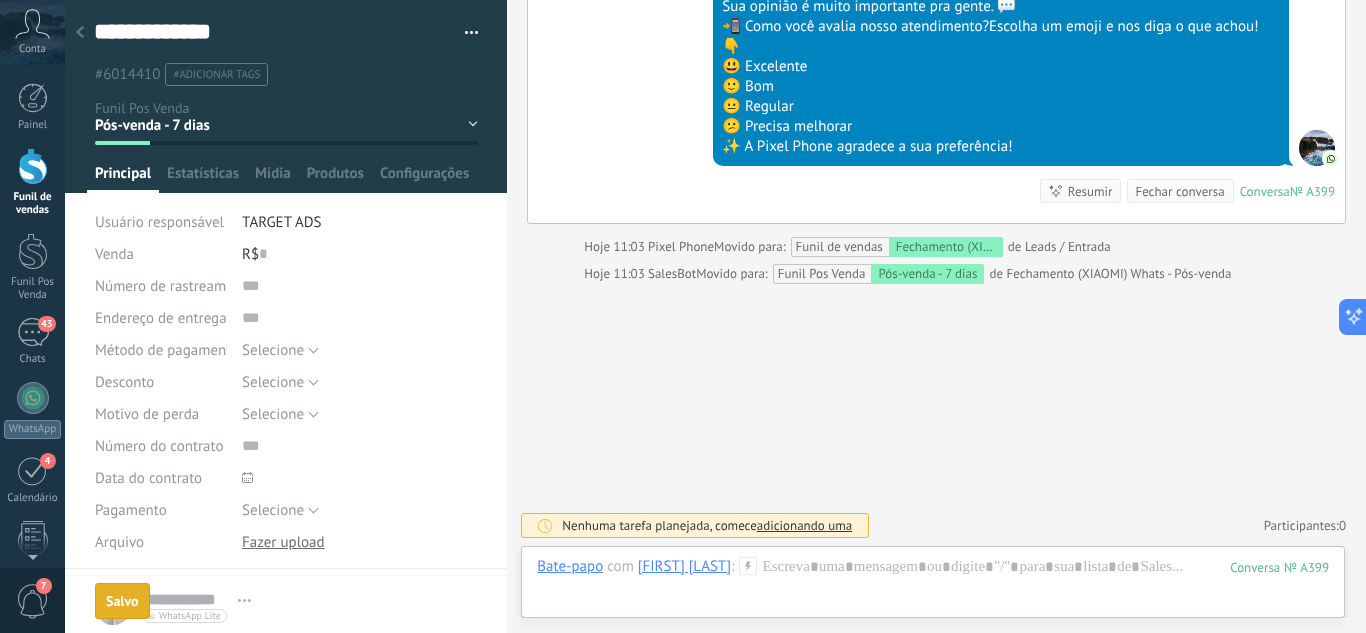 click at bounding box center [80, 33] 